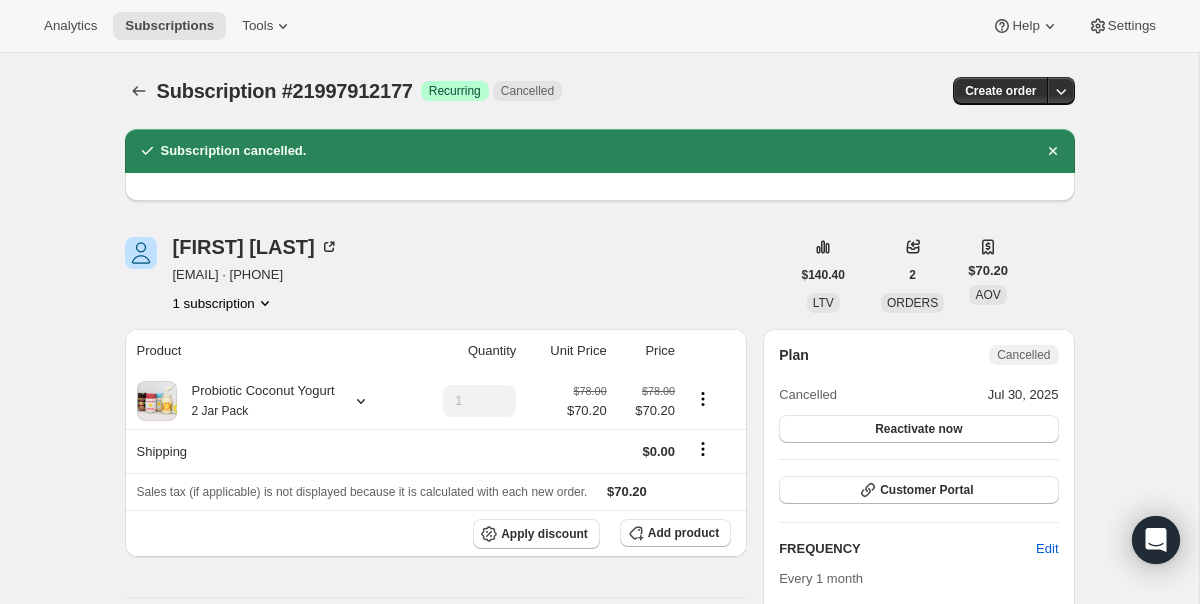 scroll, scrollTop: 0, scrollLeft: 0, axis: both 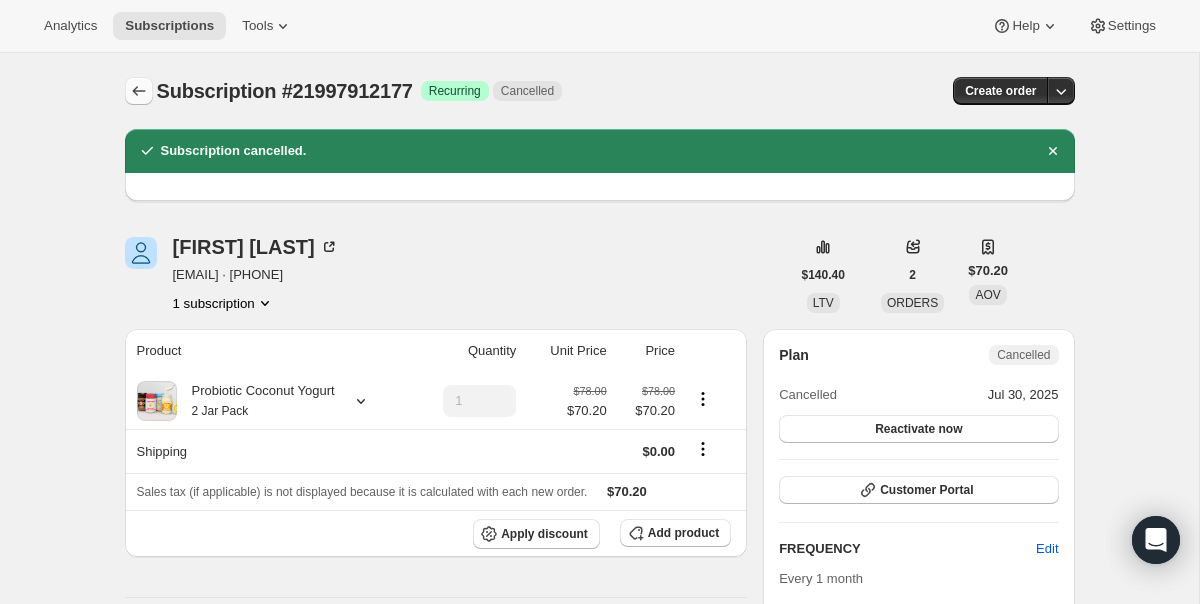 click at bounding box center (139, 91) 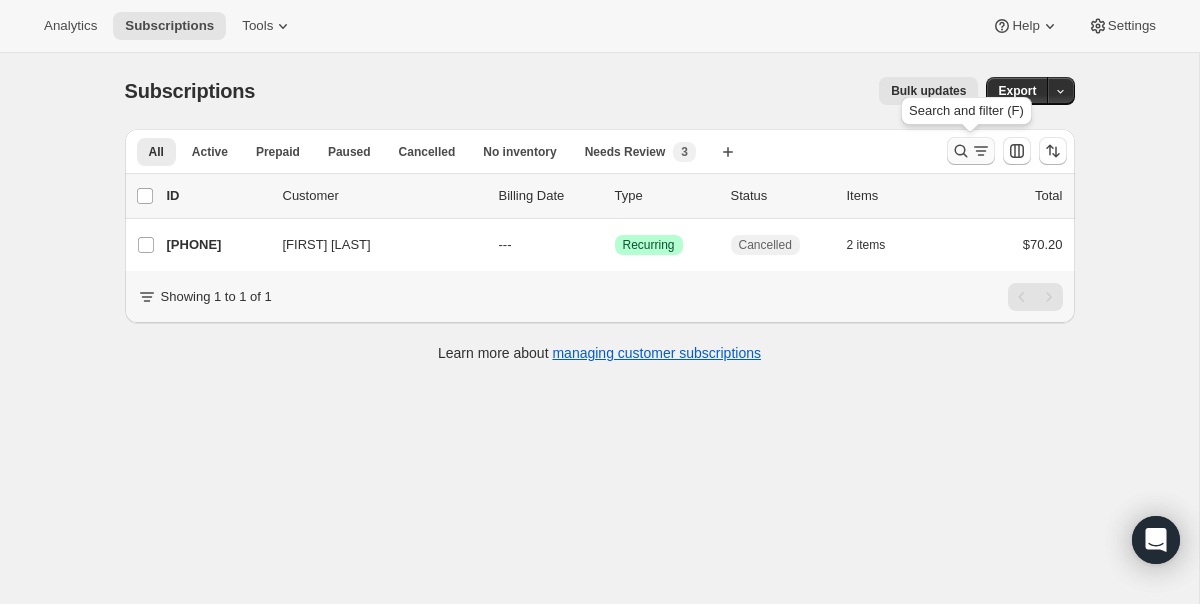 click 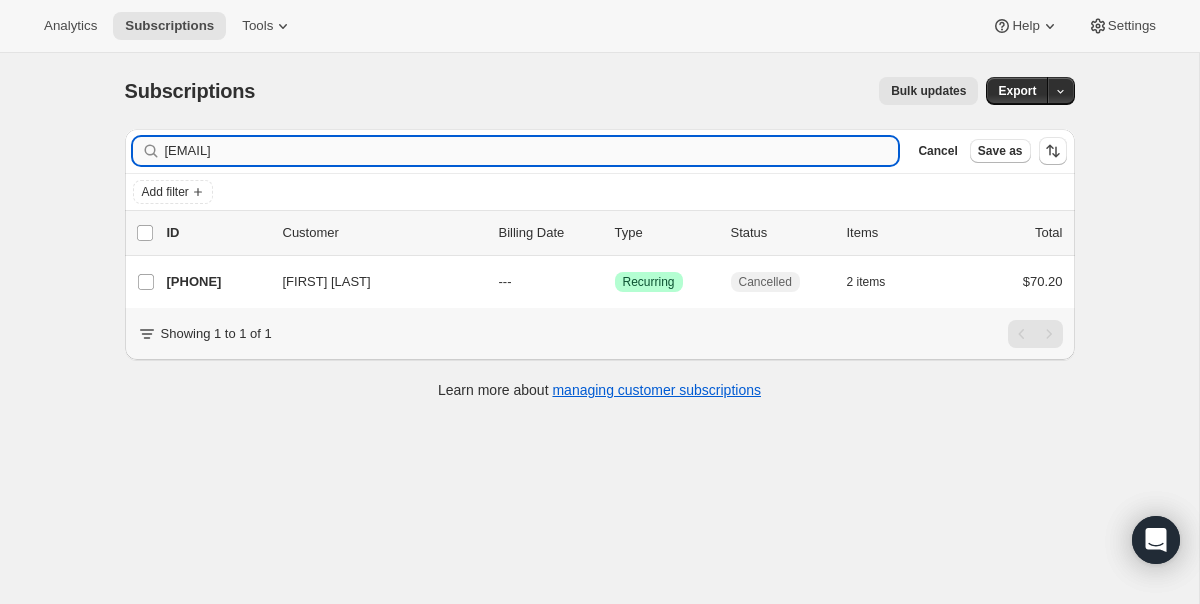 click on "[EMAIL]" at bounding box center [532, 151] 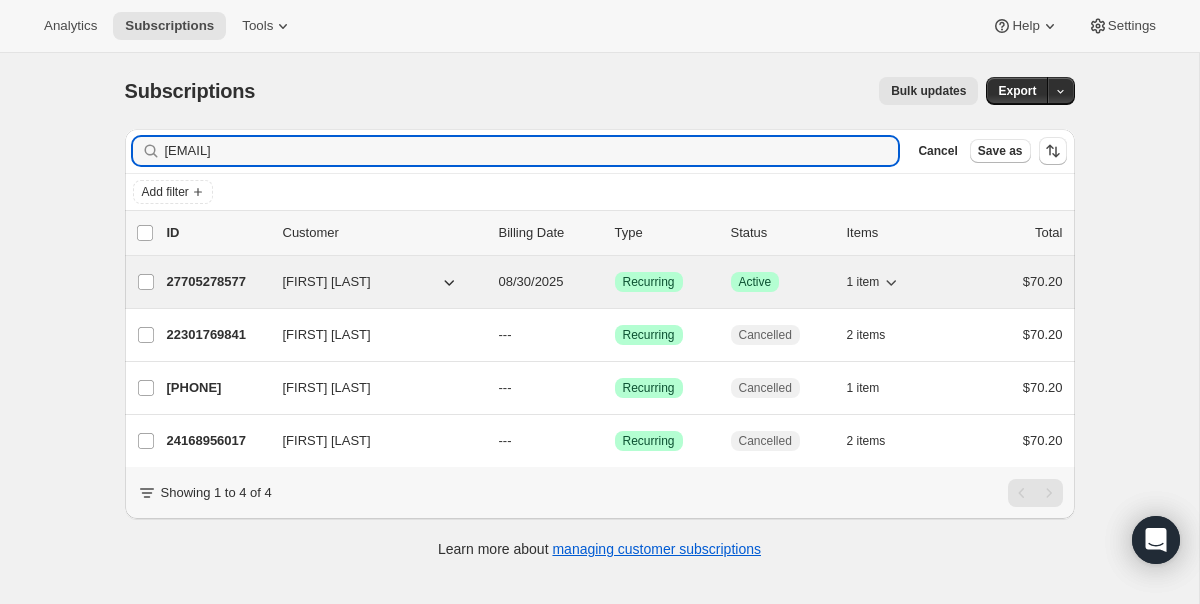 type on "[EMAIL]" 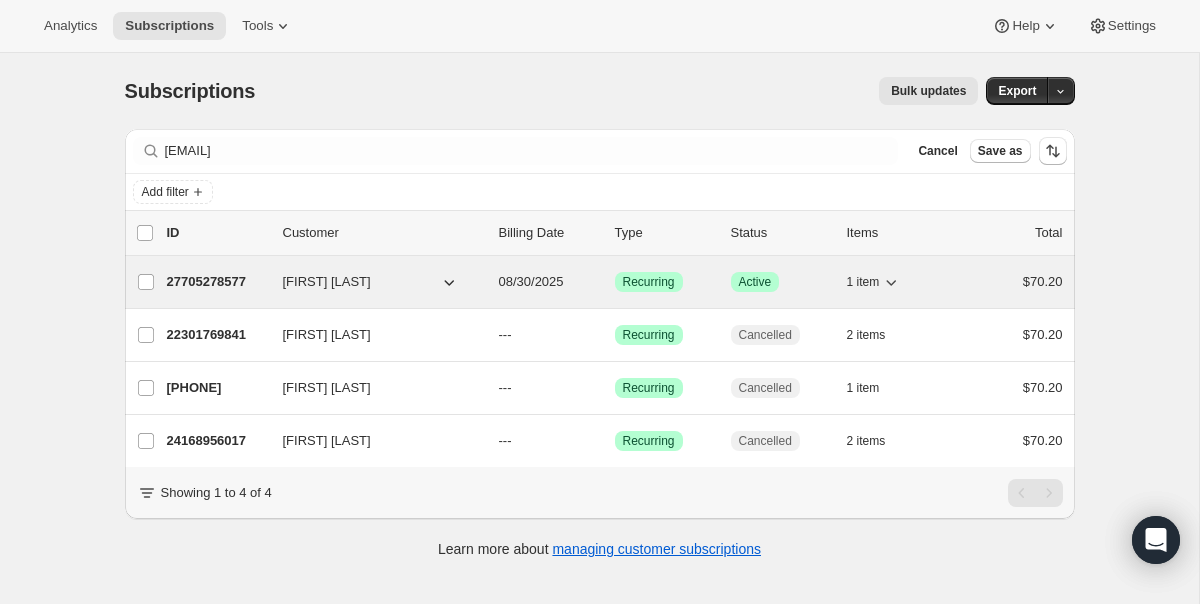 click on "27705278577 [FIRST] [LAST] 08/30/2025 Success Recurring Success Active 1   item $70.20" at bounding box center [615, 282] 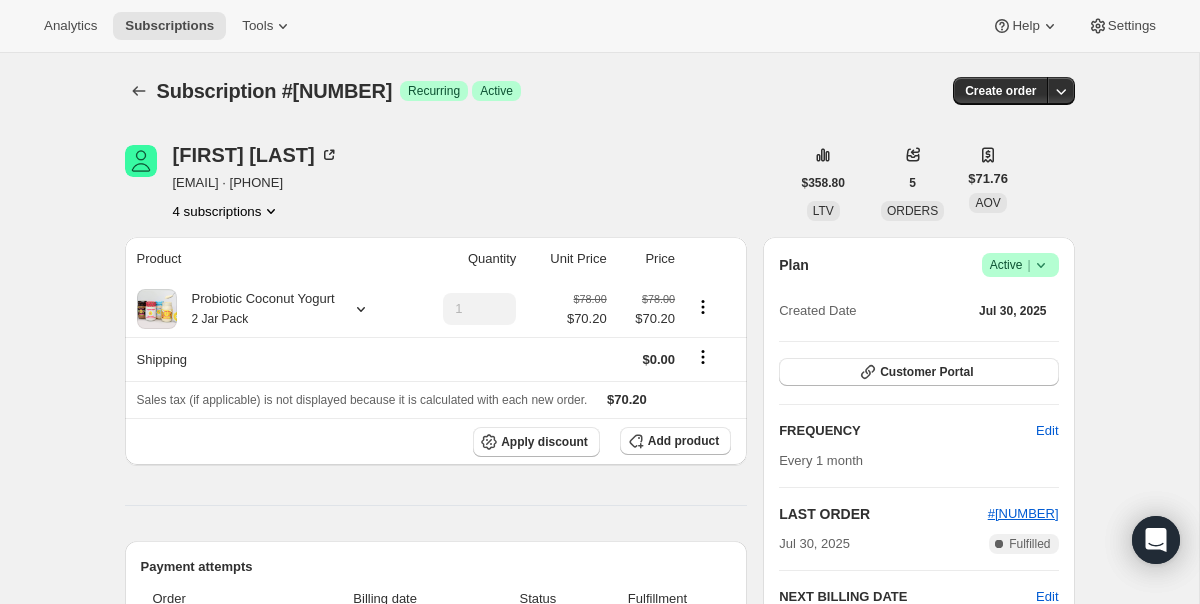 click 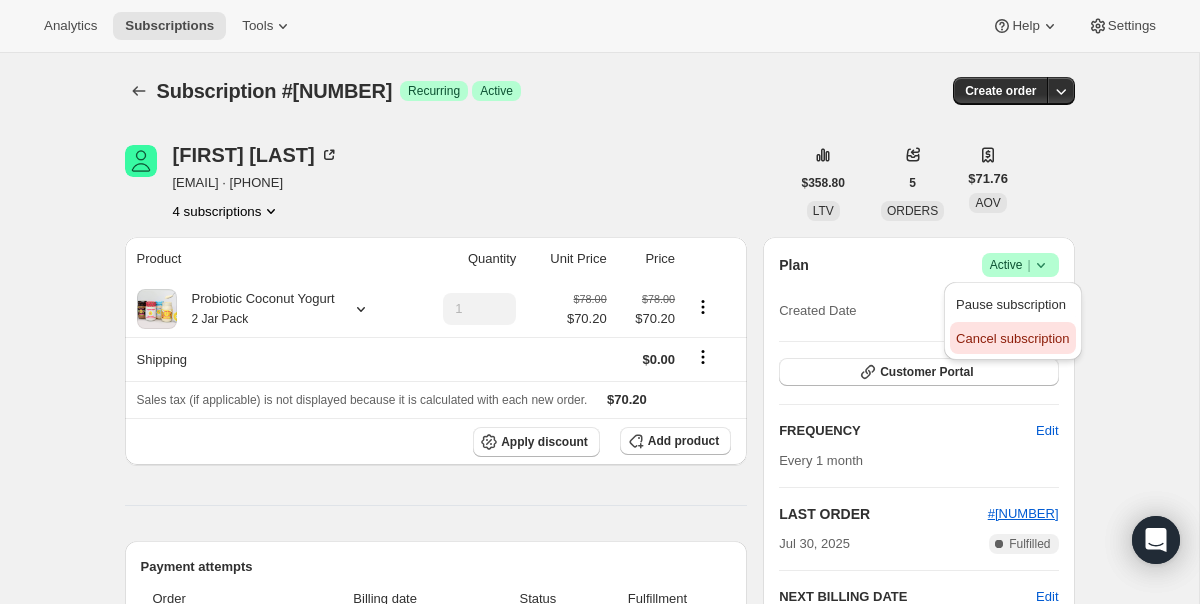 click on "Cancel subscription" at bounding box center [1012, 338] 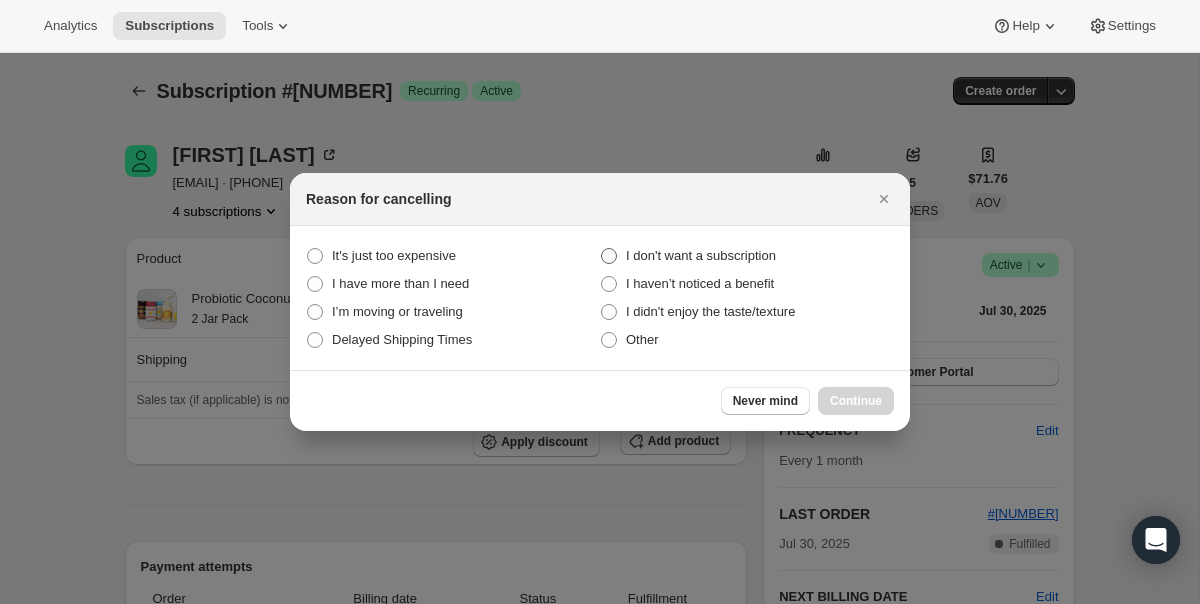 click on "I don't want a subscription" at bounding box center [701, 255] 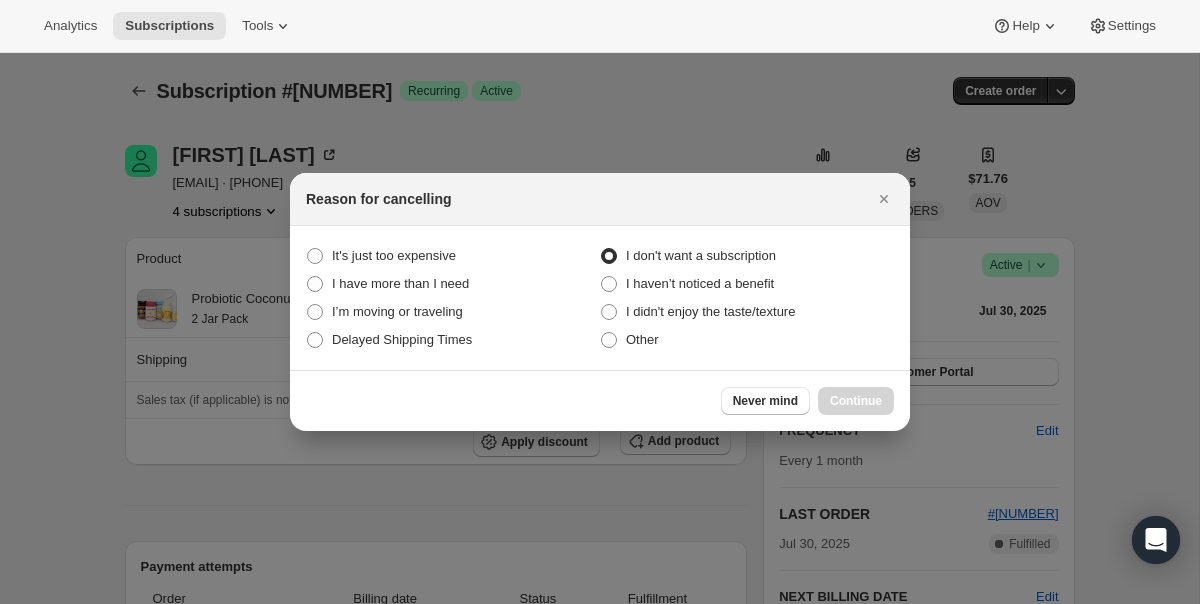 radio on "true" 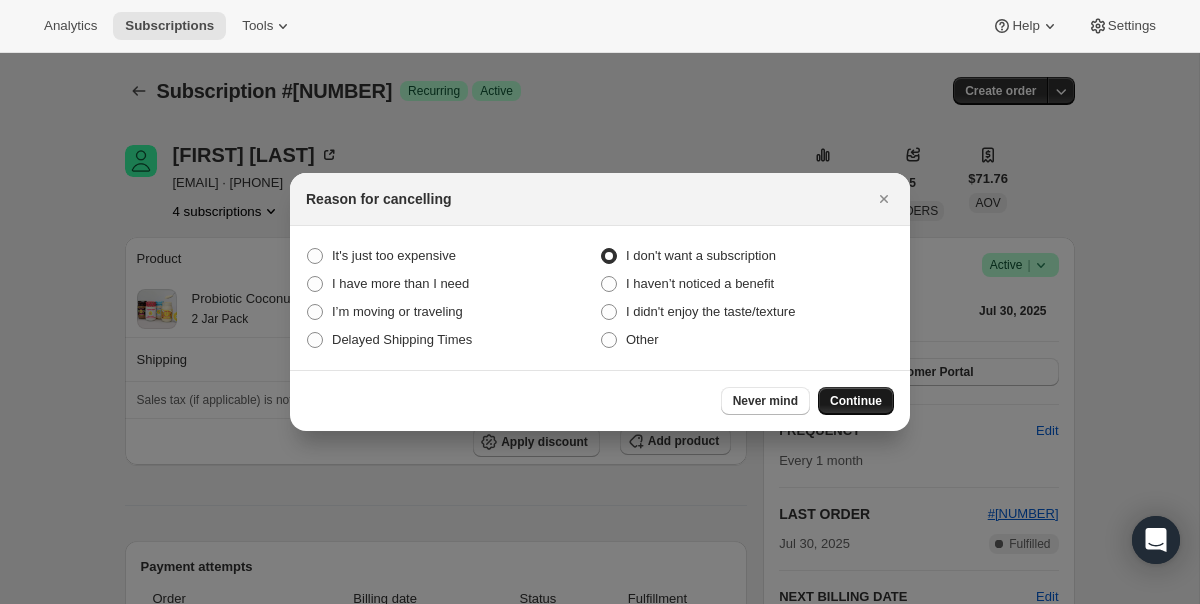 click on "Continue" at bounding box center [856, 401] 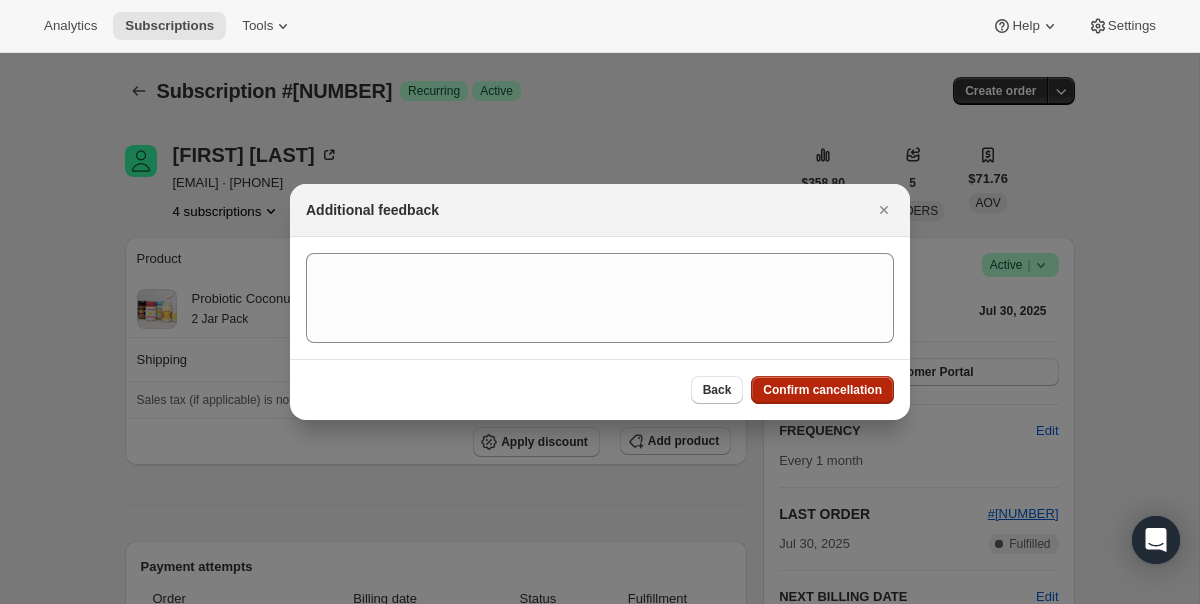 click on "Confirm cancellation" at bounding box center (822, 390) 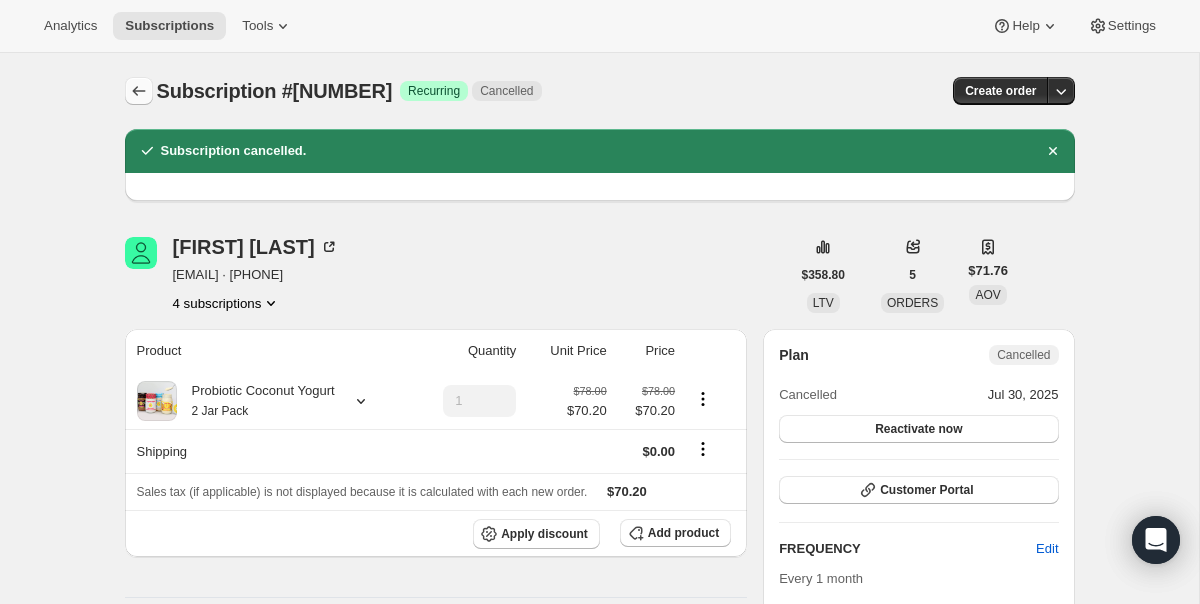 click at bounding box center (139, 91) 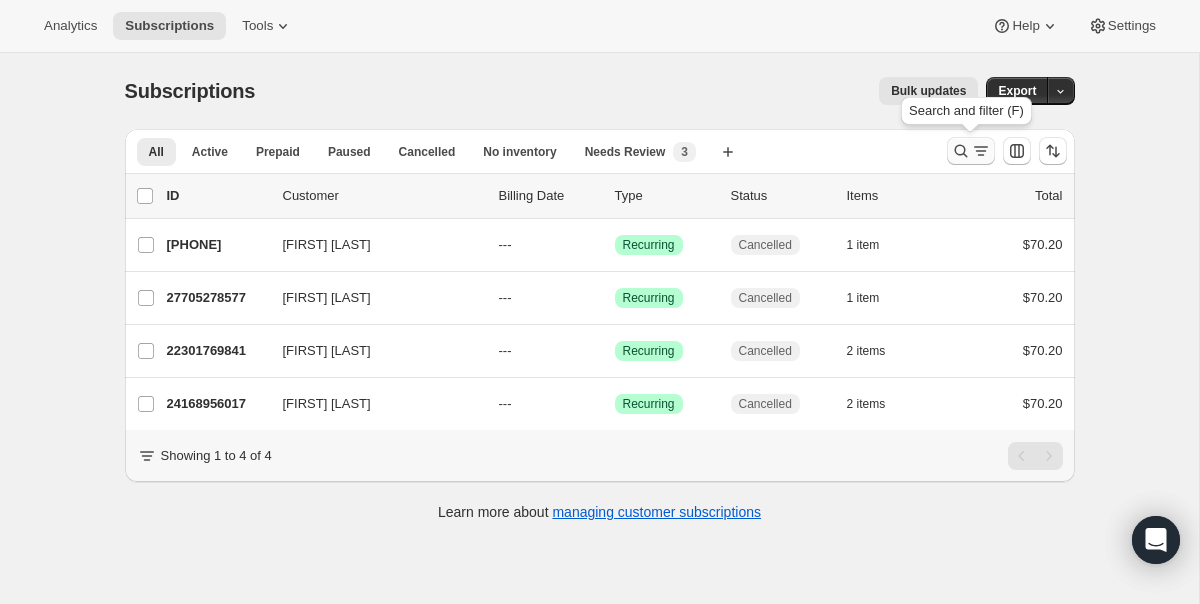 click 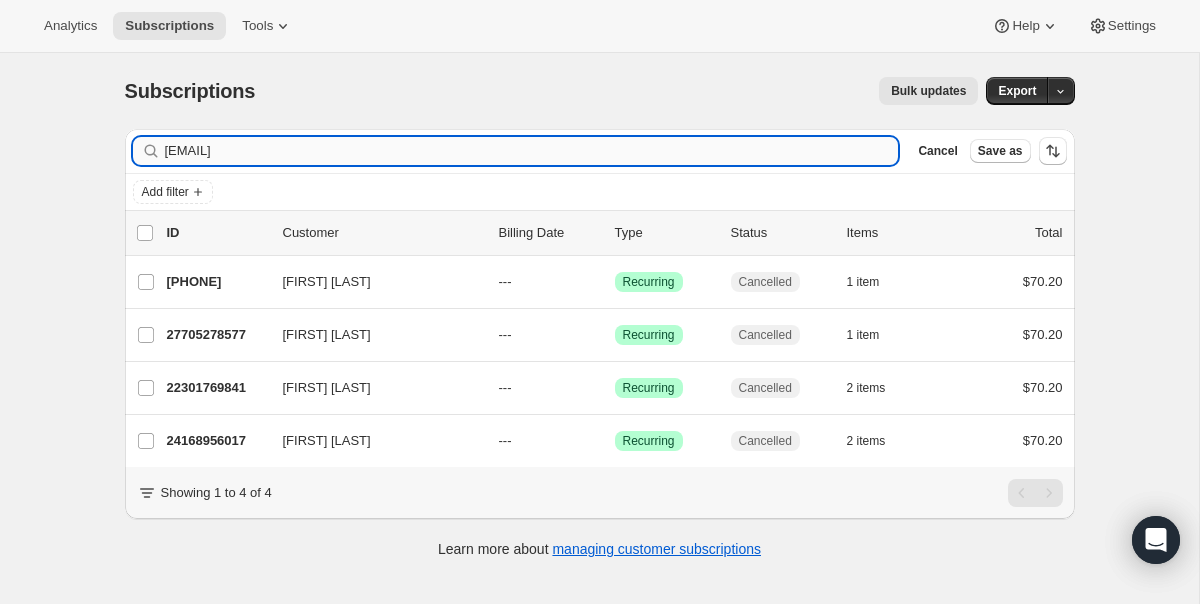 click on "[EMAIL]" at bounding box center [532, 151] 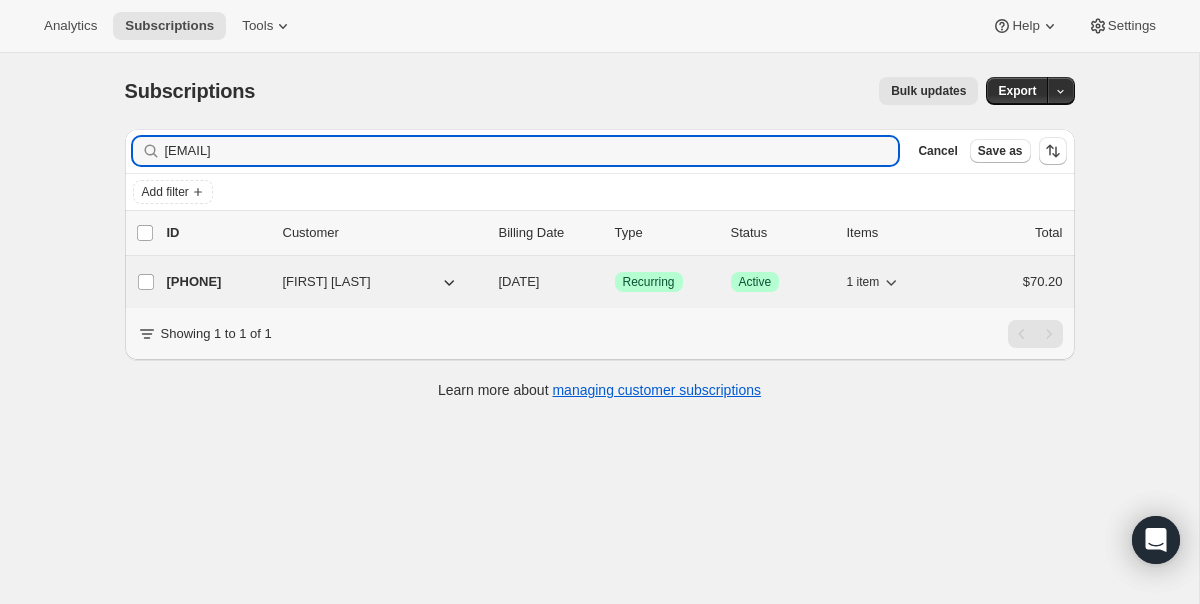type on "[EMAIL]" 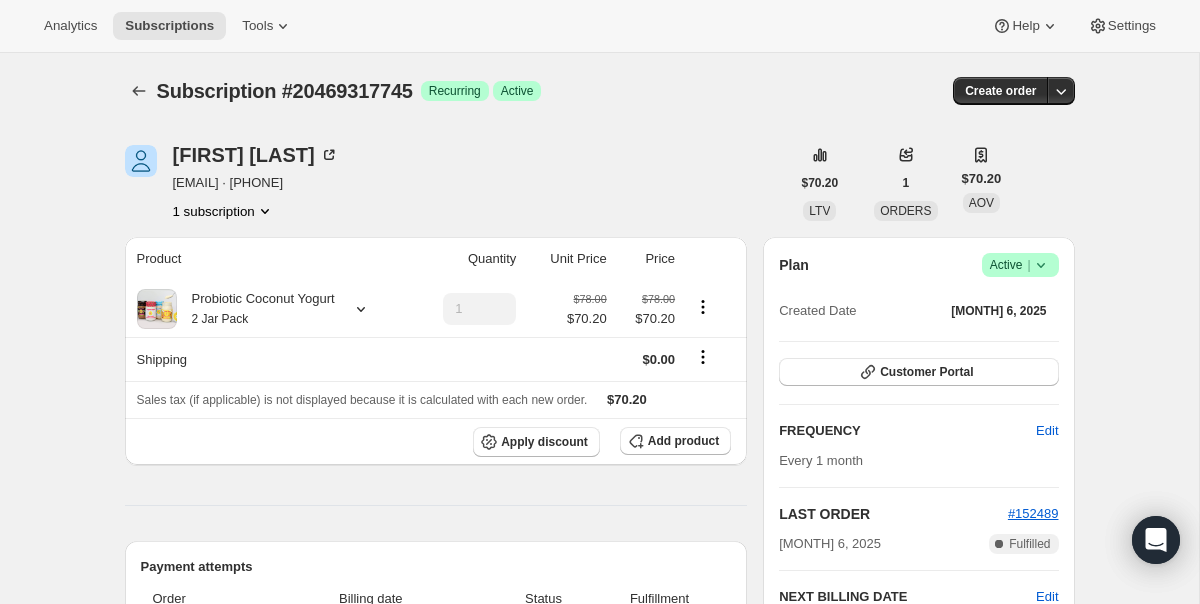 click 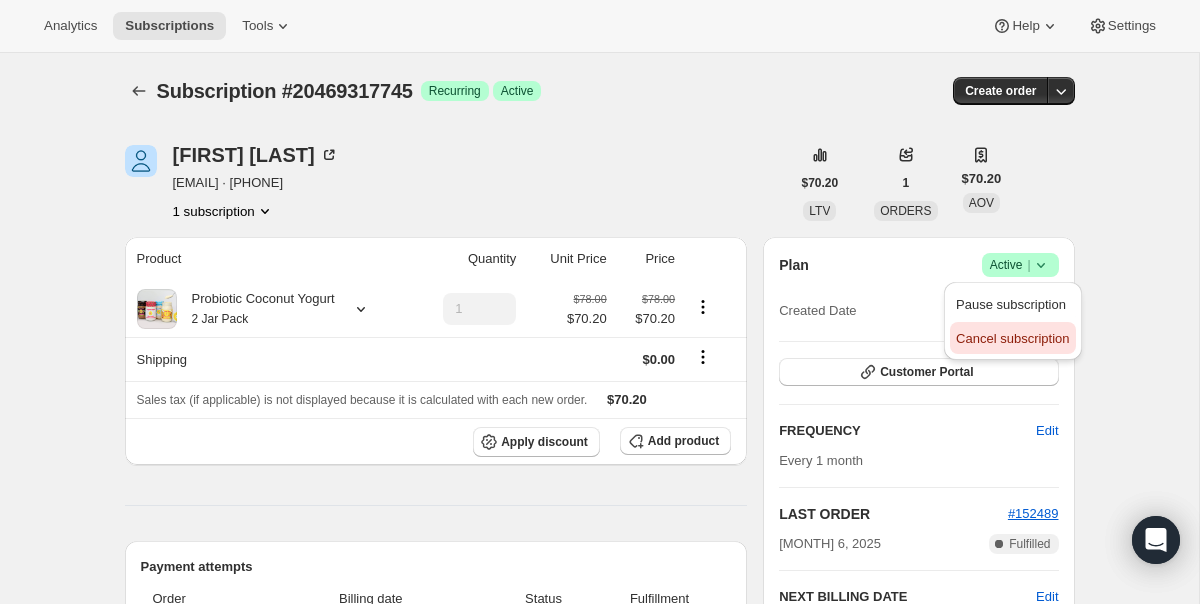 click on "Cancel subscription" at bounding box center [1012, 338] 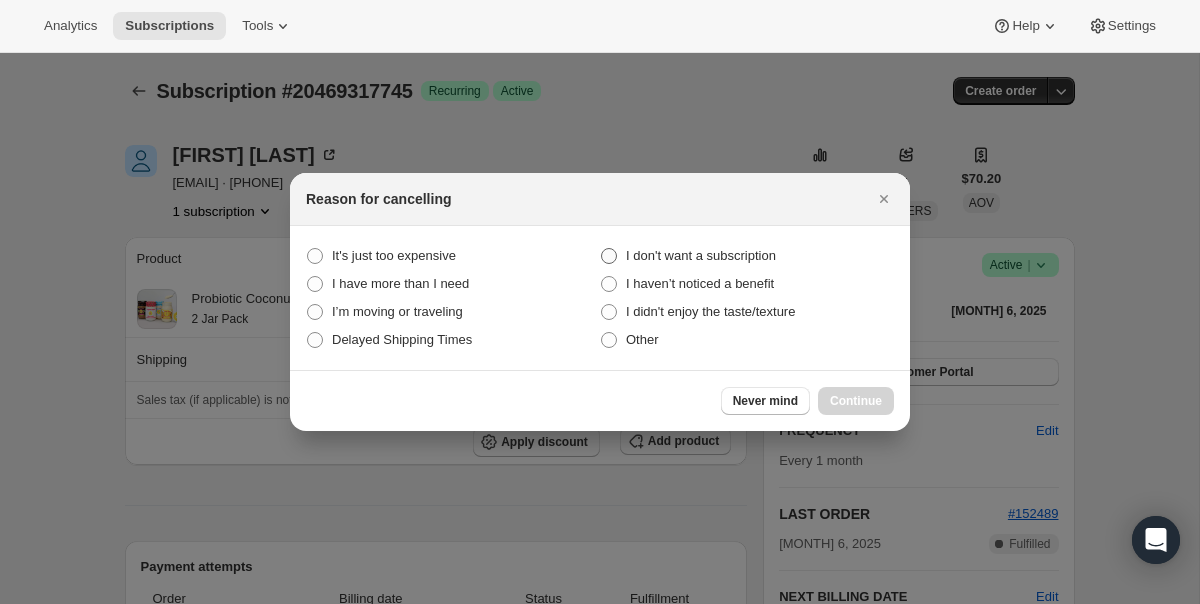 click on "I don't want a subscription" at bounding box center (701, 255) 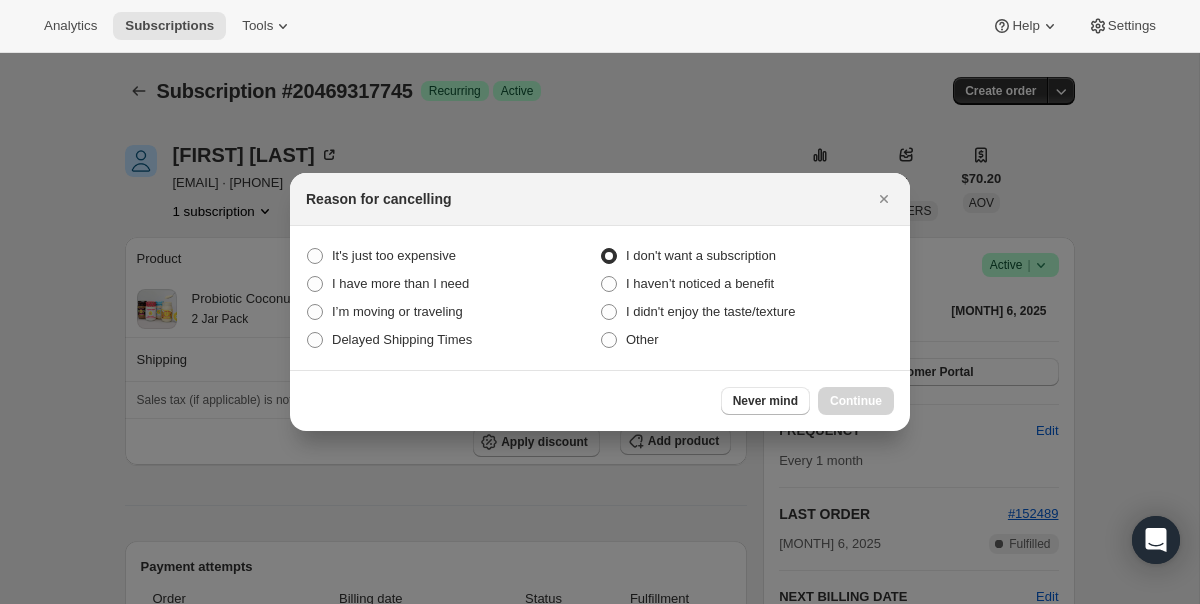 radio on "true" 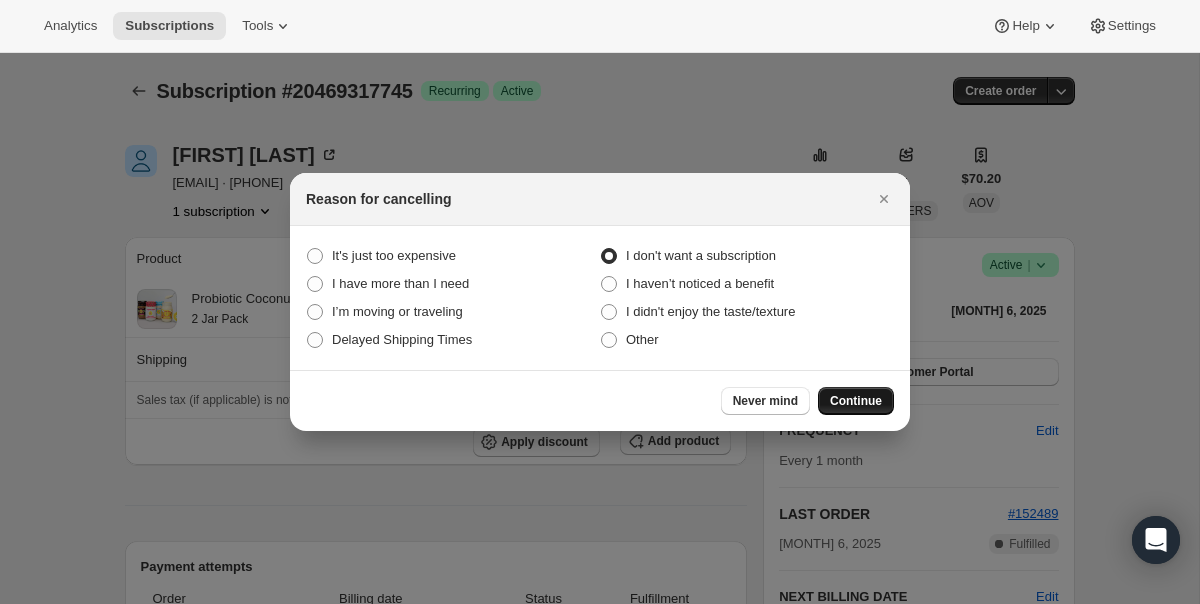 click on "Continue" at bounding box center (856, 401) 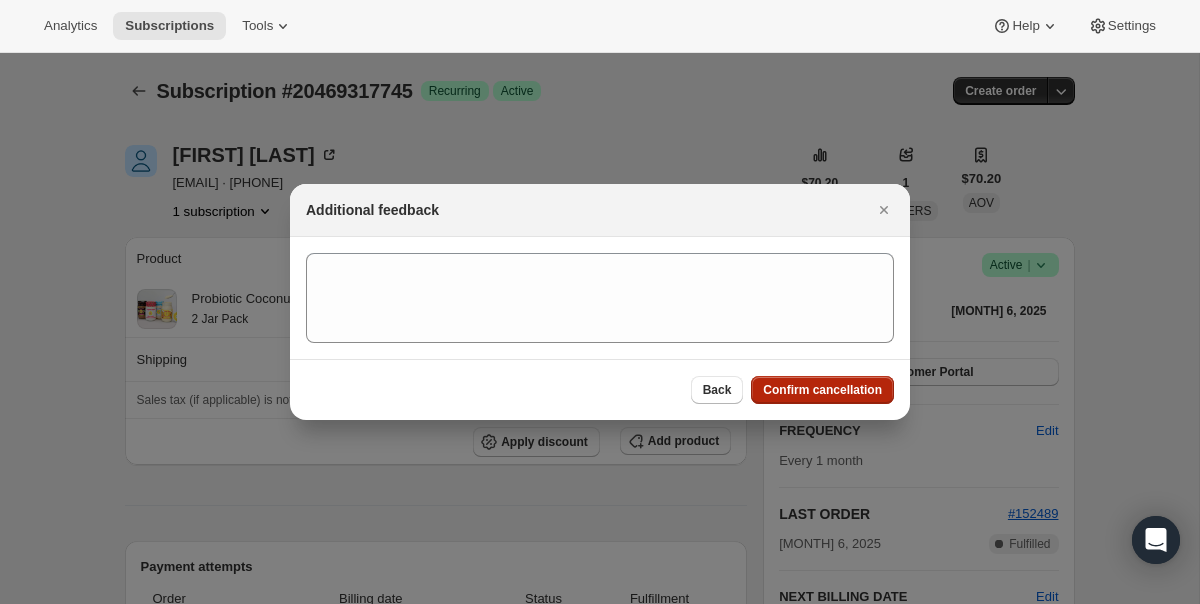 click on "Confirm cancellation" at bounding box center [822, 390] 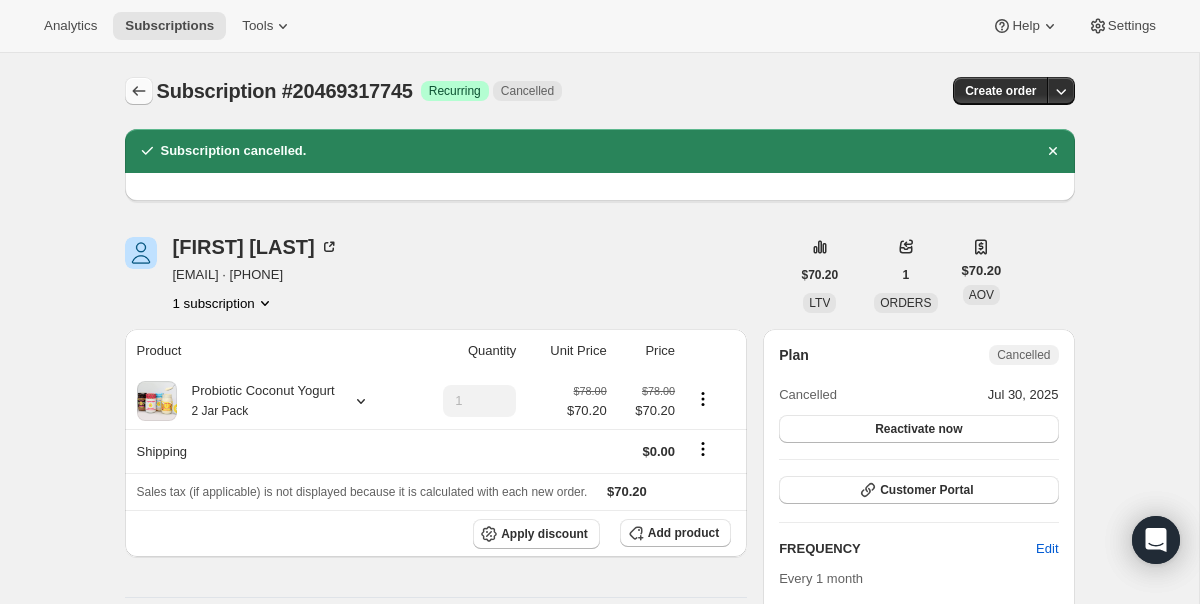 click 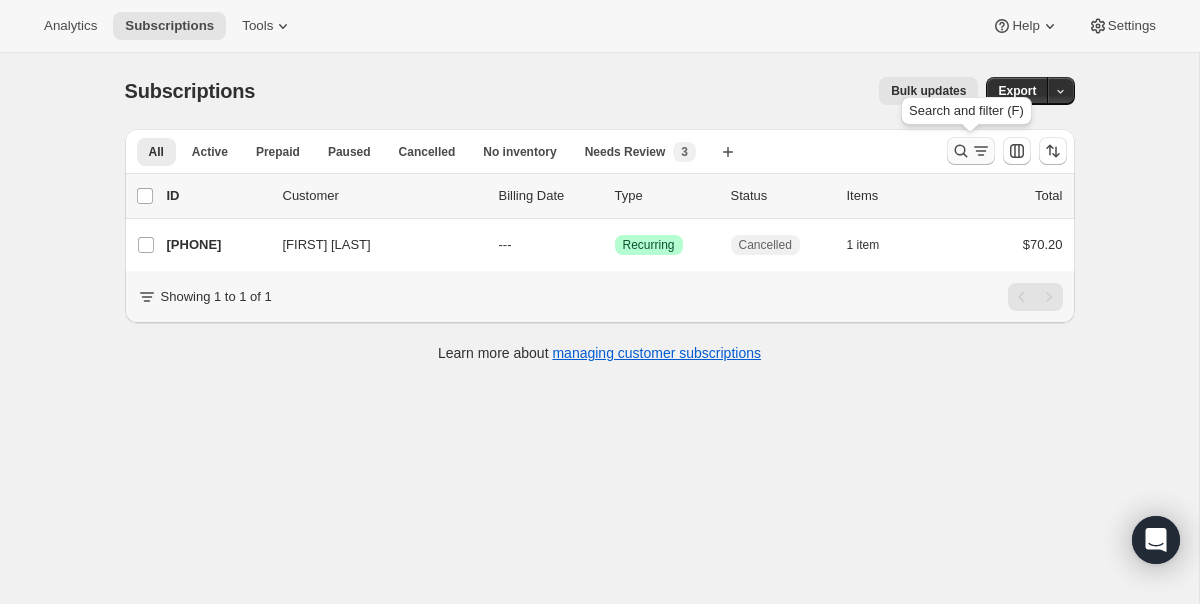 click 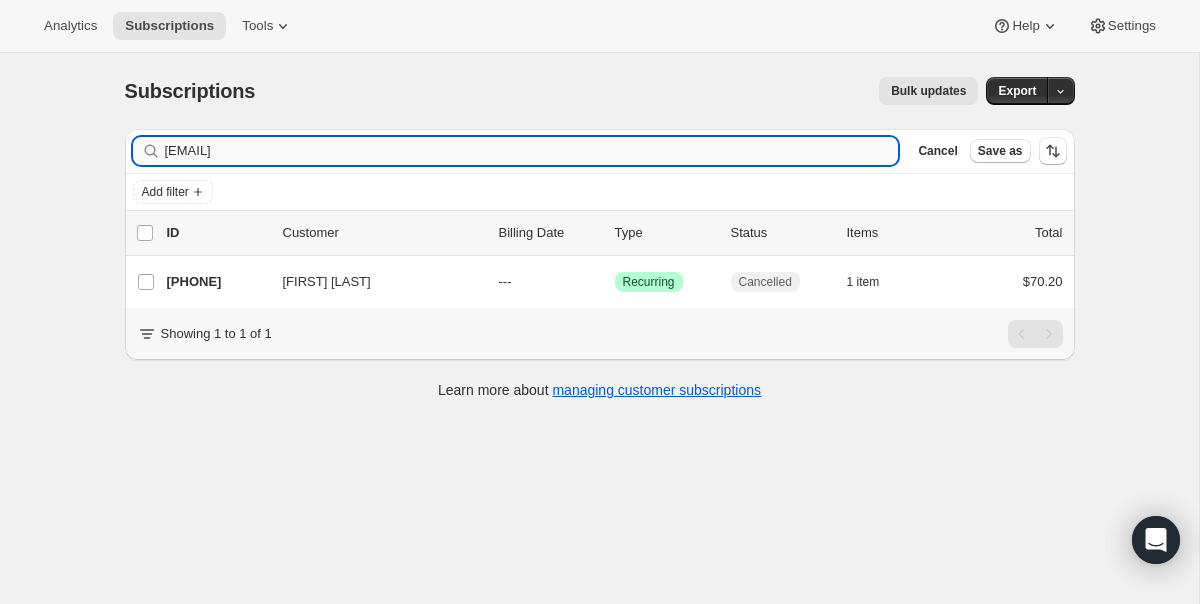 click on "[EMAIL]" at bounding box center [532, 151] 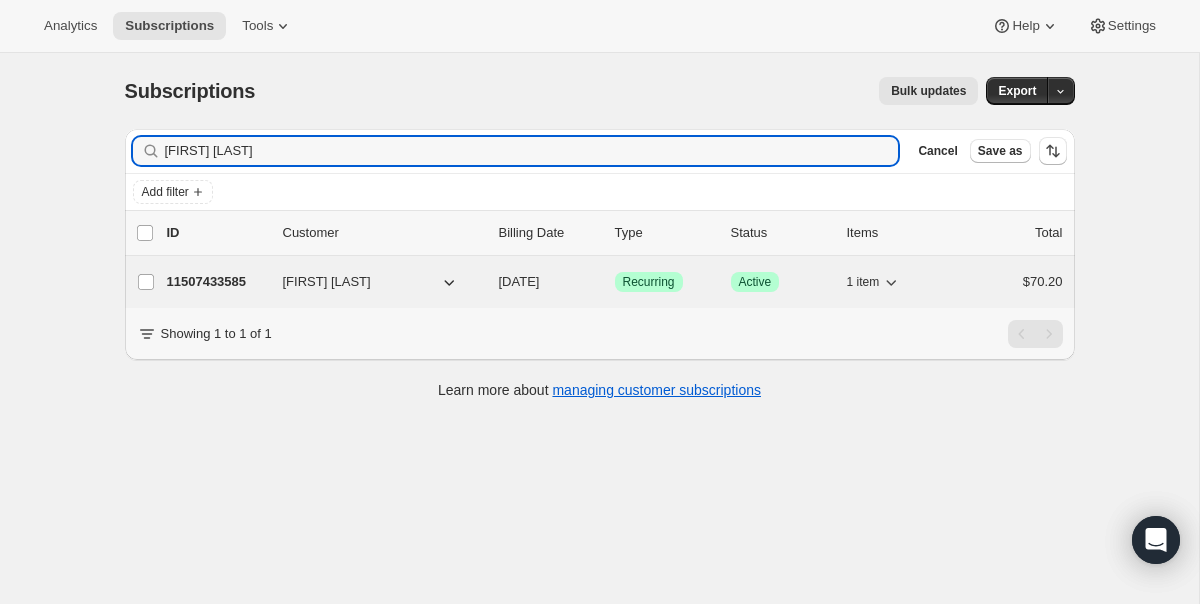 type on "[FIRST] [LAST]" 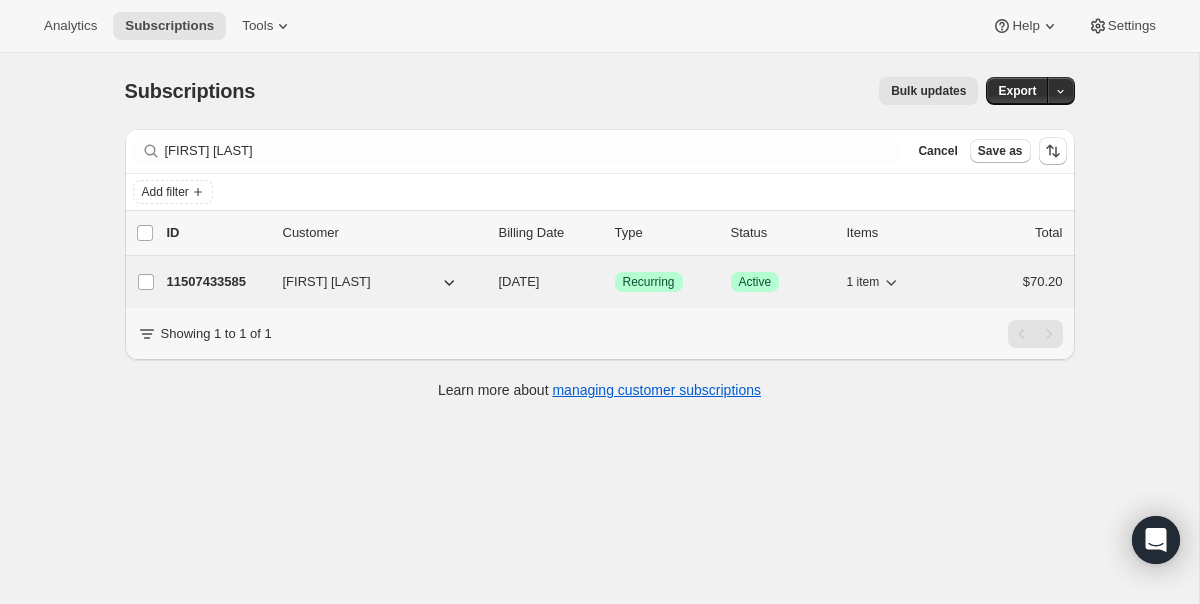 click on "[DATE]" at bounding box center (519, 281) 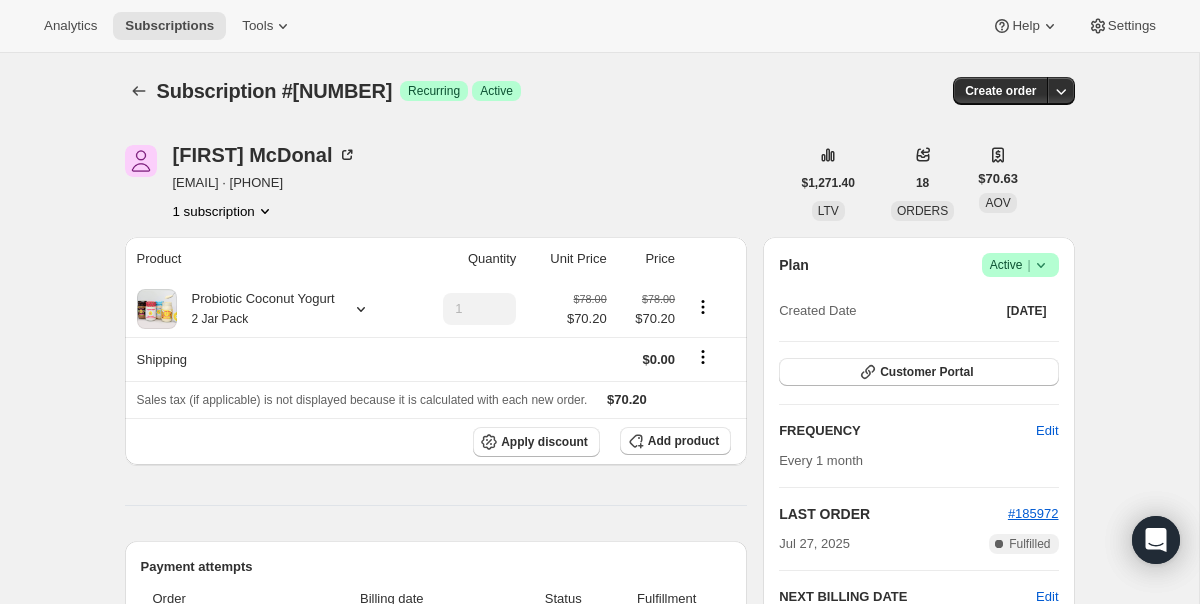 drag, startPoint x: 316, startPoint y: 181, endPoint x: 177, endPoint y: 182, distance: 139.0036 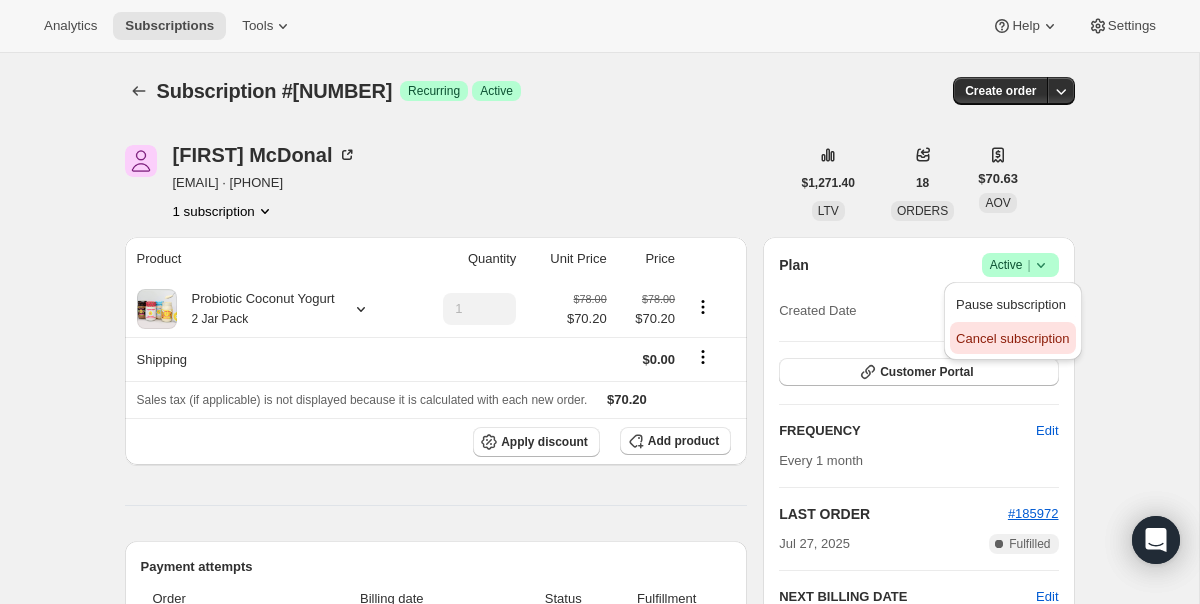 click on "Cancel subscription" at bounding box center (1012, 338) 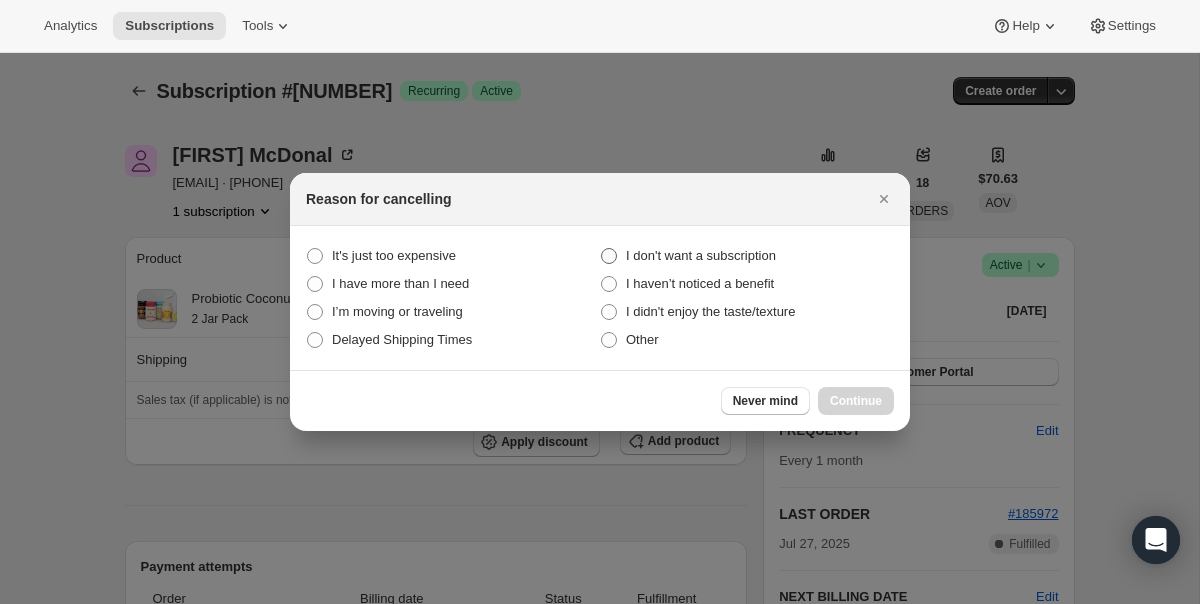 click on "I don't want a subscription" at bounding box center (701, 255) 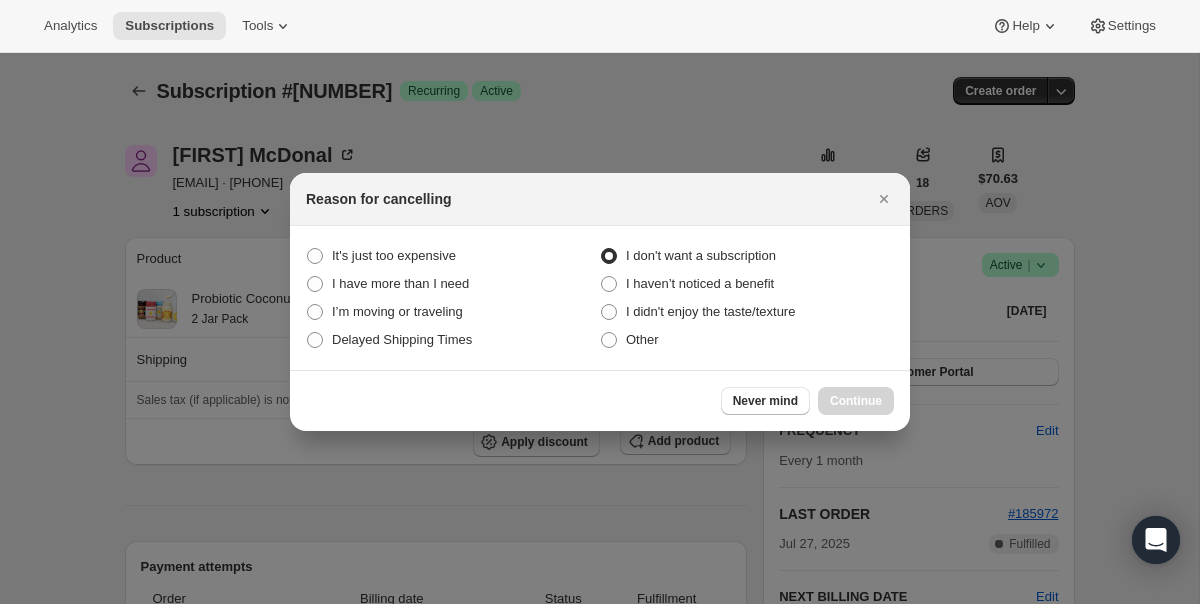 radio on "true" 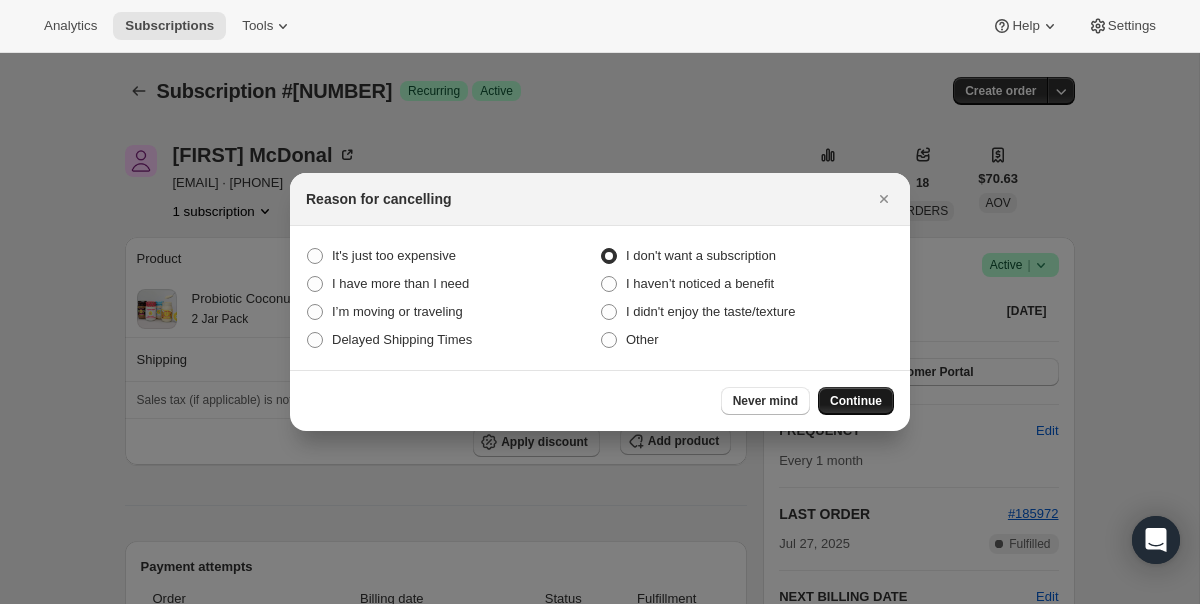 click on "Continue" at bounding box center [856, 401] 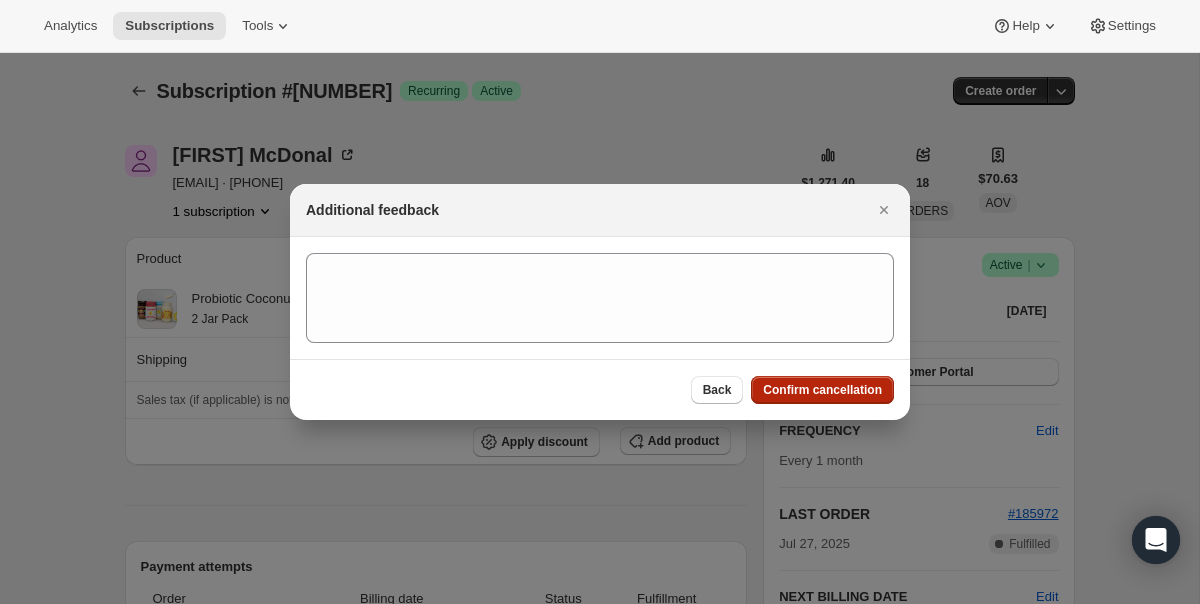 click on "Confirm cancellation" at bounding box center [822, 390] 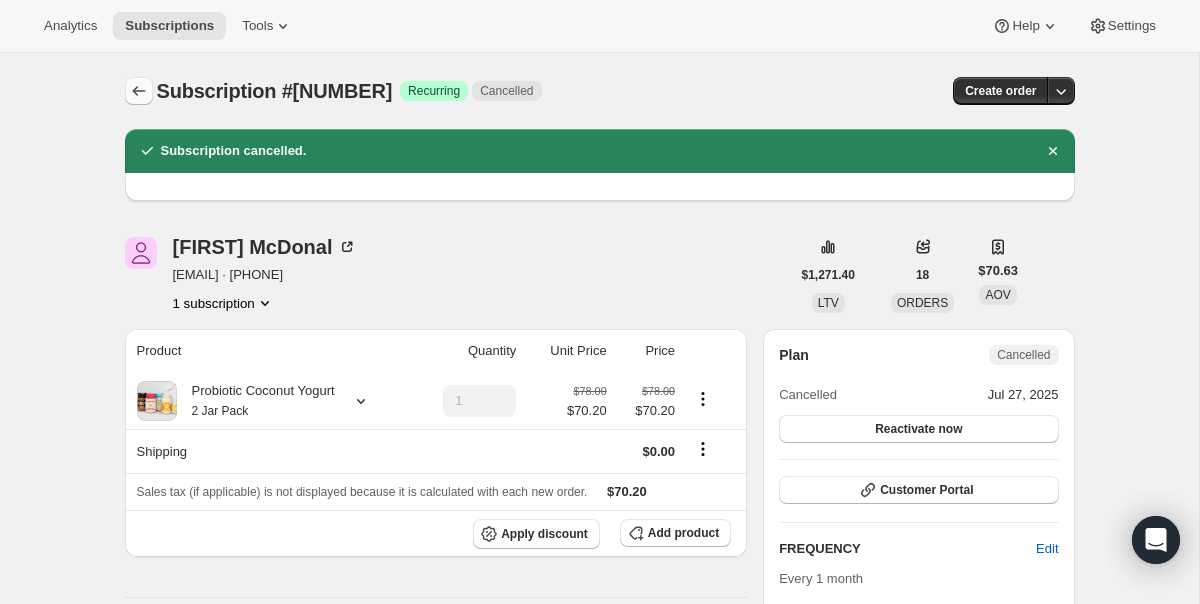 click 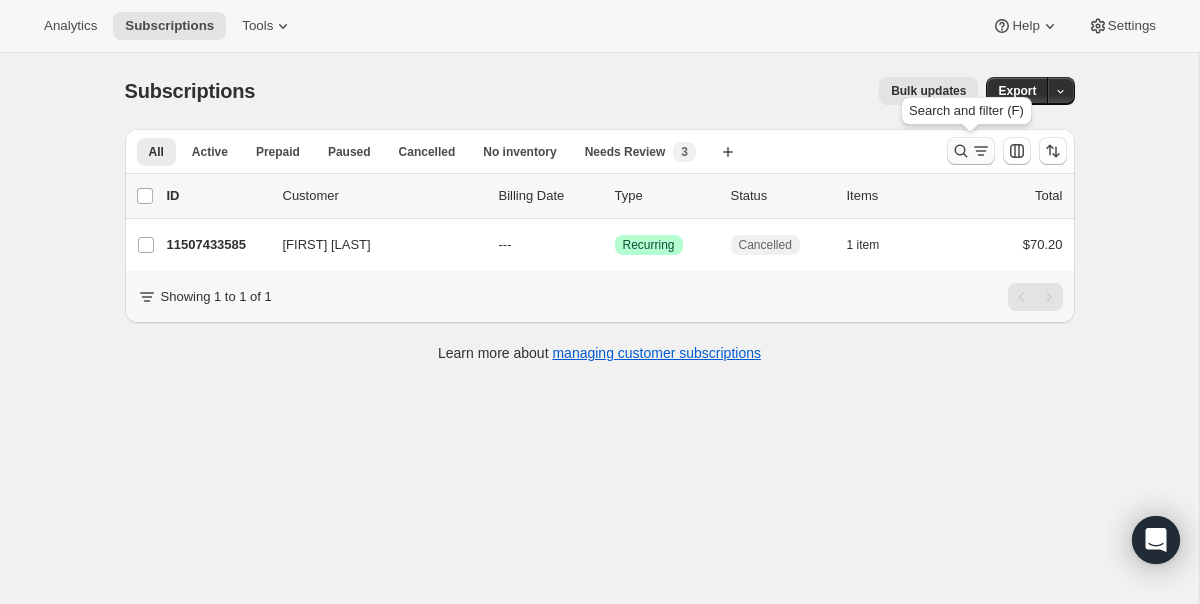 click 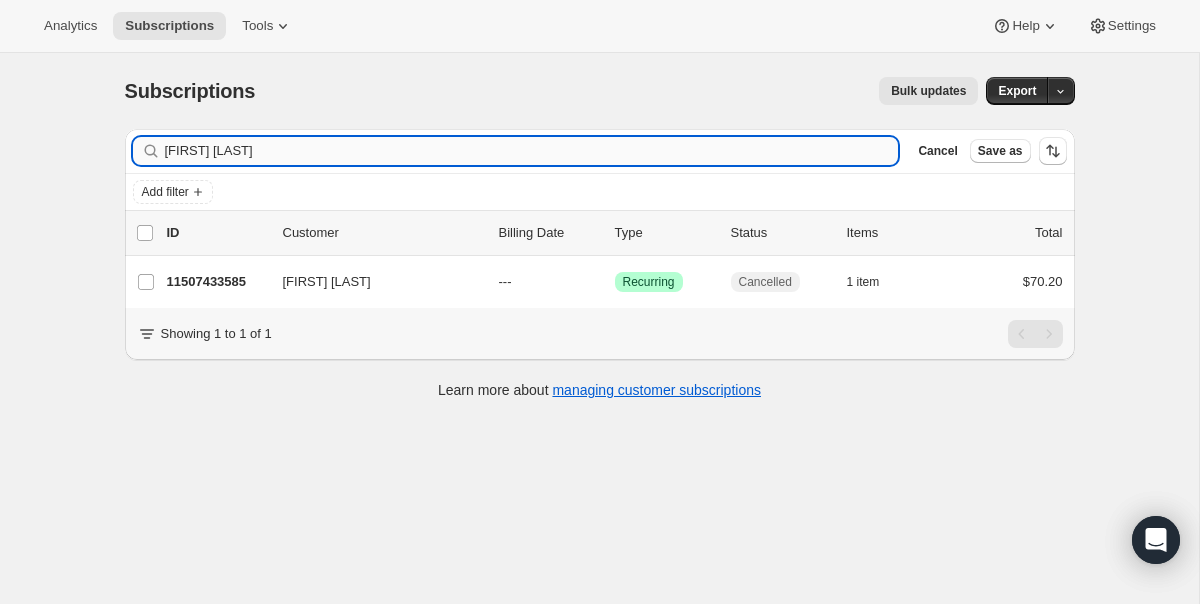click on "[FIRST] [LAST]" at bounding box center [532, 151] 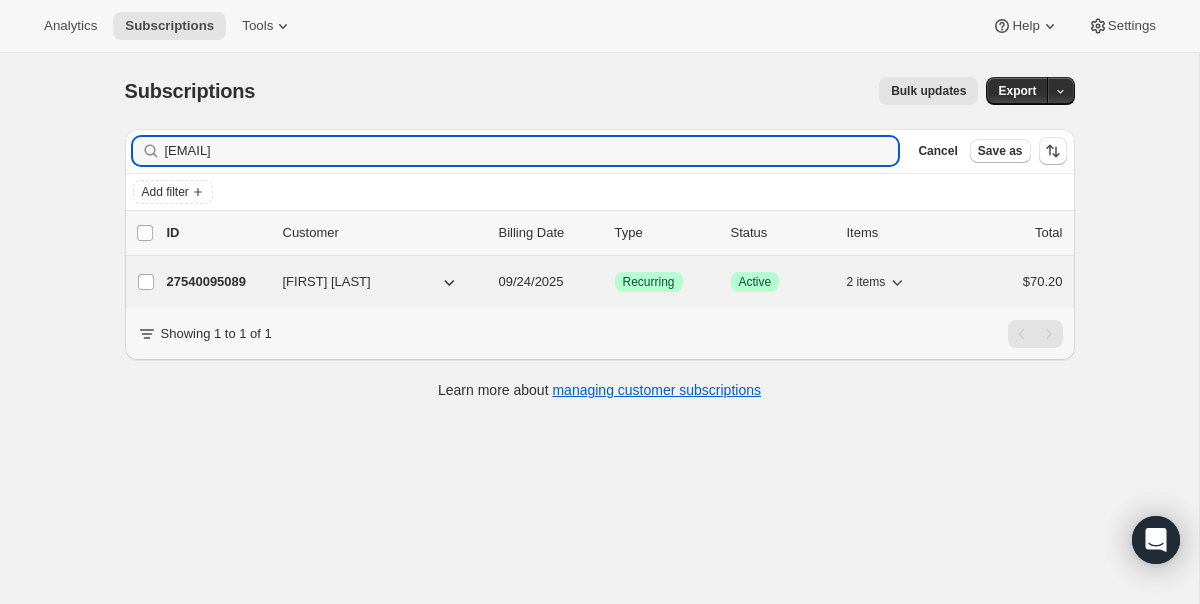 type on "[EMAIL]" 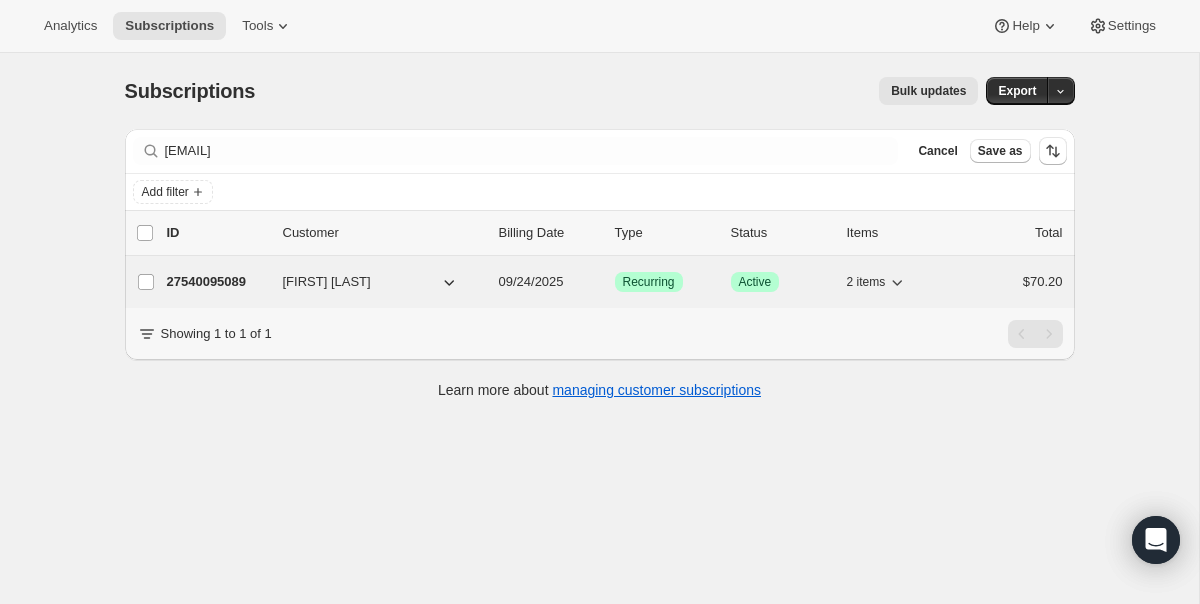 click on "[PHONE] [FIRST] [LAST] [DATE] Success Recurring Success Active [NUMBER]  items [PRICE]" at bounding box center (615, 282) 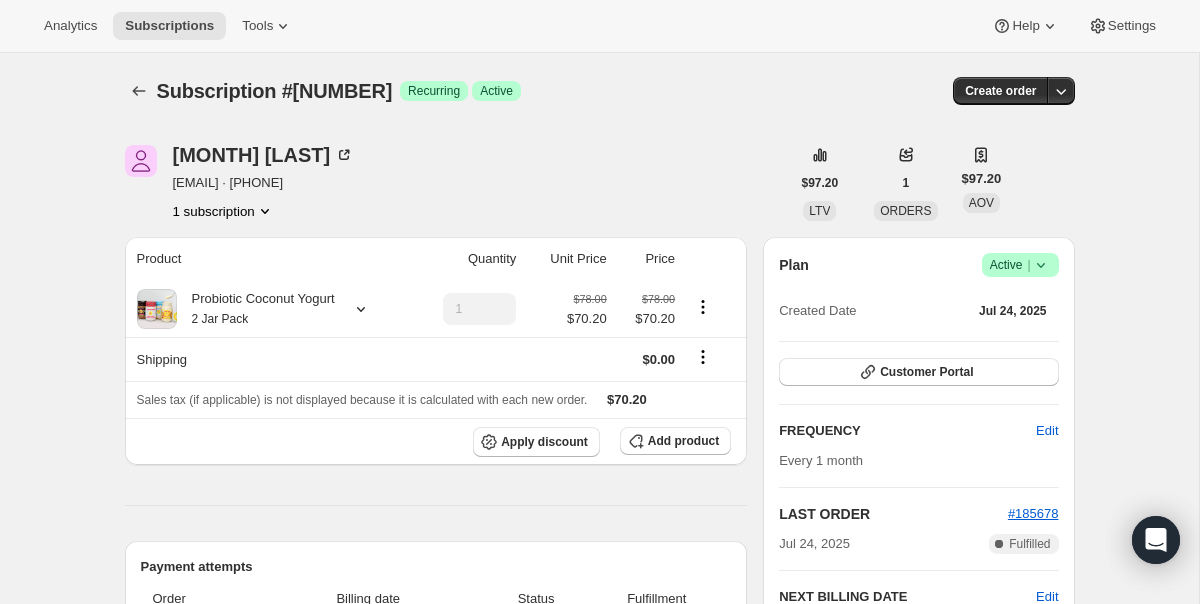 click 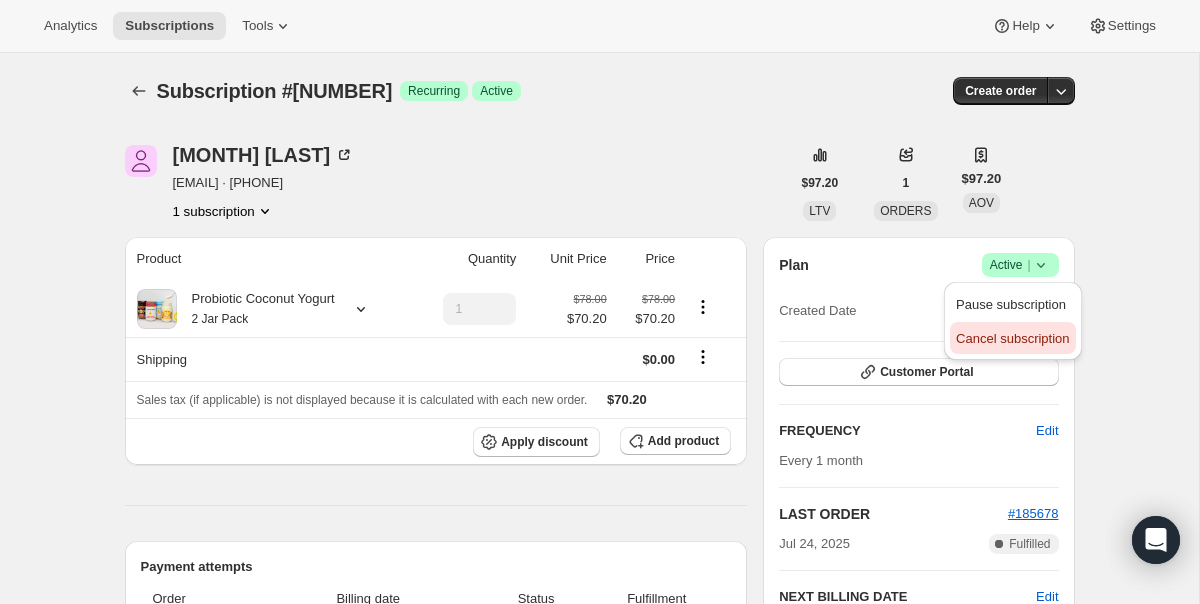 click on "Cancel subscription" at bounding box center (1012, 338) 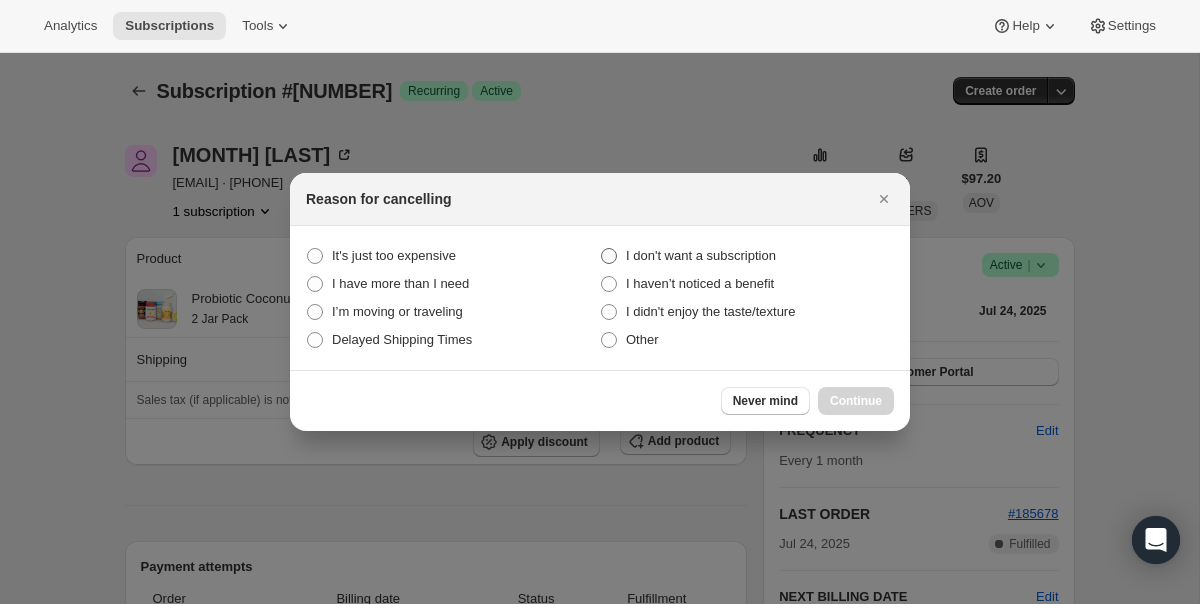 click on "I don't want a subscription" at bounding box center [747, 256] 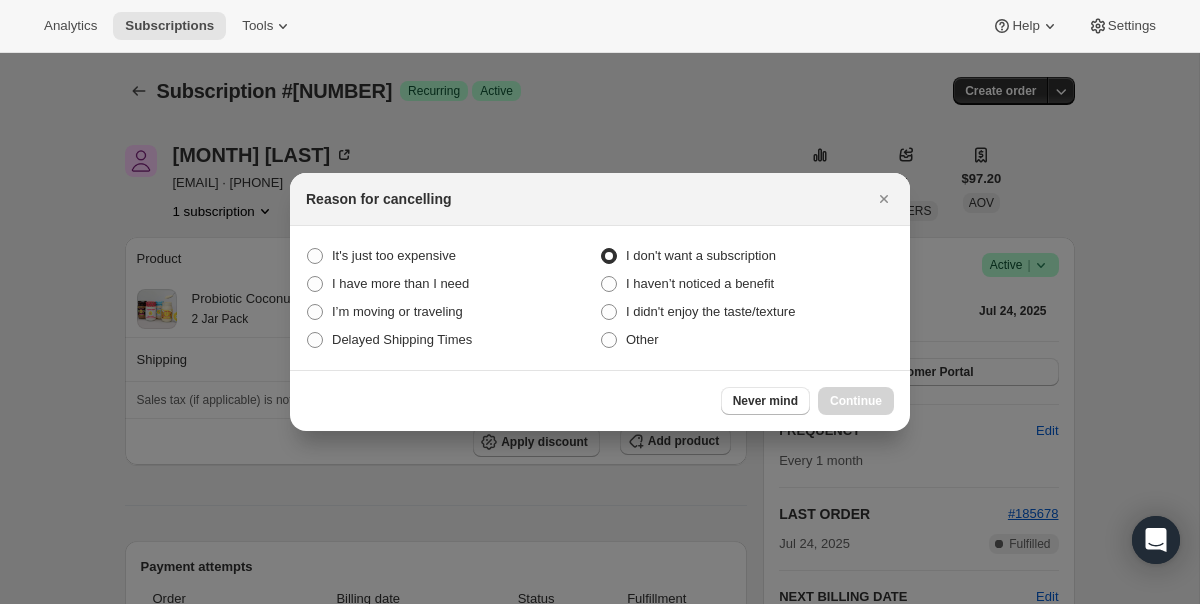 radio on "true" 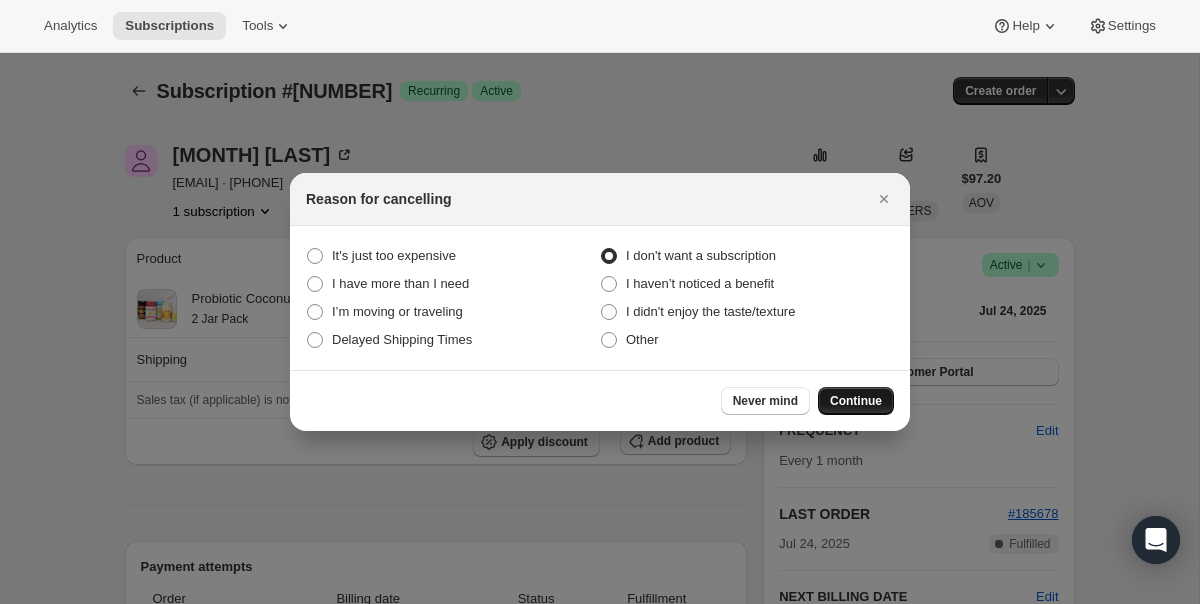 click on "Continue" at bounding box center [856, 401] 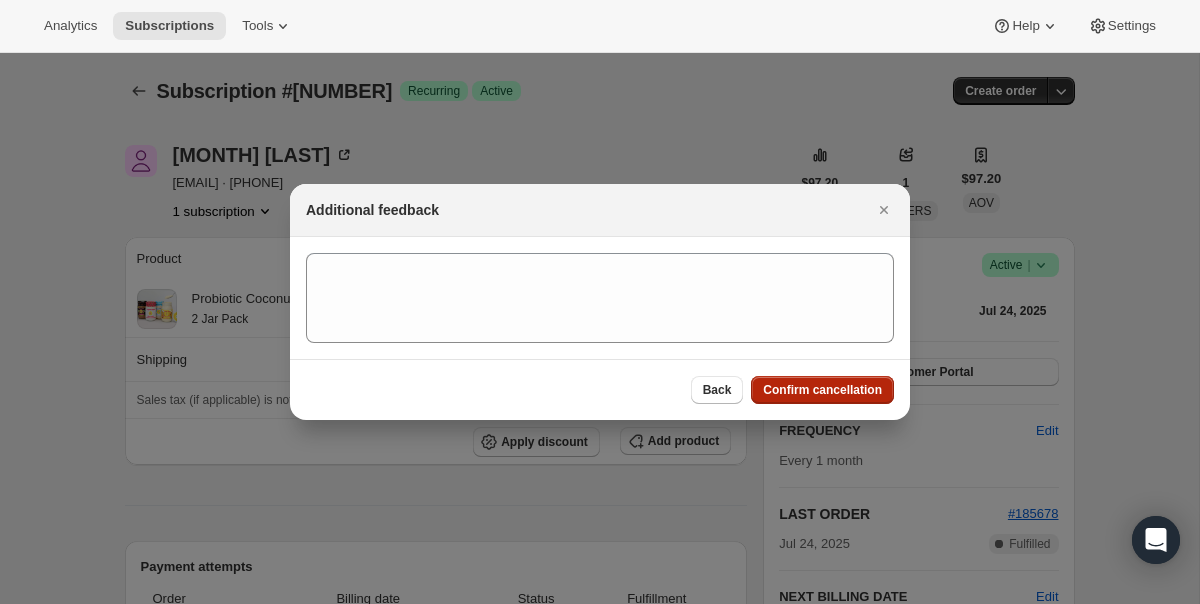 click on "Confirm cancellation" at bounding box center (822, 390) 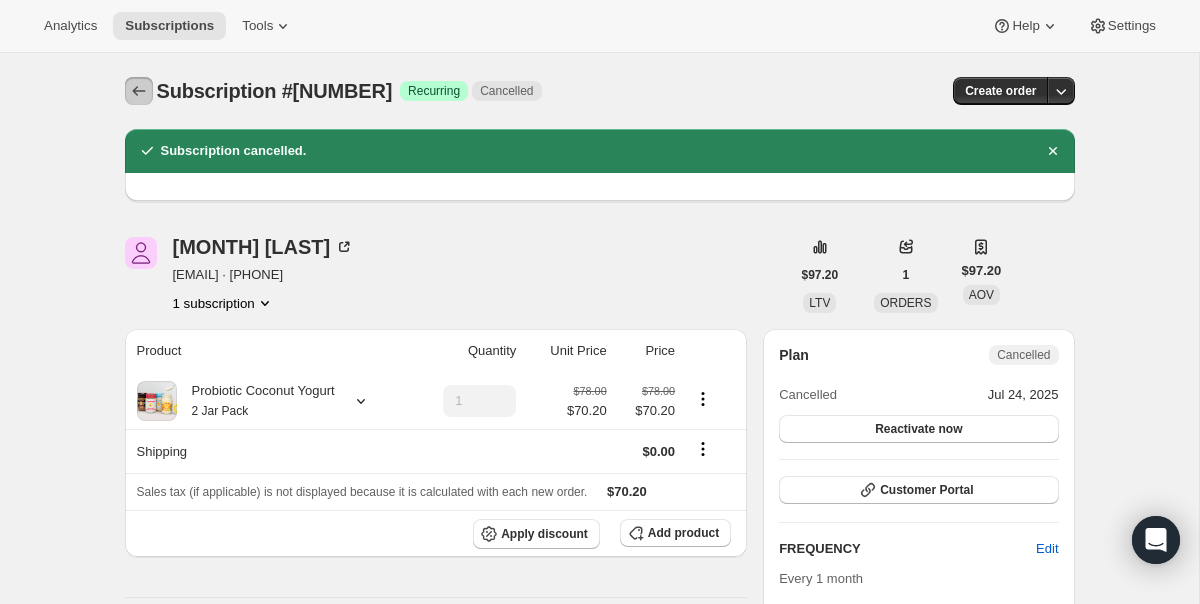 click 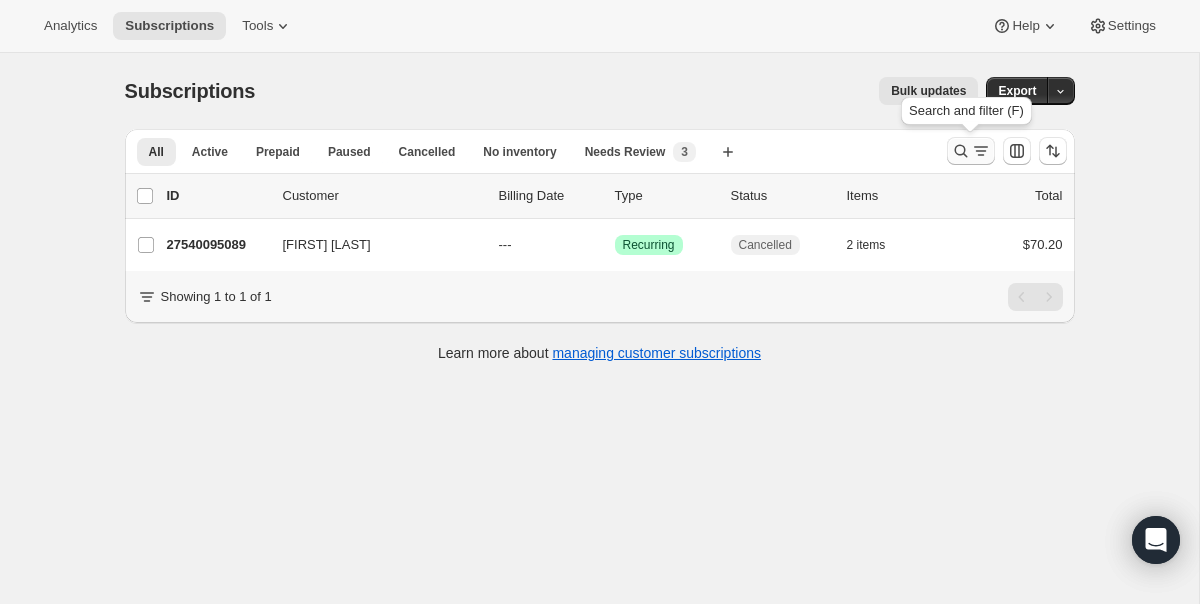 click 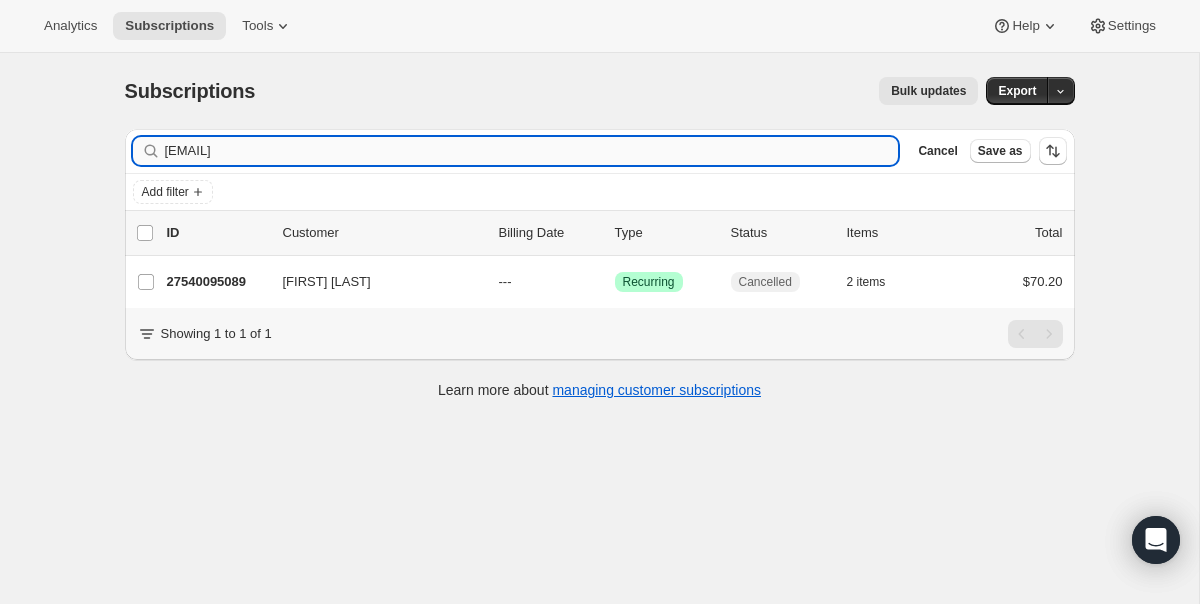 click on "[EMAIL]" at bounding box center (532, 151) 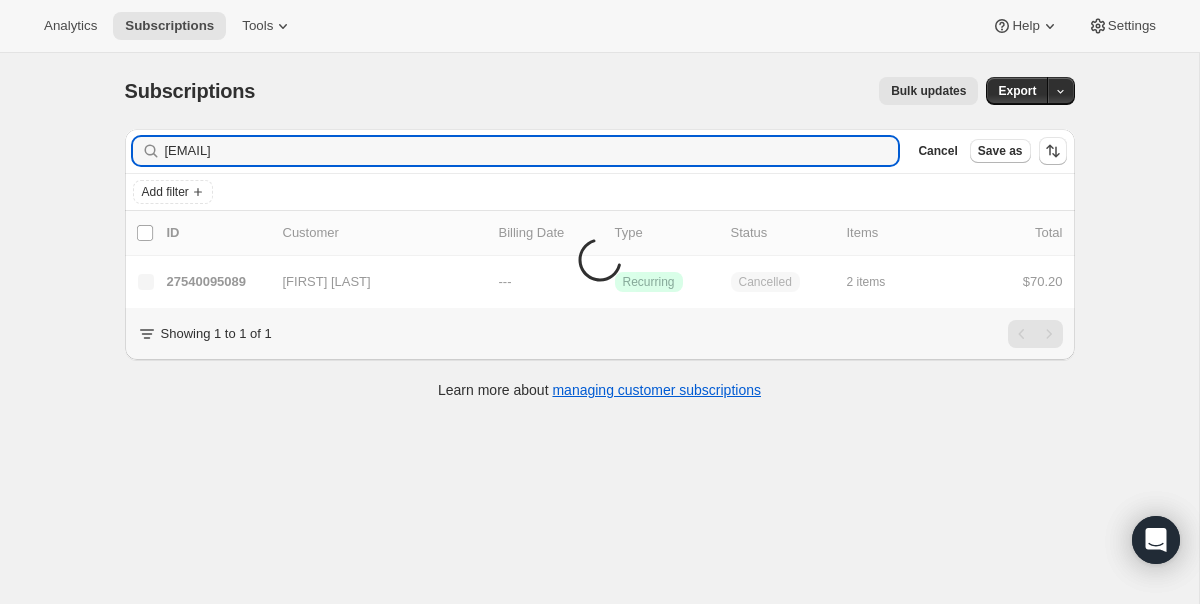 type on "[EMAIL]" 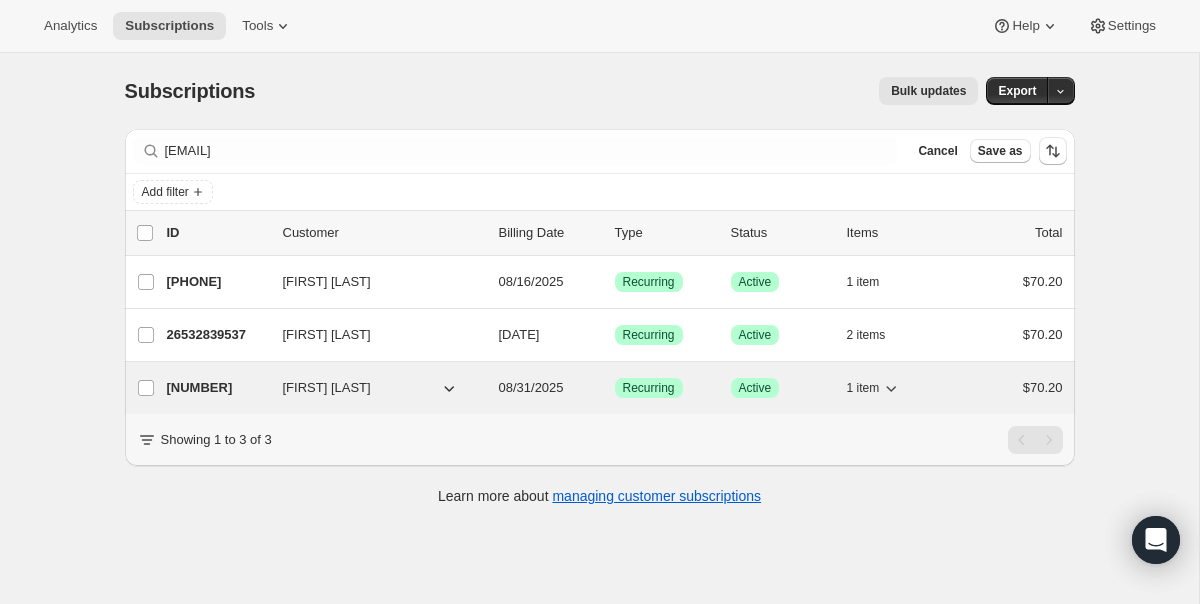 click on "13096812657 [FIRST] [LAST] 08/31/2025 Success Recurring Success Active 1   item $70.20" at bounding box center [615, 388] 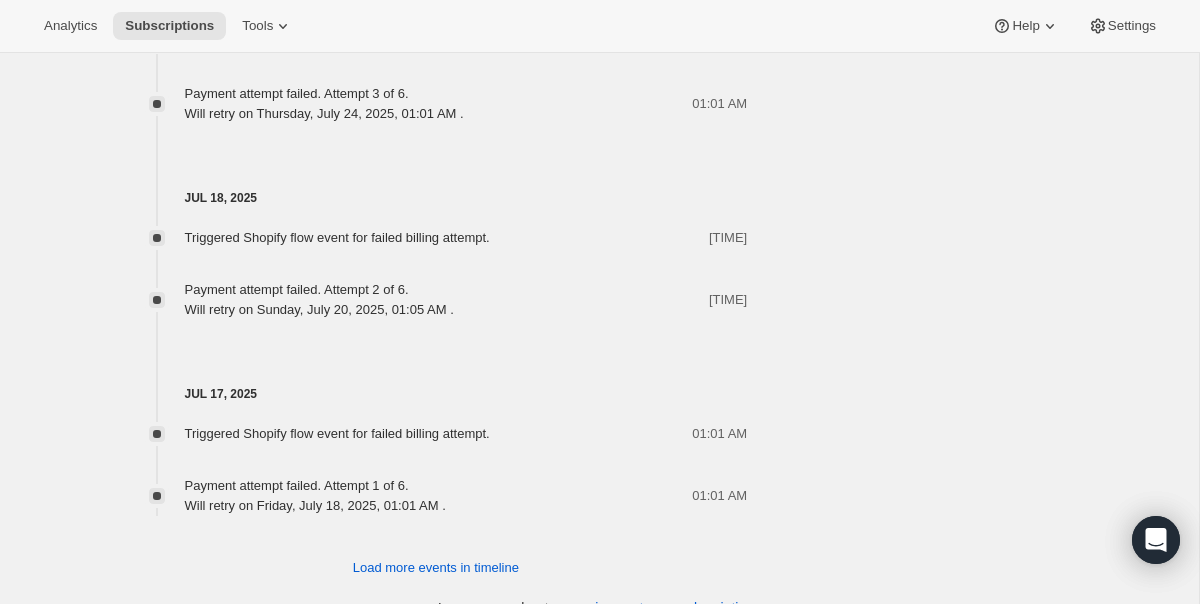 scroll, scrollTop: 1330, scrollLeft: 0, axis: vertical 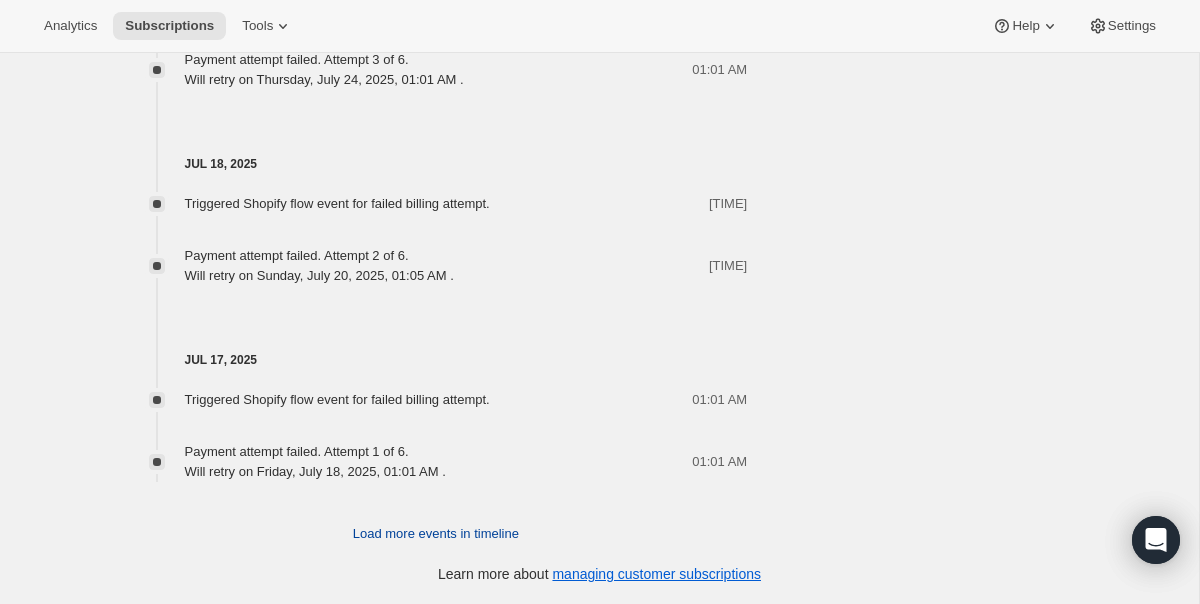 click on "Load more events in timeline" at bounding box center (436, 534) 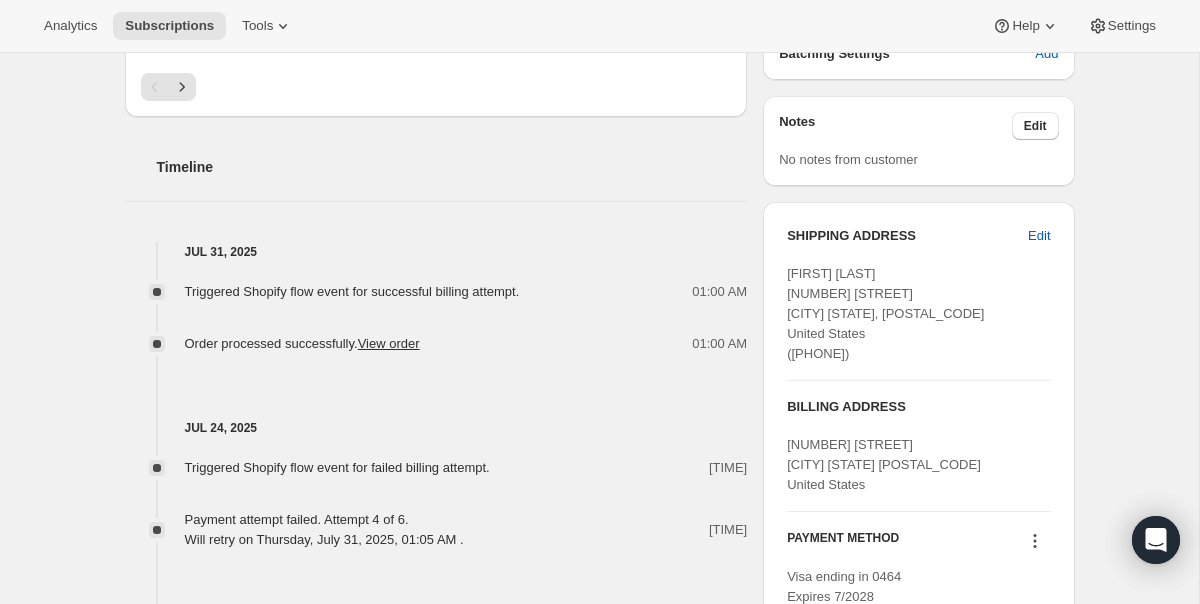 scroll, scrollTop: 0, scrollLeft: 0, axis: both 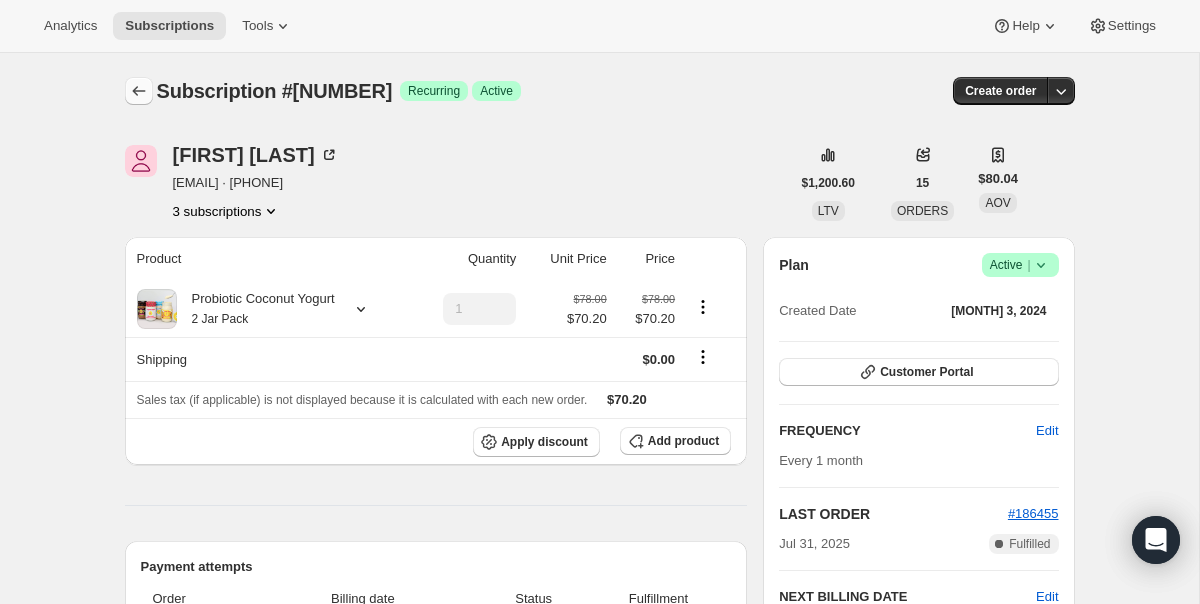 click 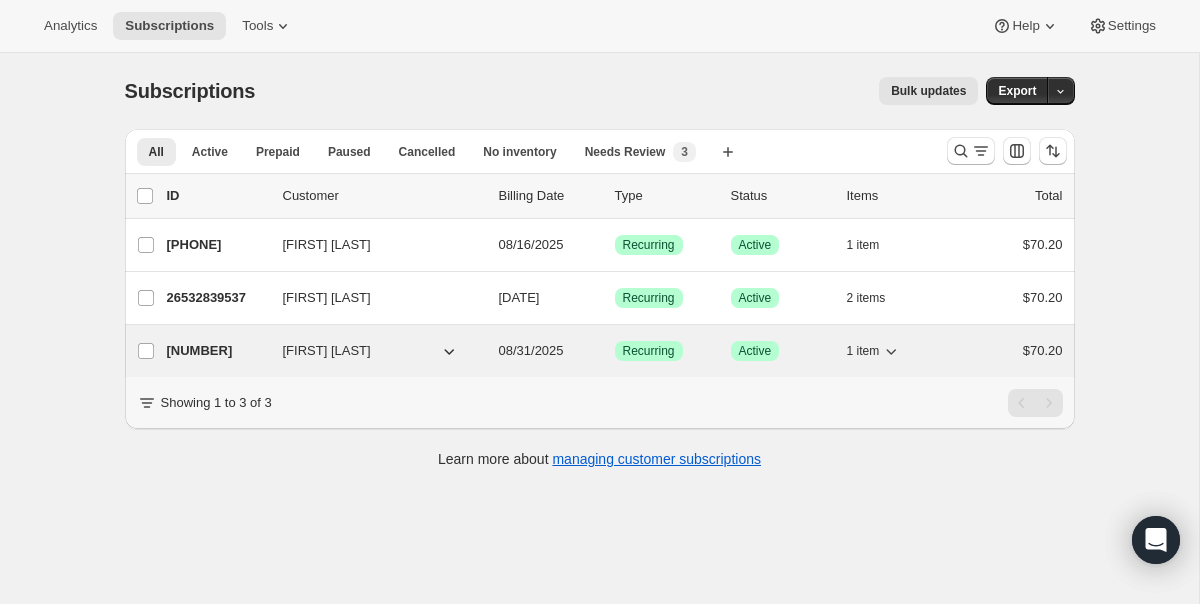 click on "13096812657 [FIRST] [LAST] 08/31/2025 Success Recurring Success Active 1   item $70.20" at bounding box center [615, 351] 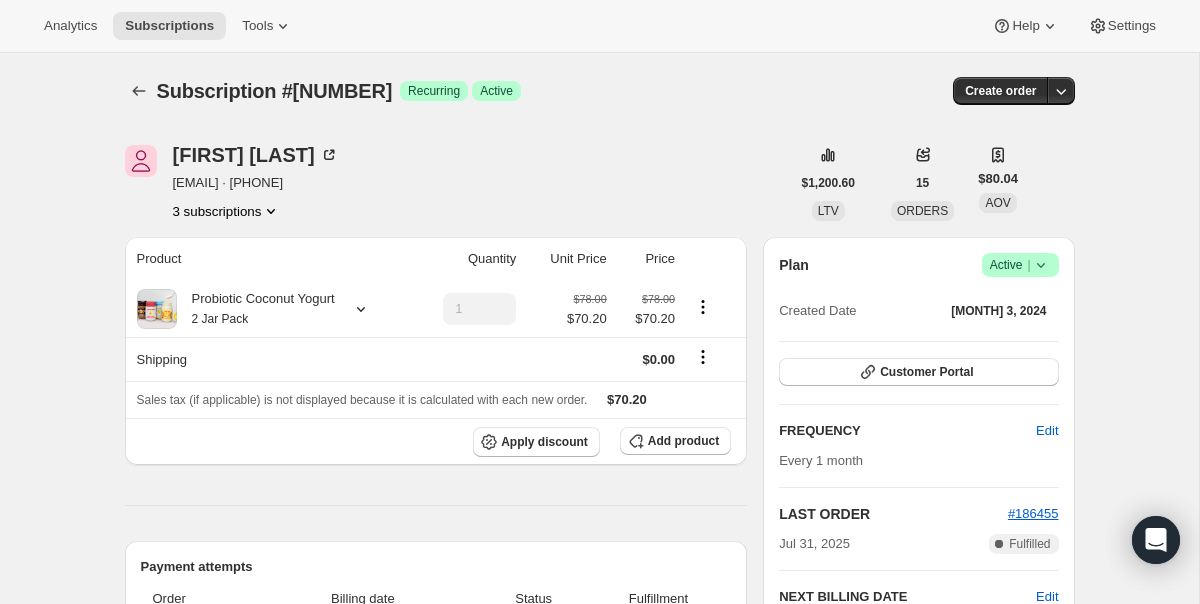 click 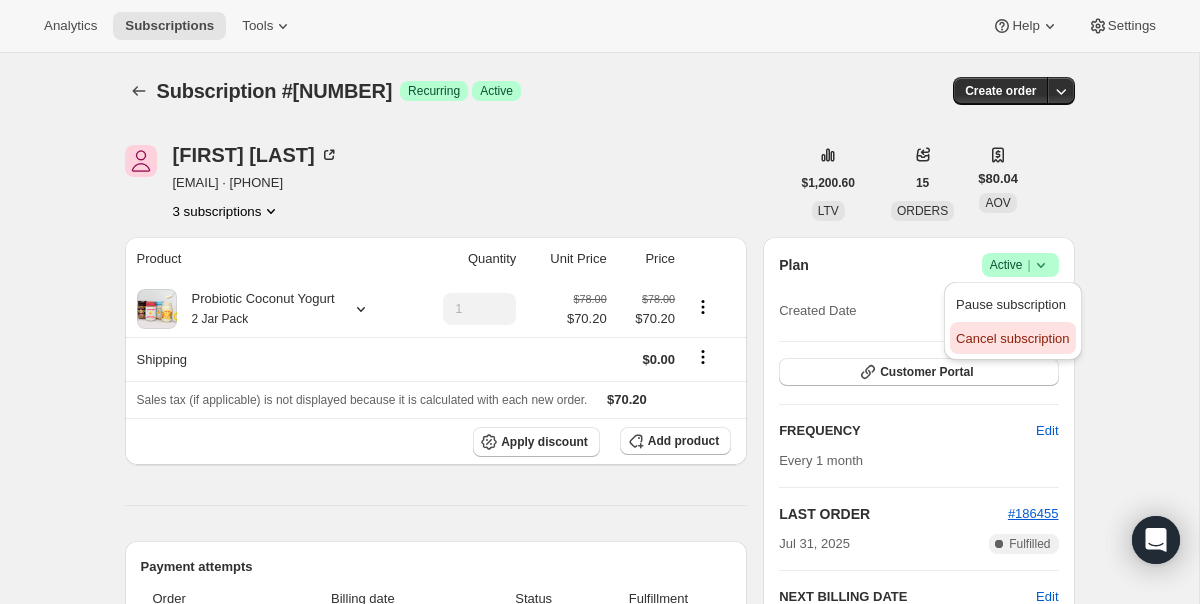 click on "Cancel subscription" at bounding box center [1012, 338] 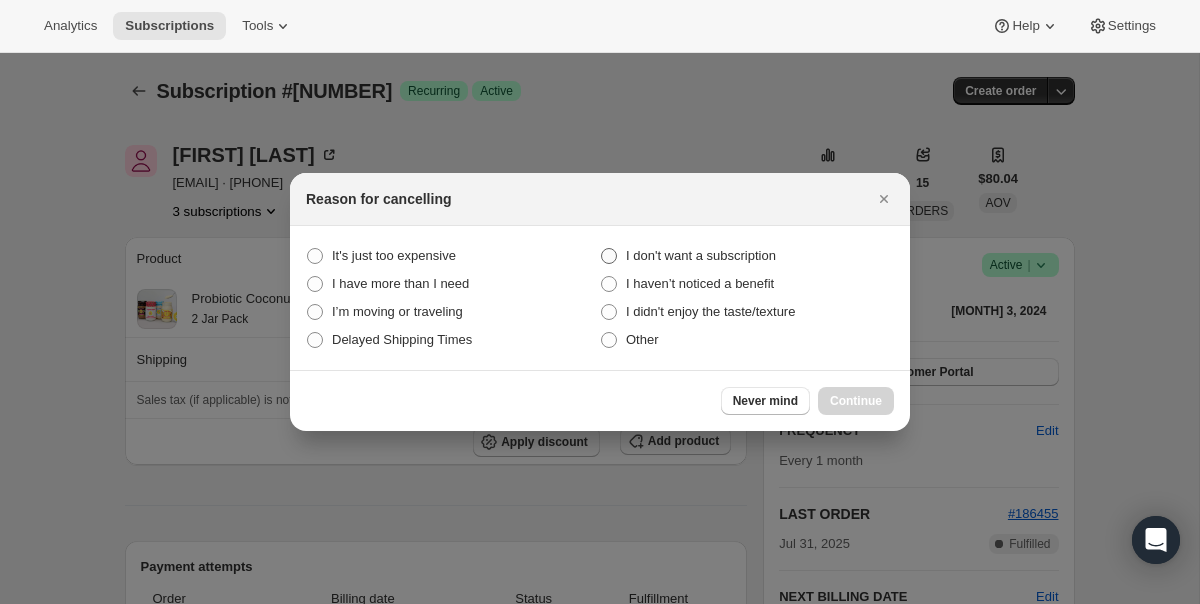 click on "I don't want a subscription" at bounding box center (701, 255) 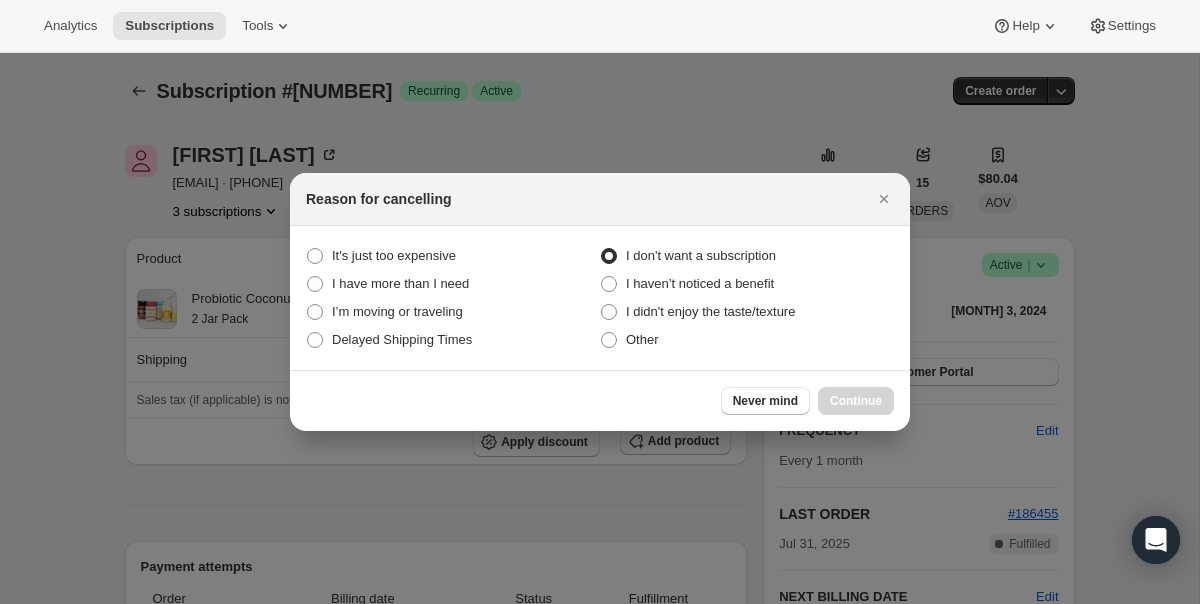 radio on "true" 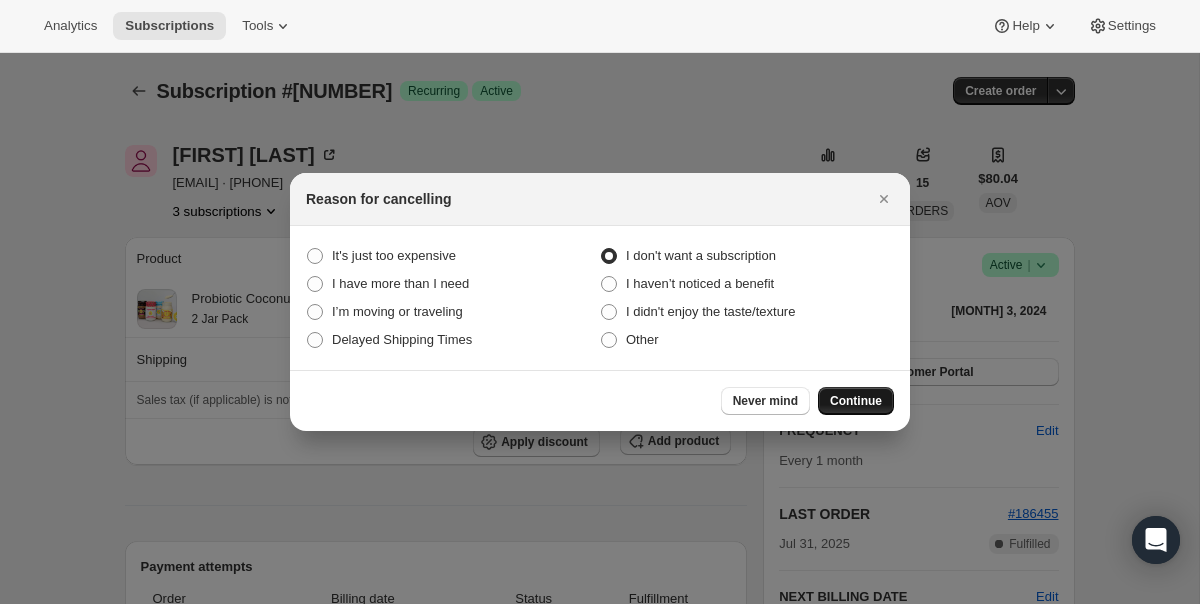 click on "Continue" at bounding box center [856, 401] 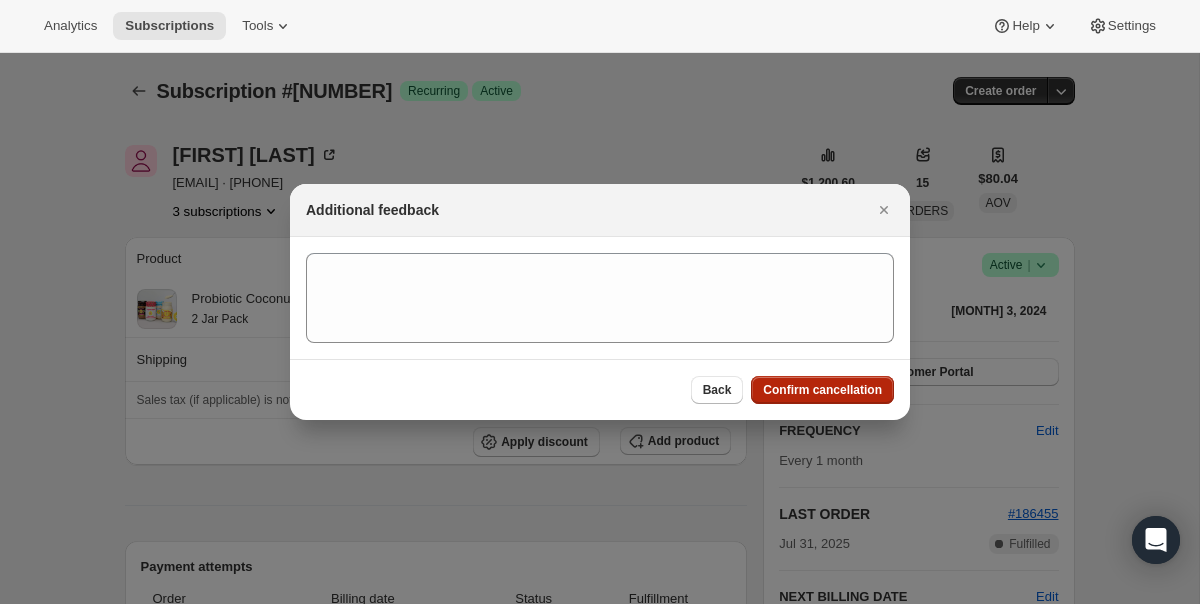 click on "Confirm cancellation" at bounding box center [822, 390] 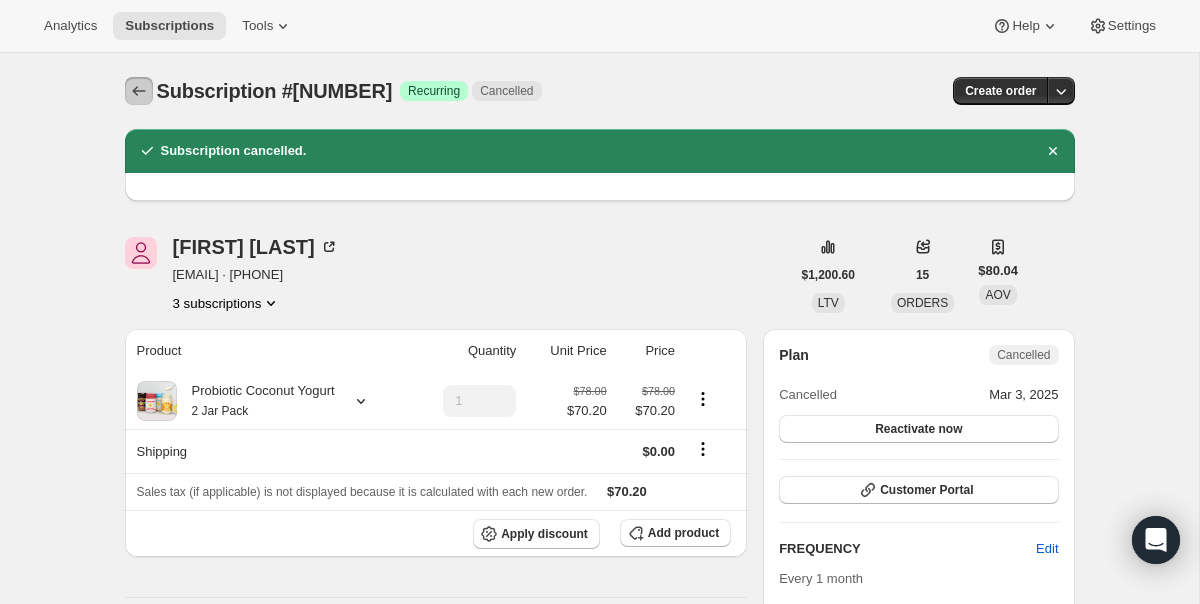 click 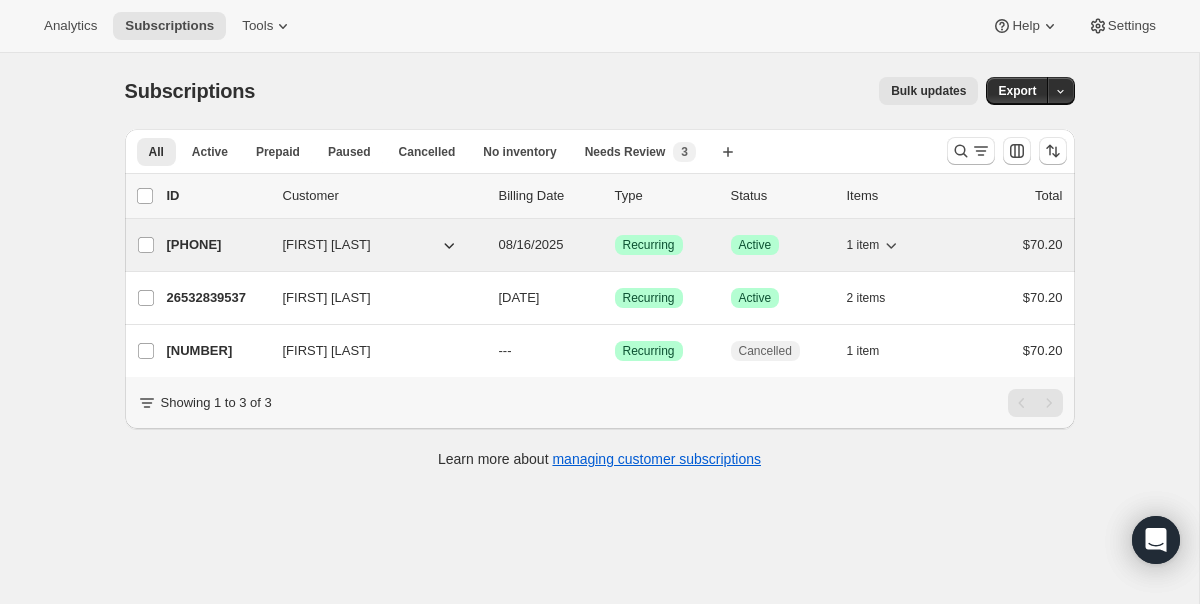 click on "[PHONE] [FIRST] [LAST] [DATE] Success Recurring Success Active [NUMBER]  item [PRICE]" at bounding box center [615, 245] 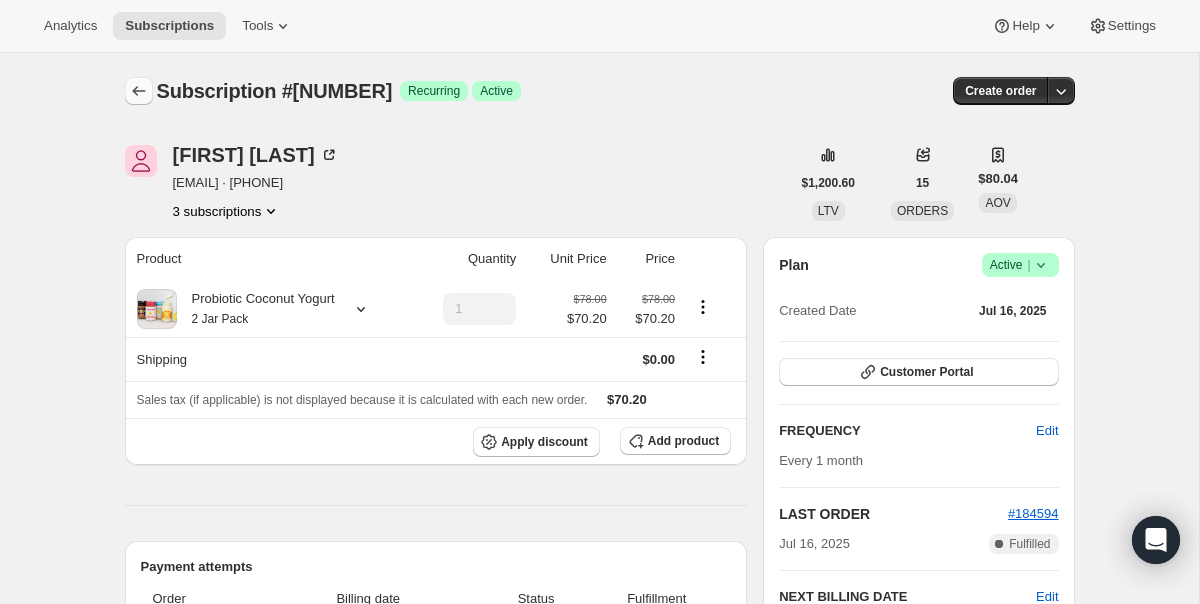 click 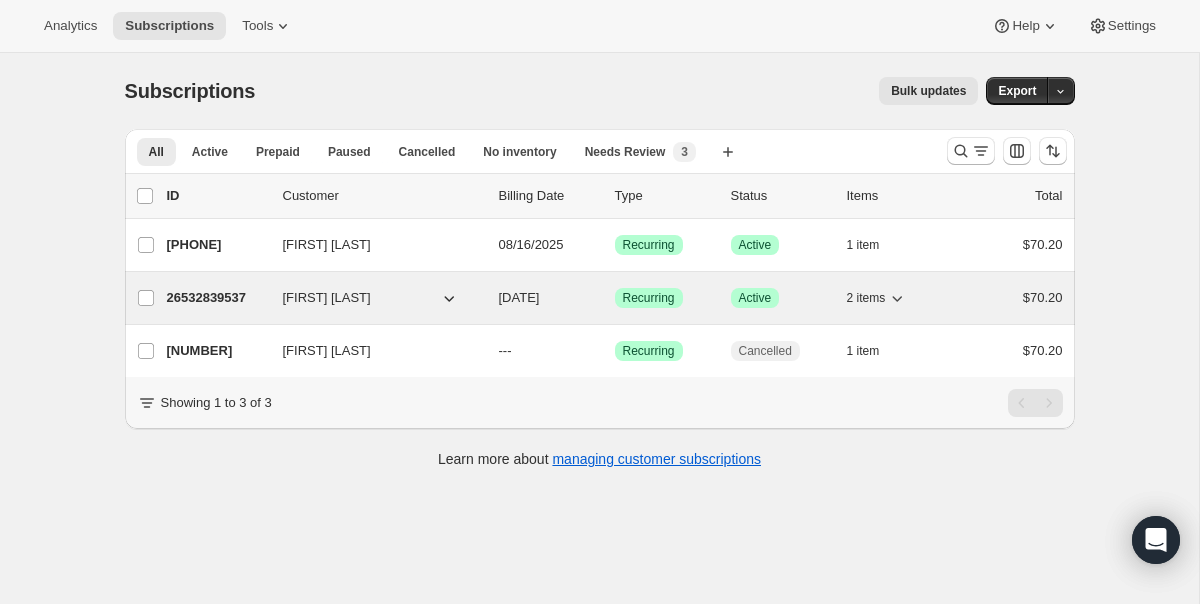click on "26532839537 [FIRST] [LAST] 08/24/2025 Success Recurring Success Active 2   items $70.20" at bounding box center [615, 298] 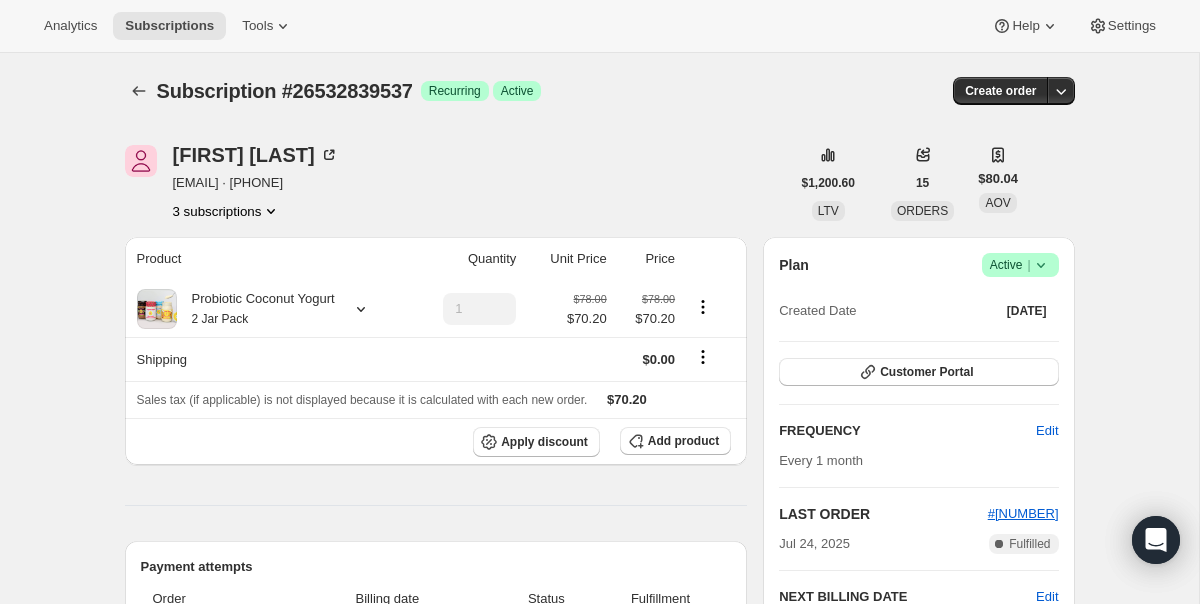 click 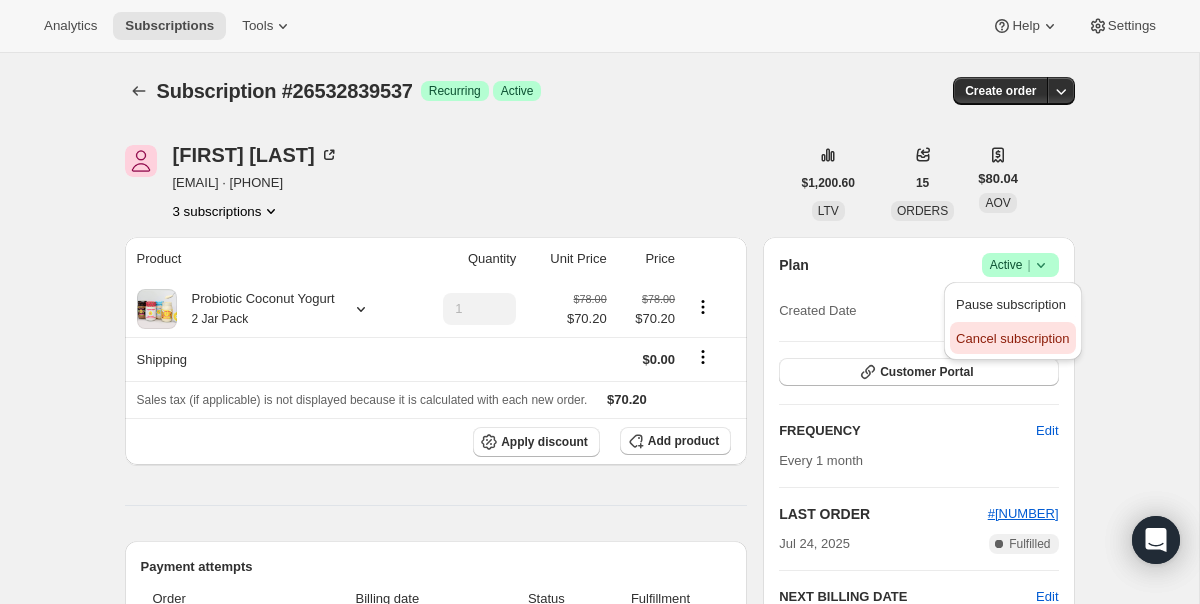 click on "Cancel subscription" at bounding box center [1012, 338] 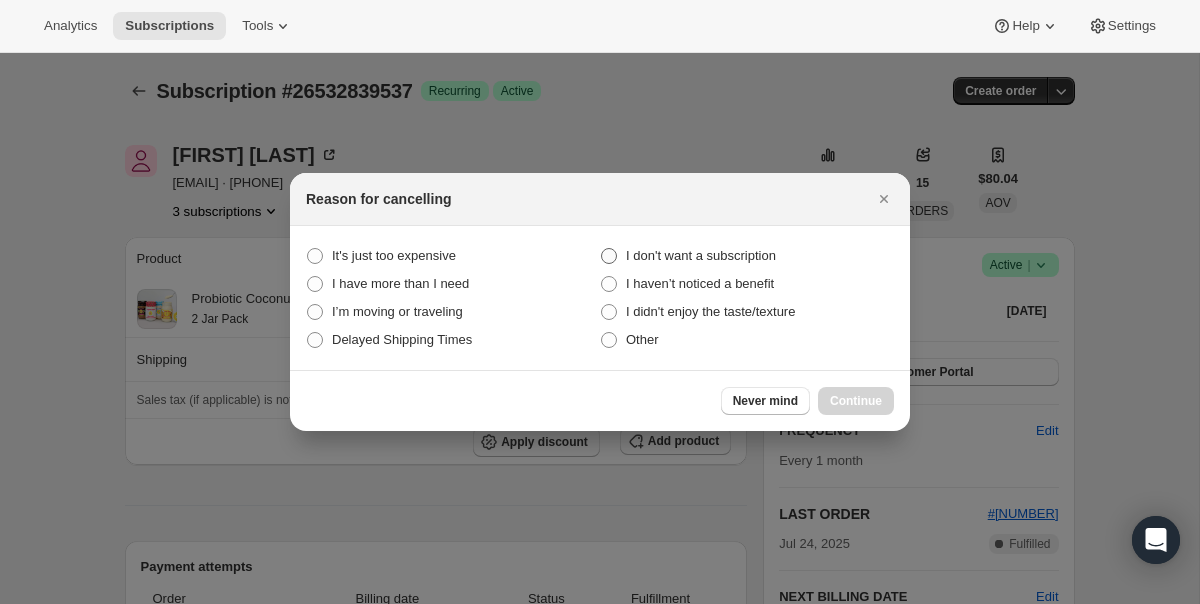 click on "I don't want a subscription" at bounding box center (701, 255) 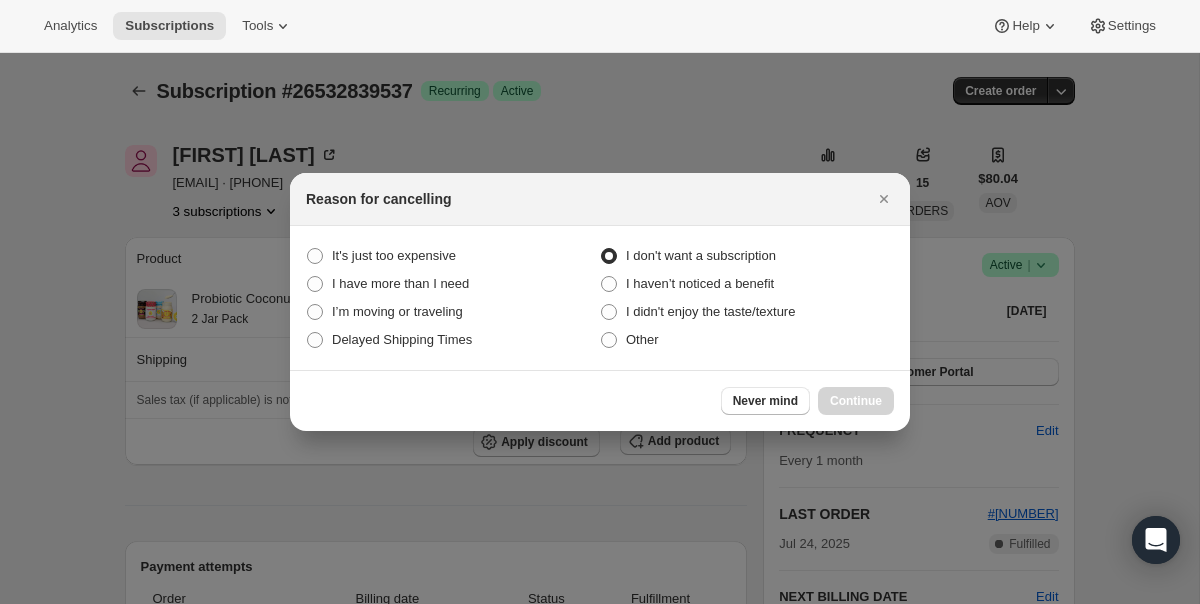 radio on "true" 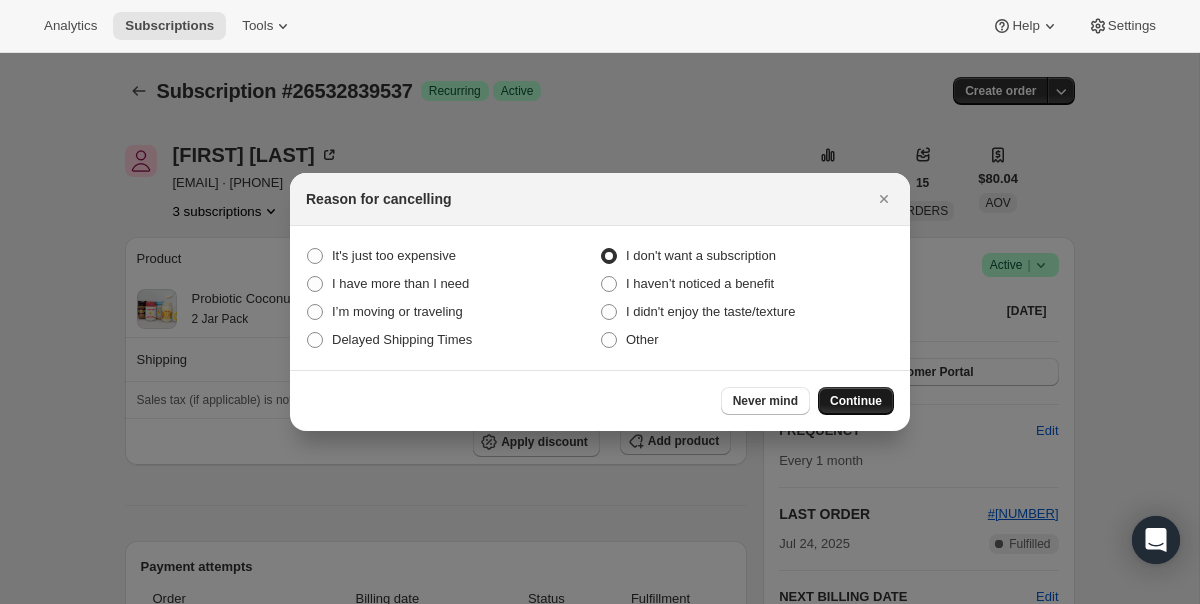 click on "Continue" at bounding box center [856, 401] 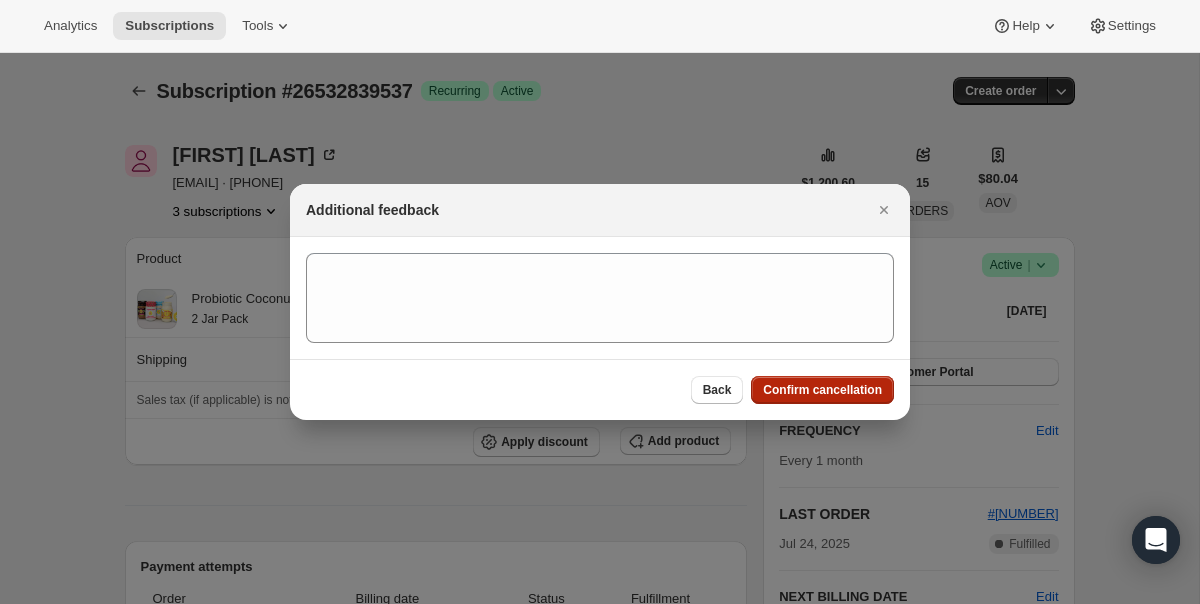 click on "Confirm cancellation" at bounding box center [822, 390] 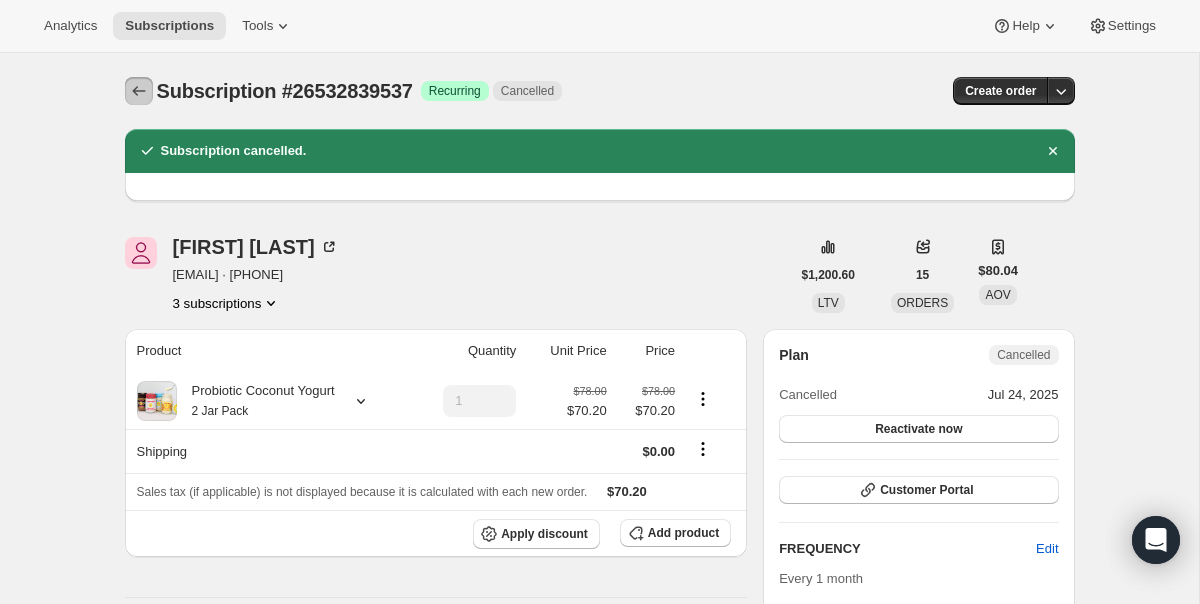 click 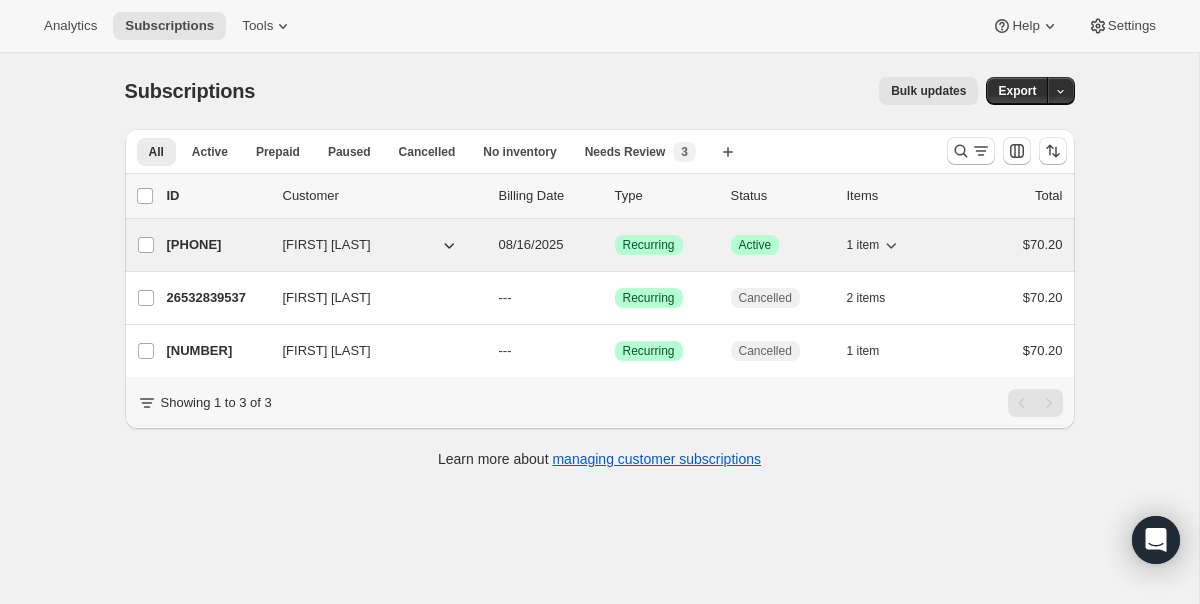 click on "[PHONE] [FIRST] [LAST] [DATE] Success Recurring Success Active [NUMBER]  item [PRICE]" at bounding box center (615, 245) 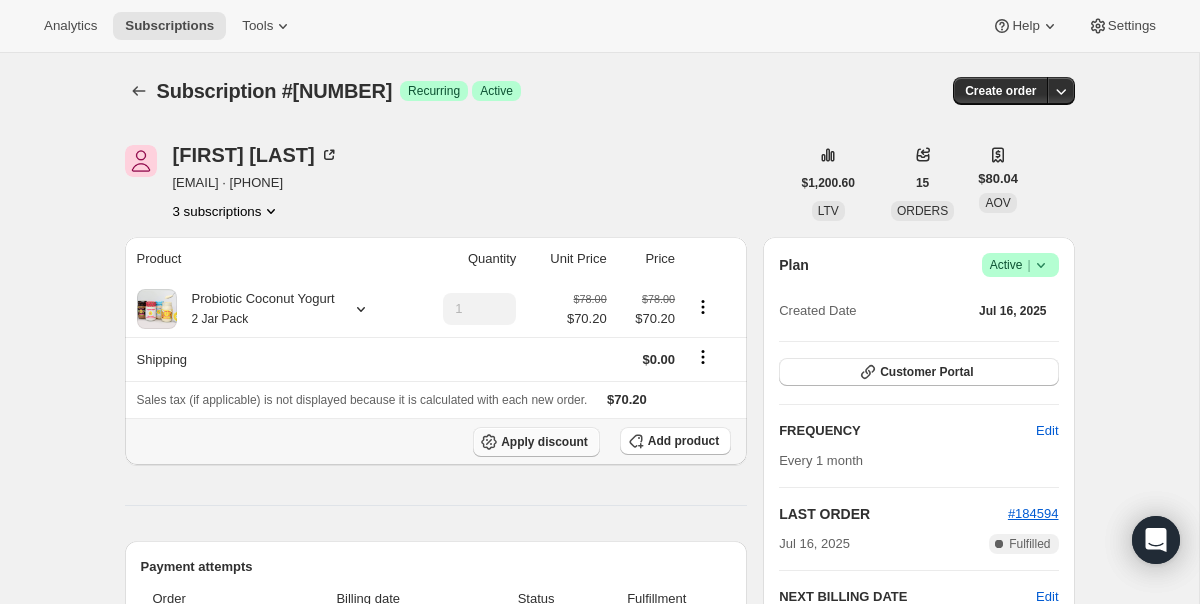click on "Apply discount" at bounding box center [544, 442] 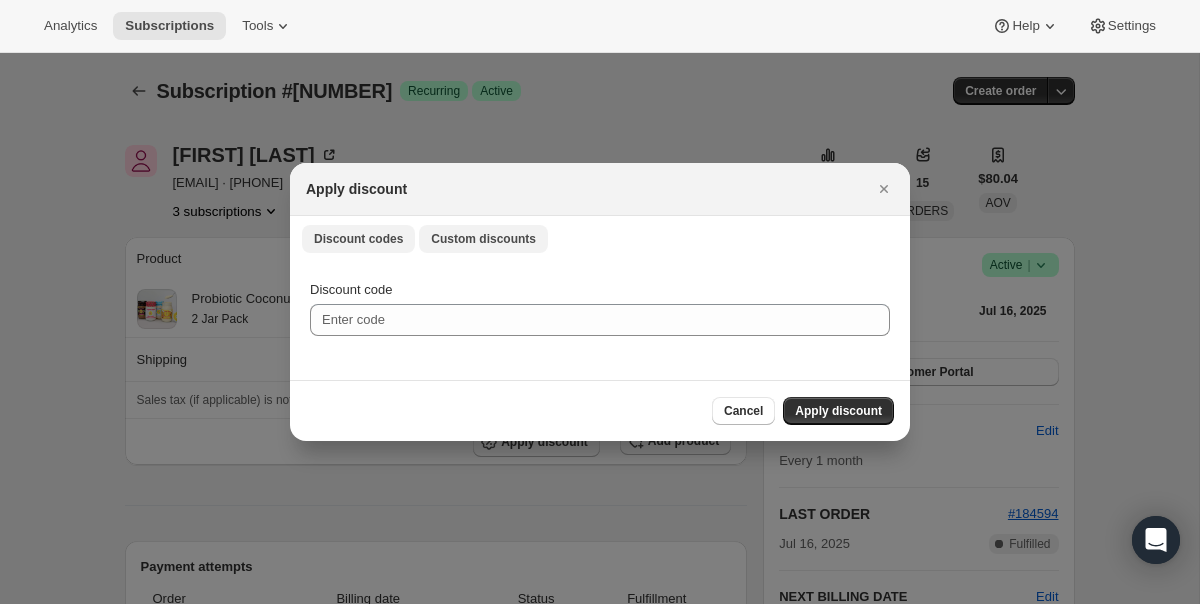 click on "Custom discounts" at bounding box center [483, 239] 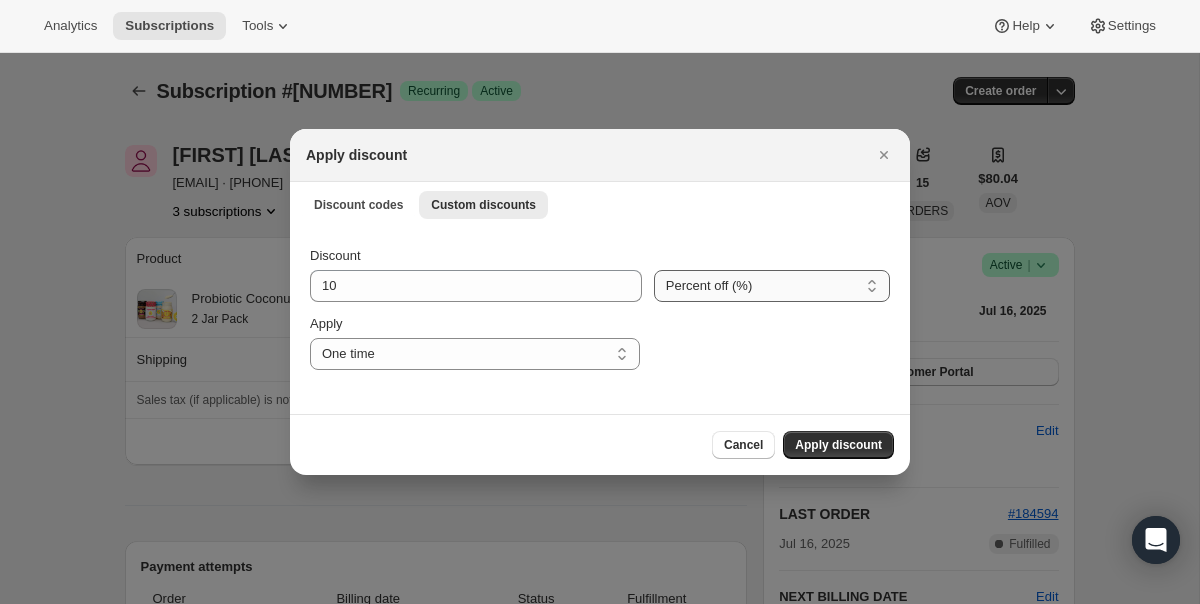 click on "Percent off (%) Amount off ($)" at bounding box center [772, 286] 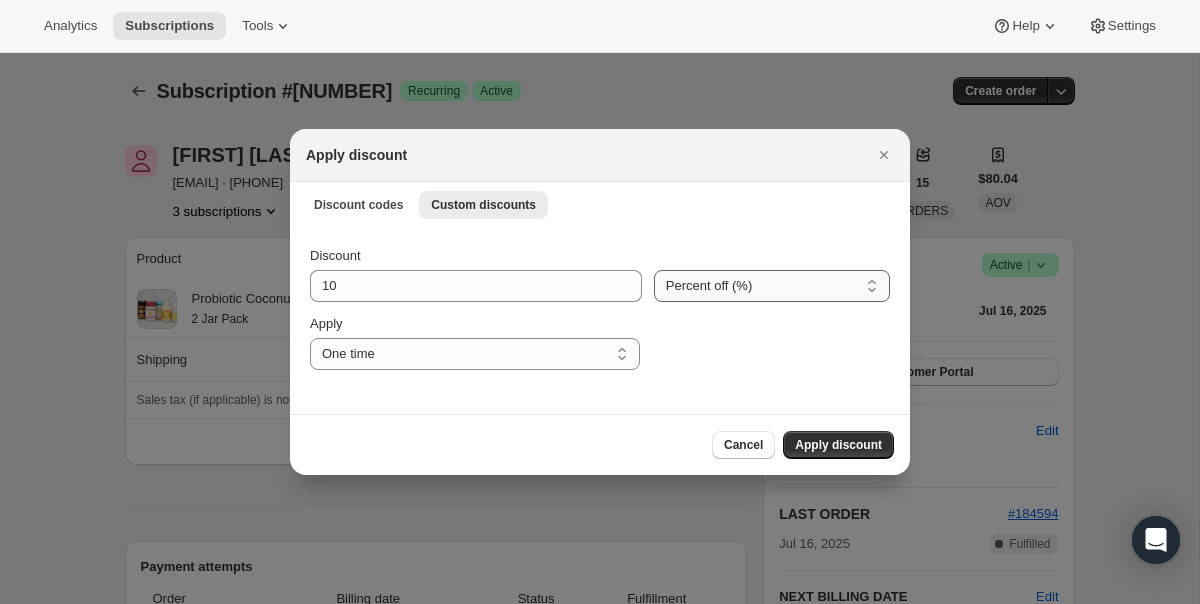 select on "fixed" 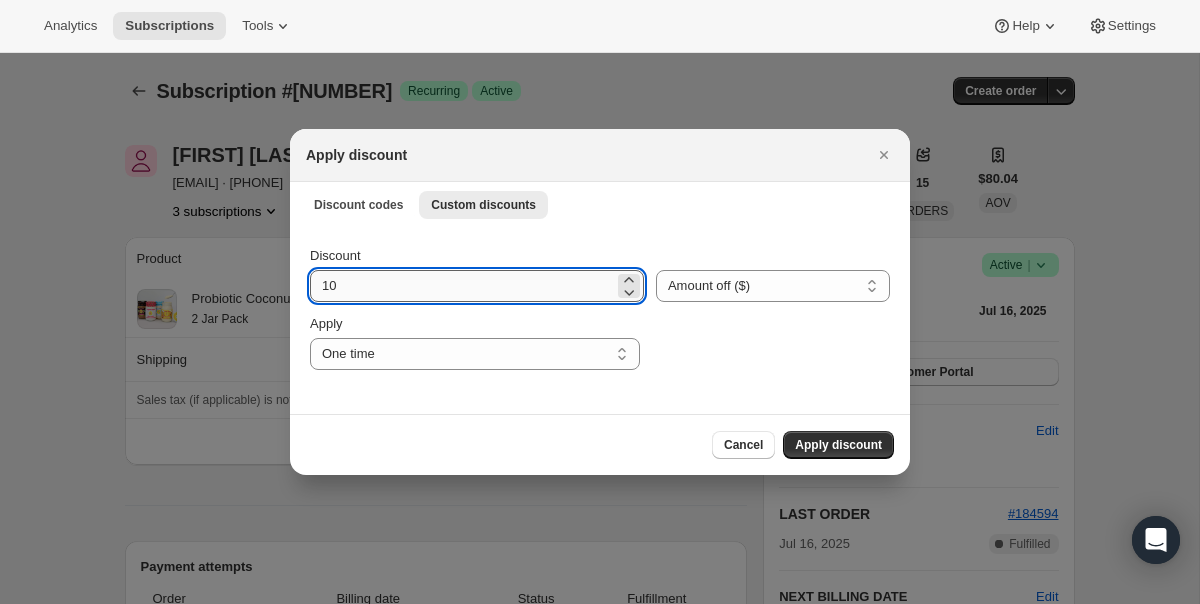 click on "10" at bounding box center [462, 286] 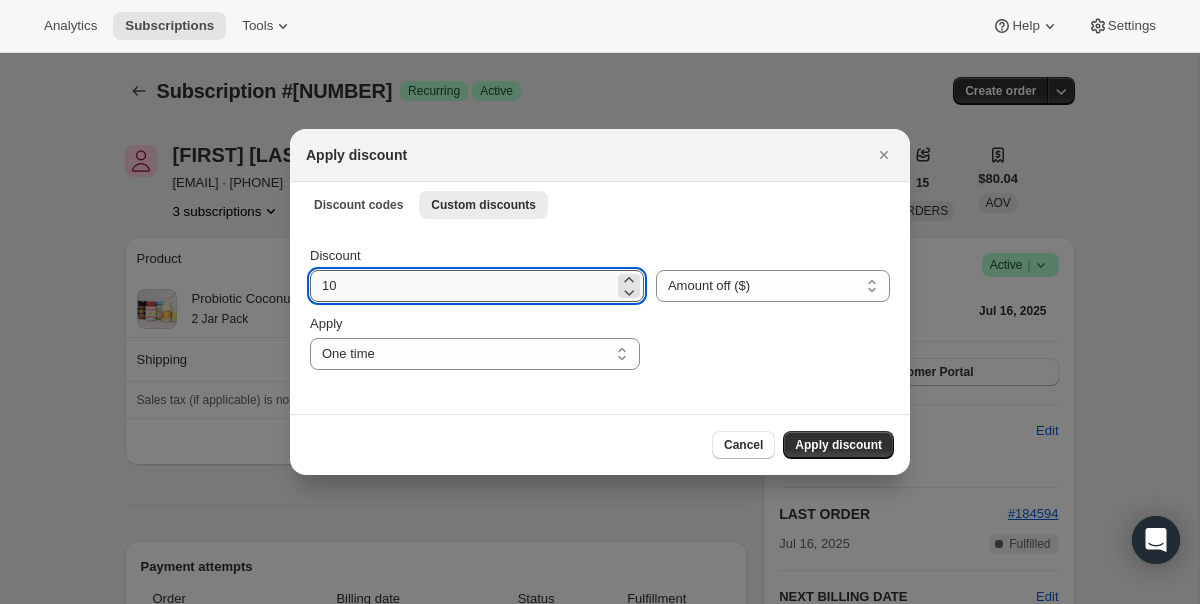 click on "10" at bounding box center (462, 286) 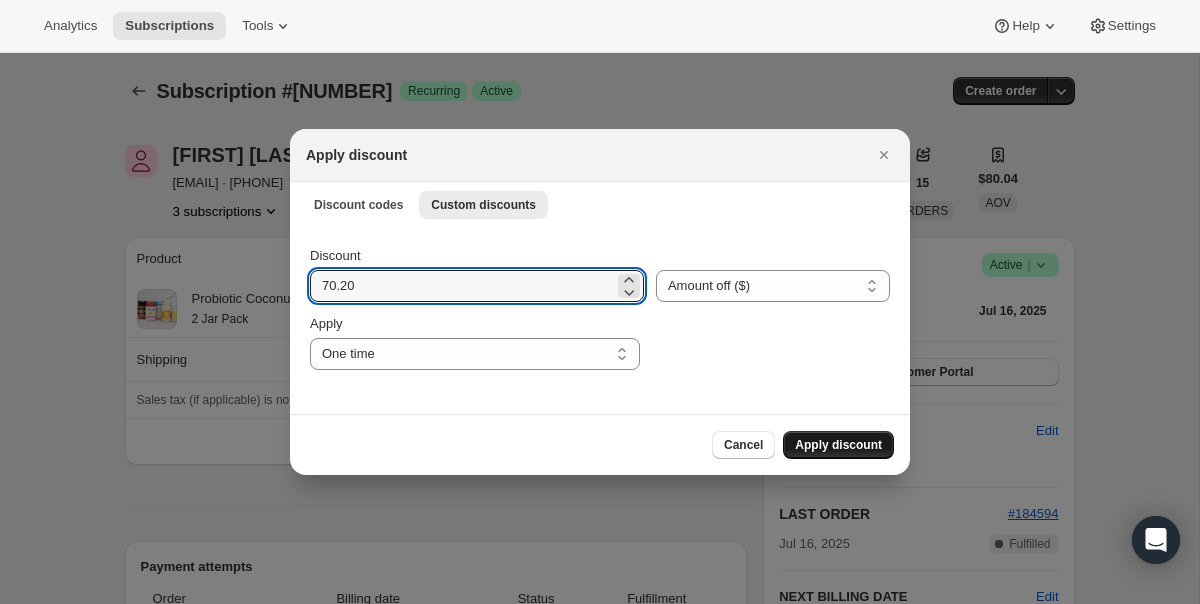 type on "70.20" 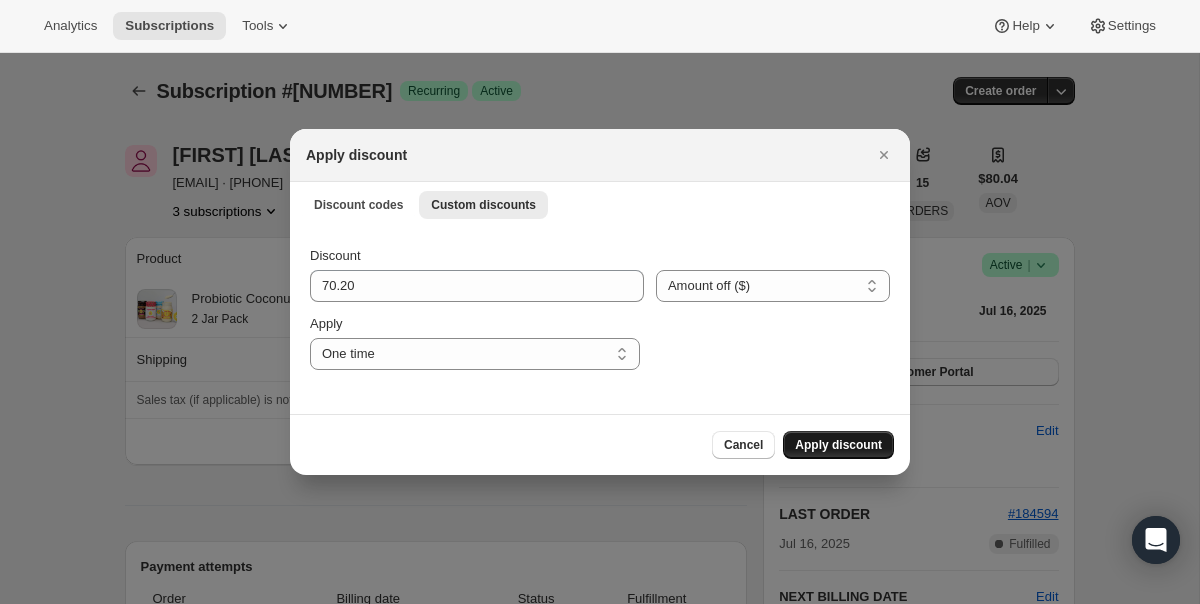 click on "Apply discount" at bounding box center [838, 445] 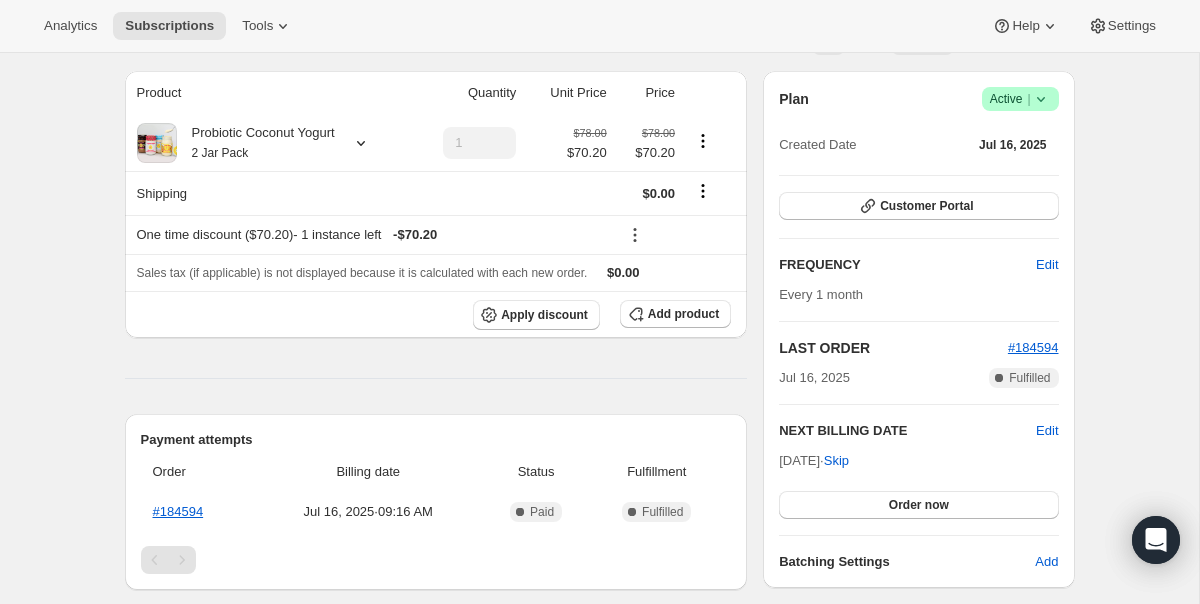 scroll, scrollTop: 0, scrollLeft: 0, axis: both 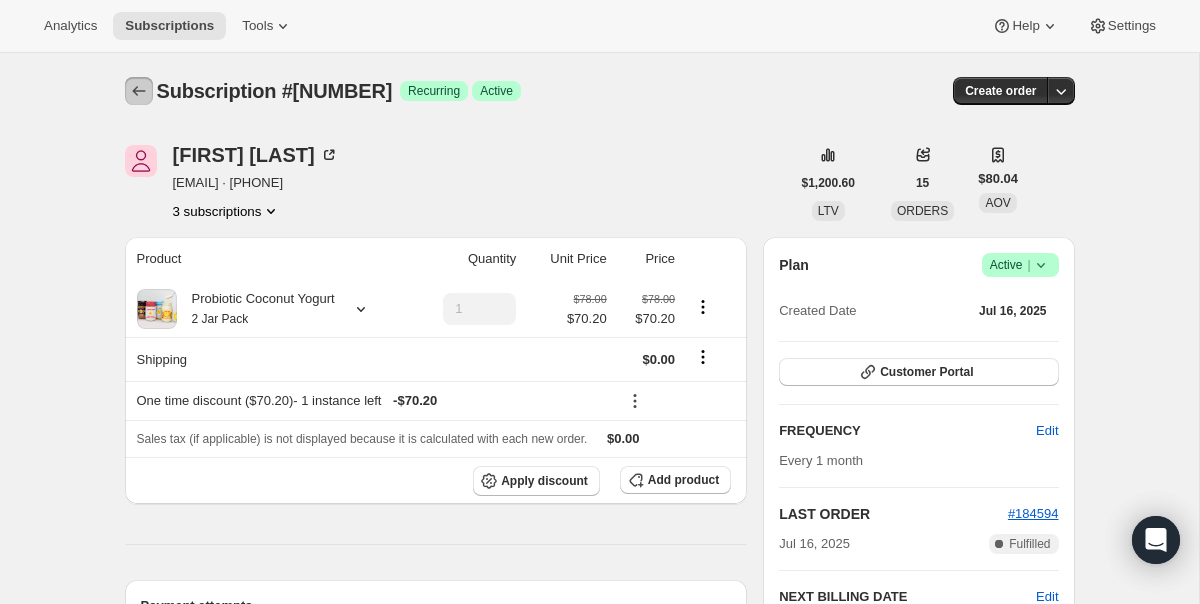 click 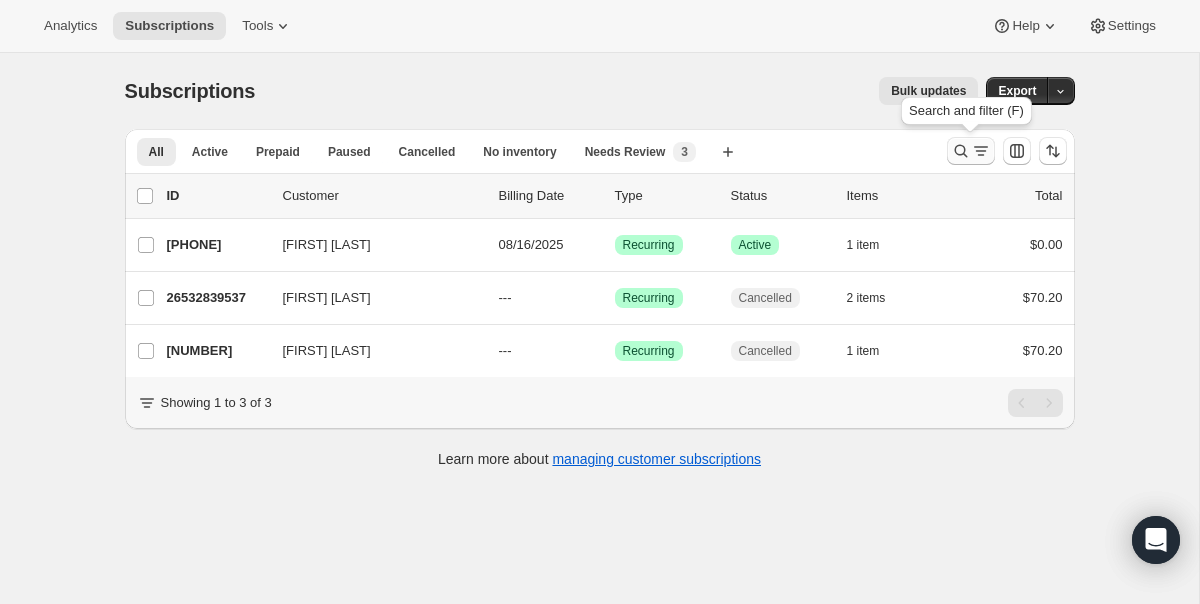 click 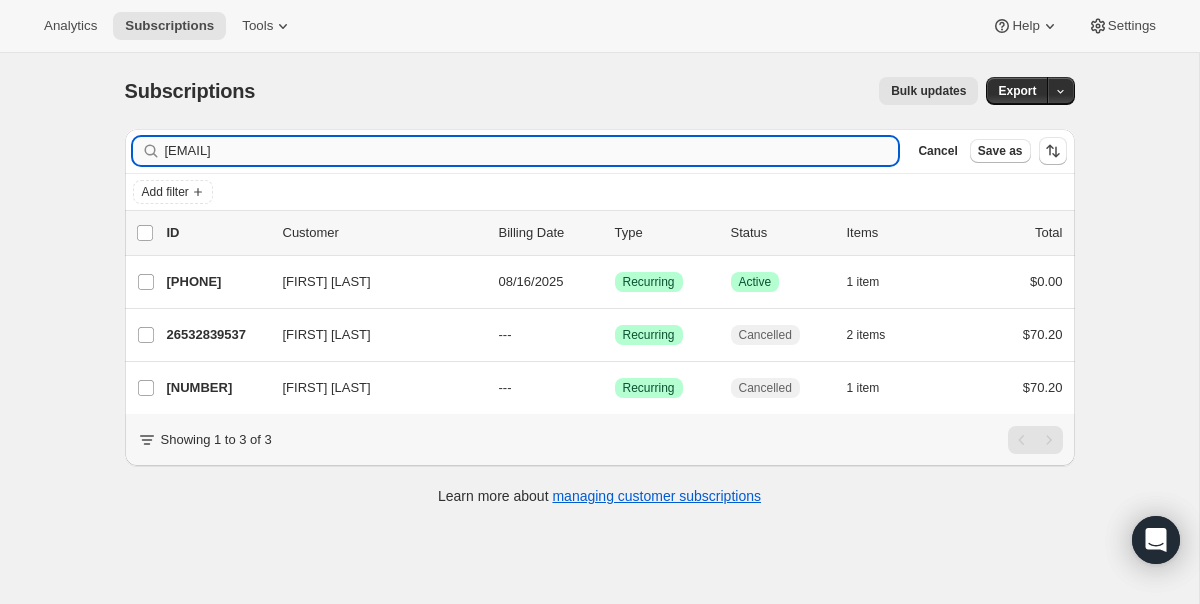 click on "[EMAIL]" at bounding box center [532, 151] 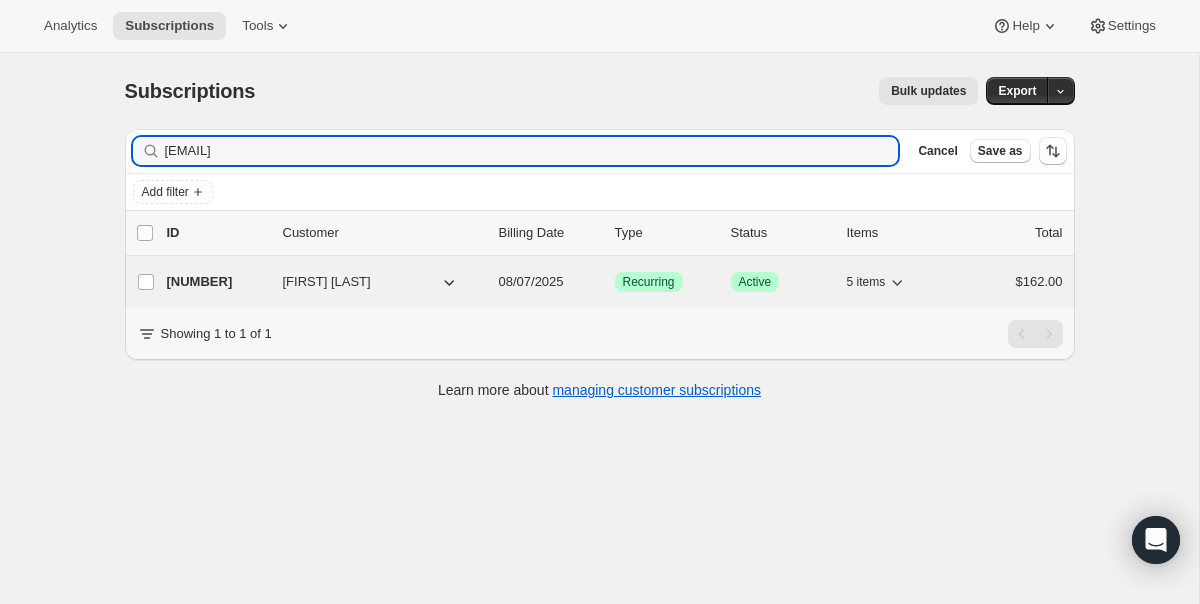 type on "[EMAIL]" 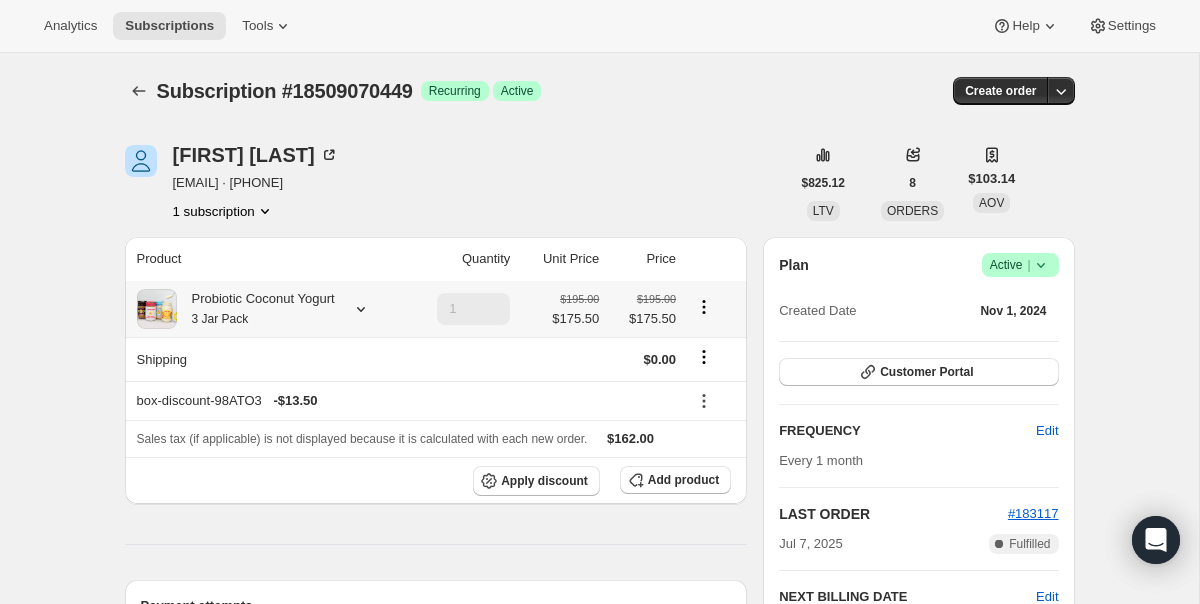 click on "[PRODUCT_NAME] [PACK_SIZE]" at bounding box center (256, 309) 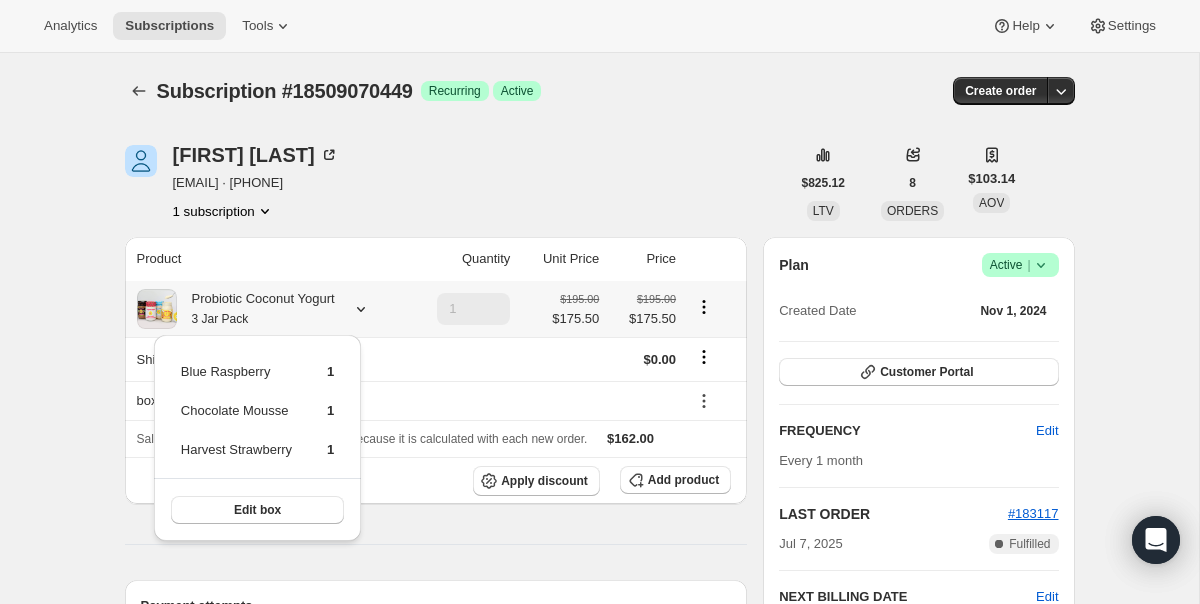 click on "[PRODUCT_NAME] [PACK_SIZE]" at bounding box center [256, 309] 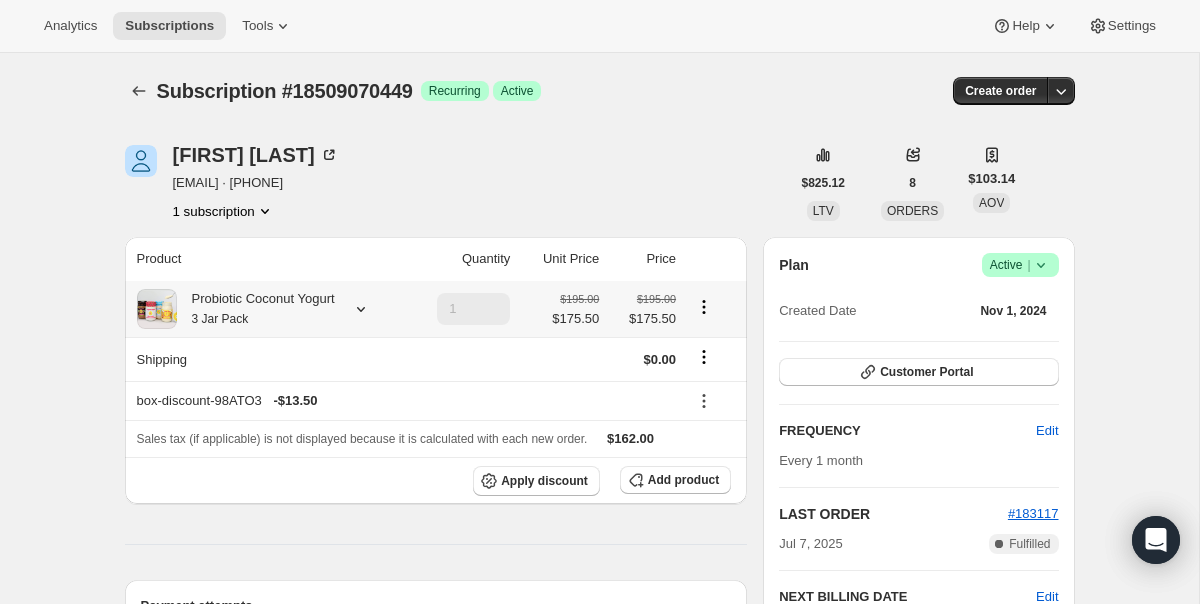 click 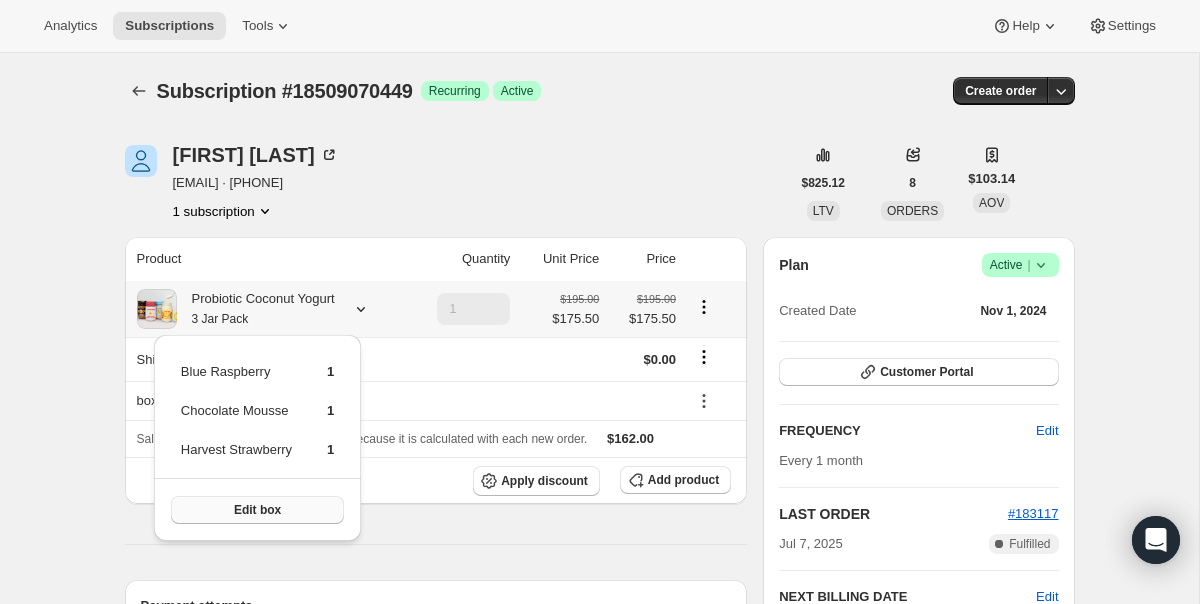 click on "Edit box" at bounding box center [257, 510] 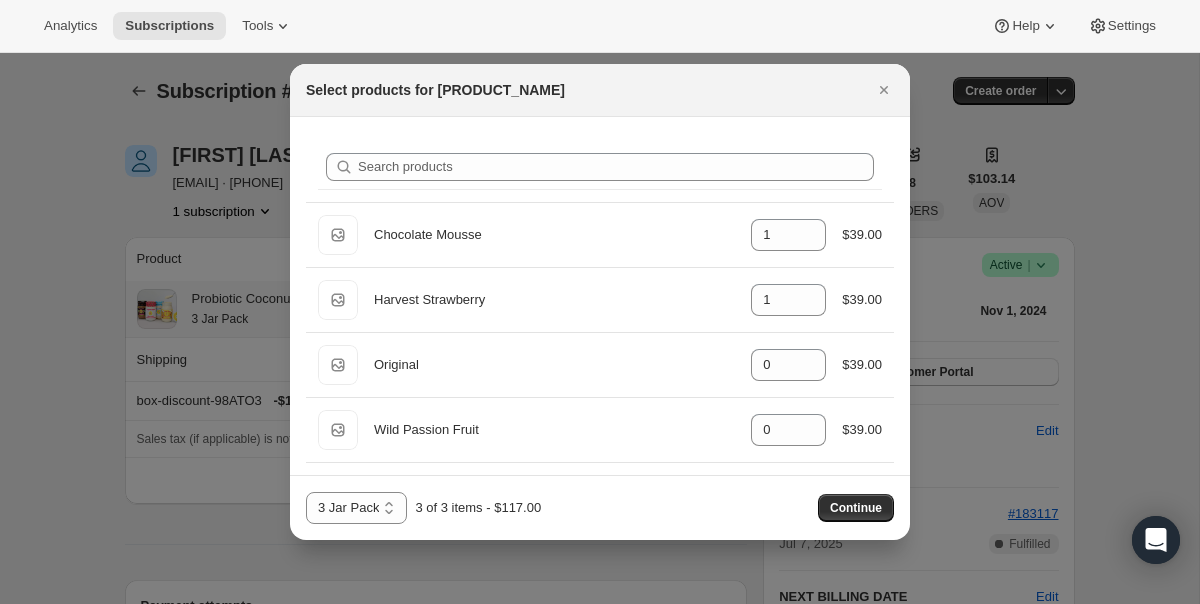 click on "2 Jar Pack 3 Jar Pack 4 Jar Pack" at bounding box center (356, 508) 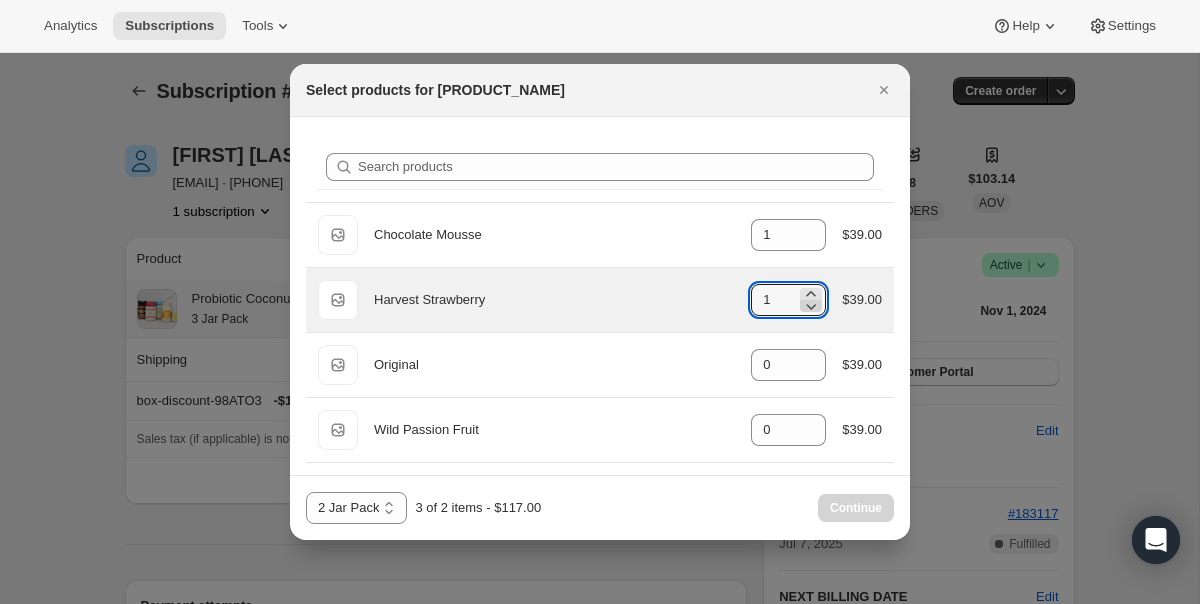 click 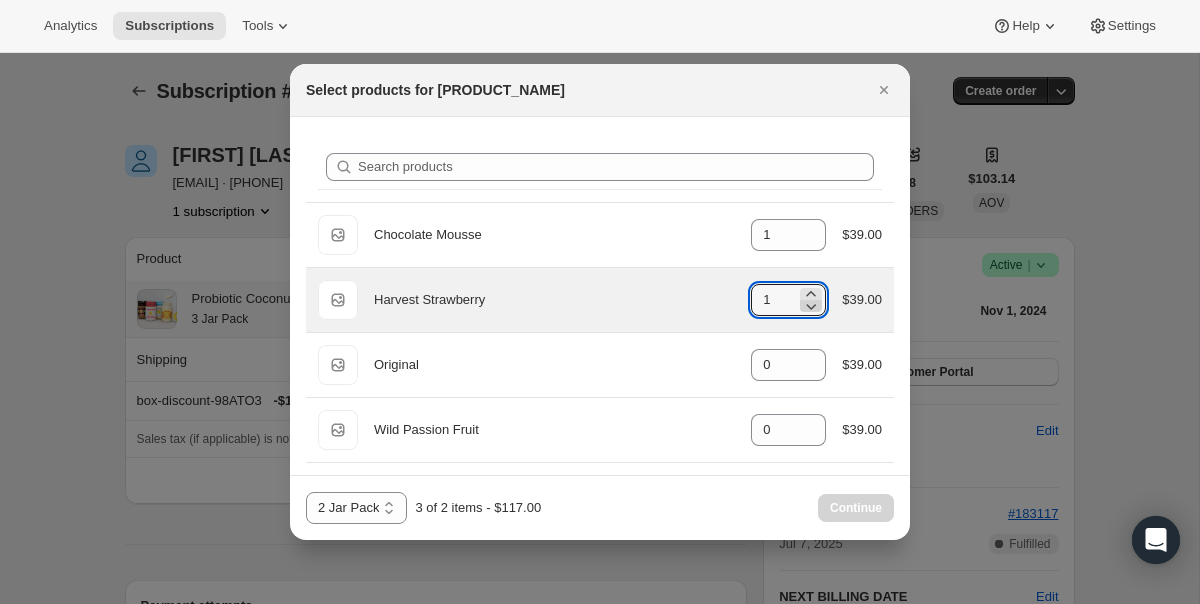 type on "0" 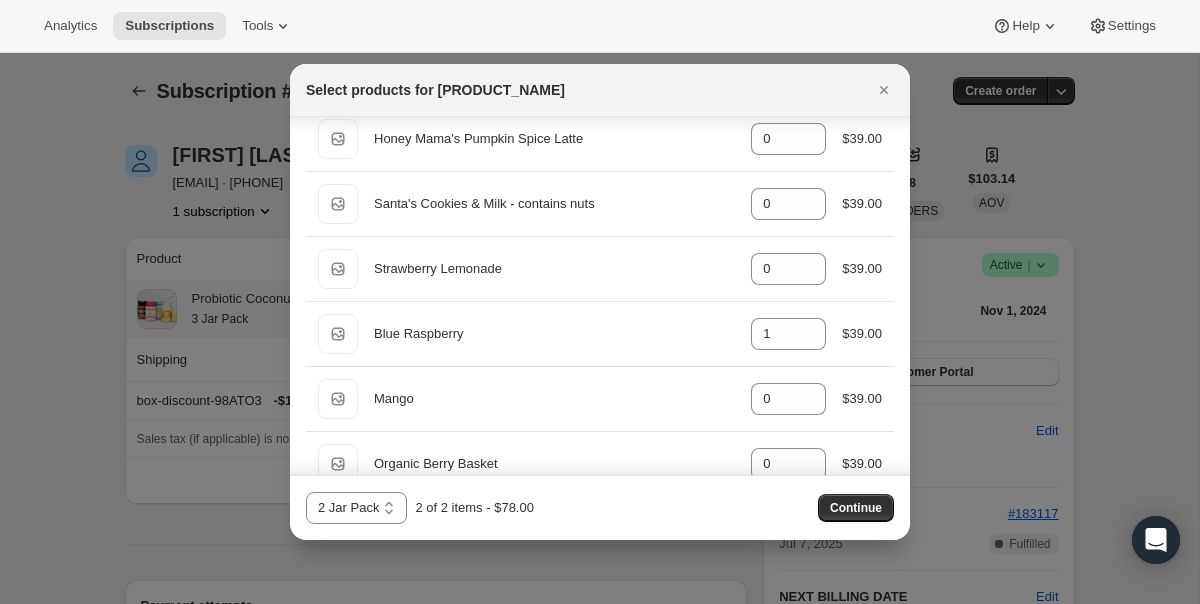 scroll, scrollTop: 1335, scrollLeft: 0, axis: vertical 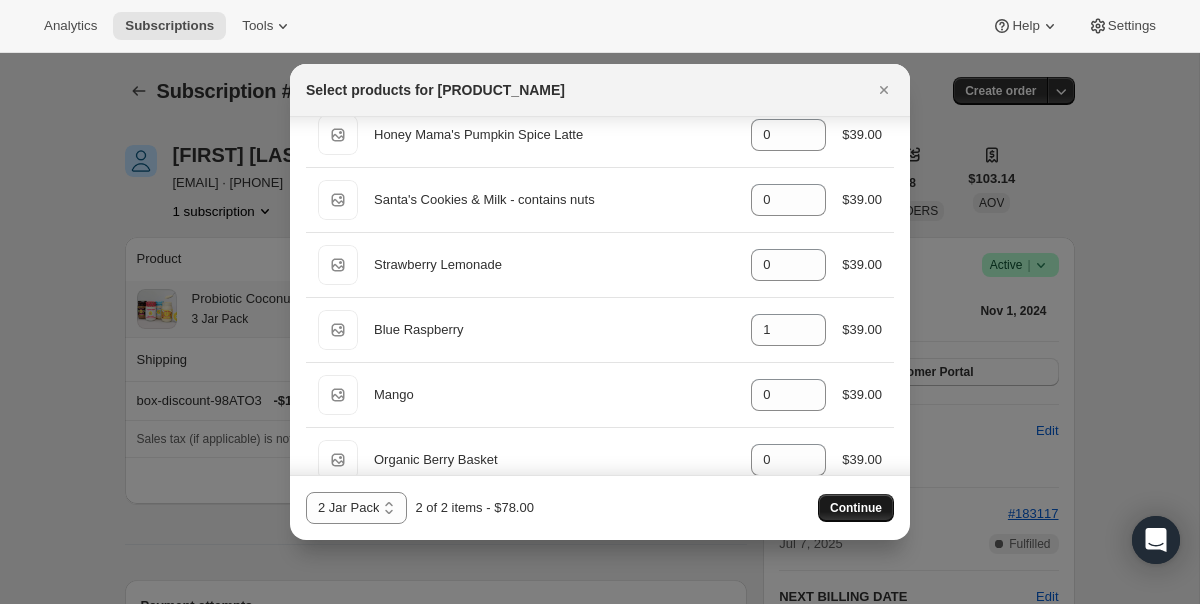 click on "Continue" at bounding box center [856, 508] 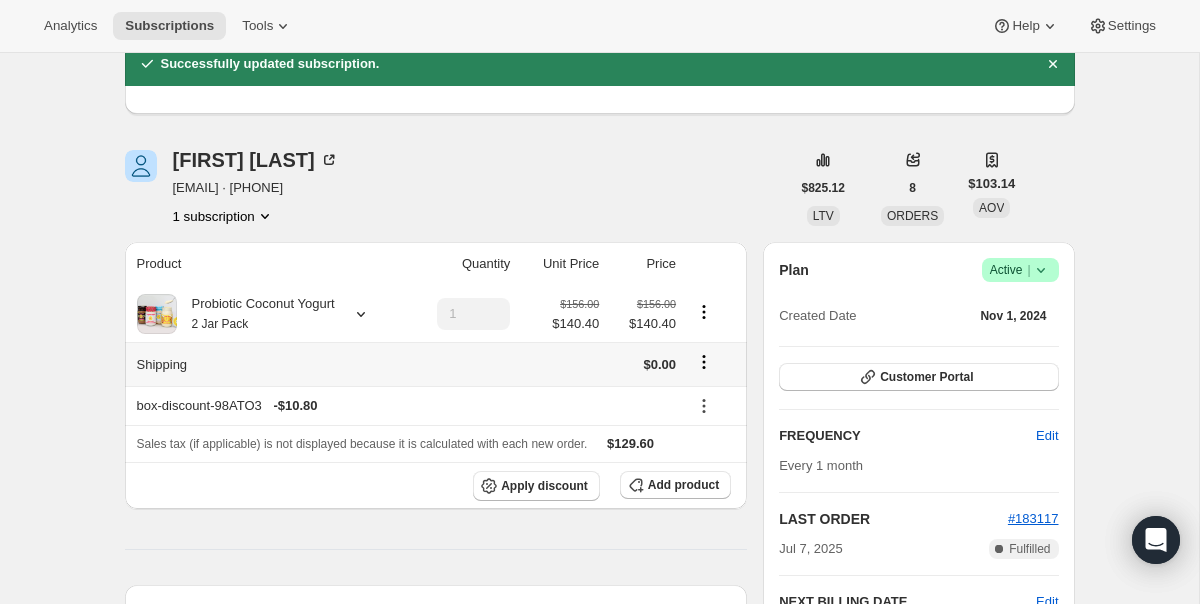 scroll, scrollTop: 113, scrollLeft: 0, axis: vertical 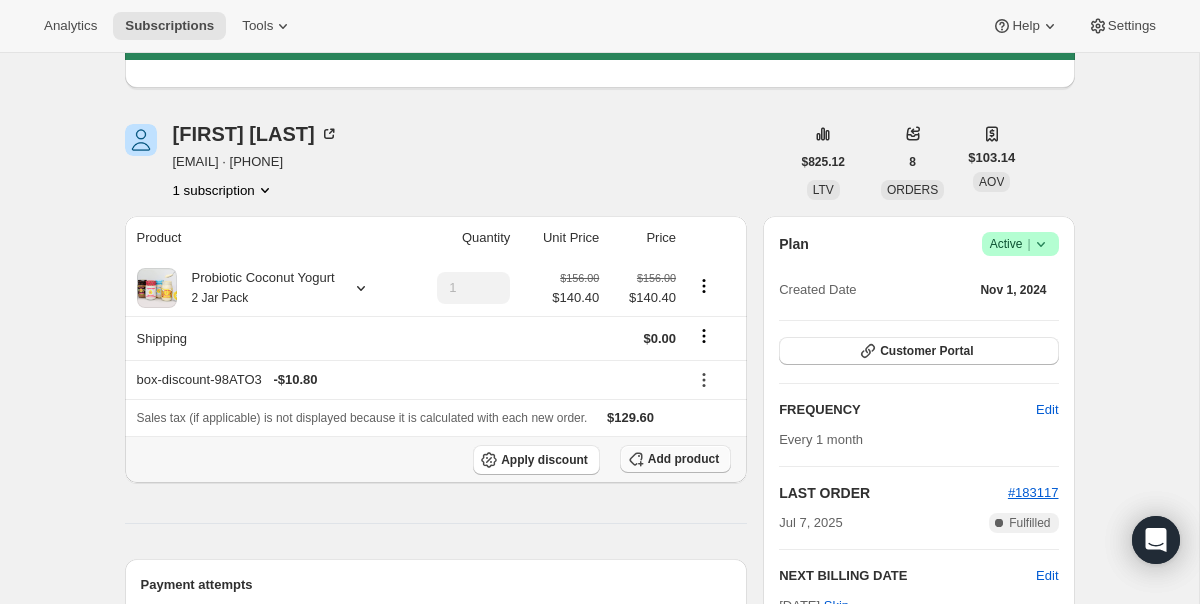 click on "Add product" at bounding box center (683, 459) 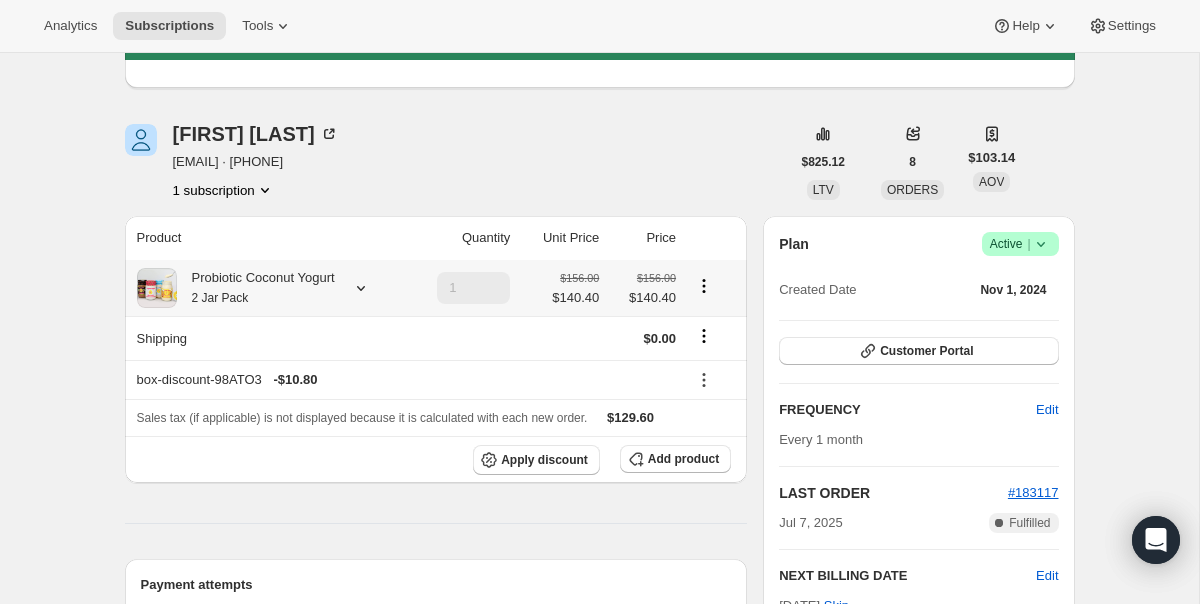 scroll, scrollTop: 0, scrollLeft: 0, axis: both 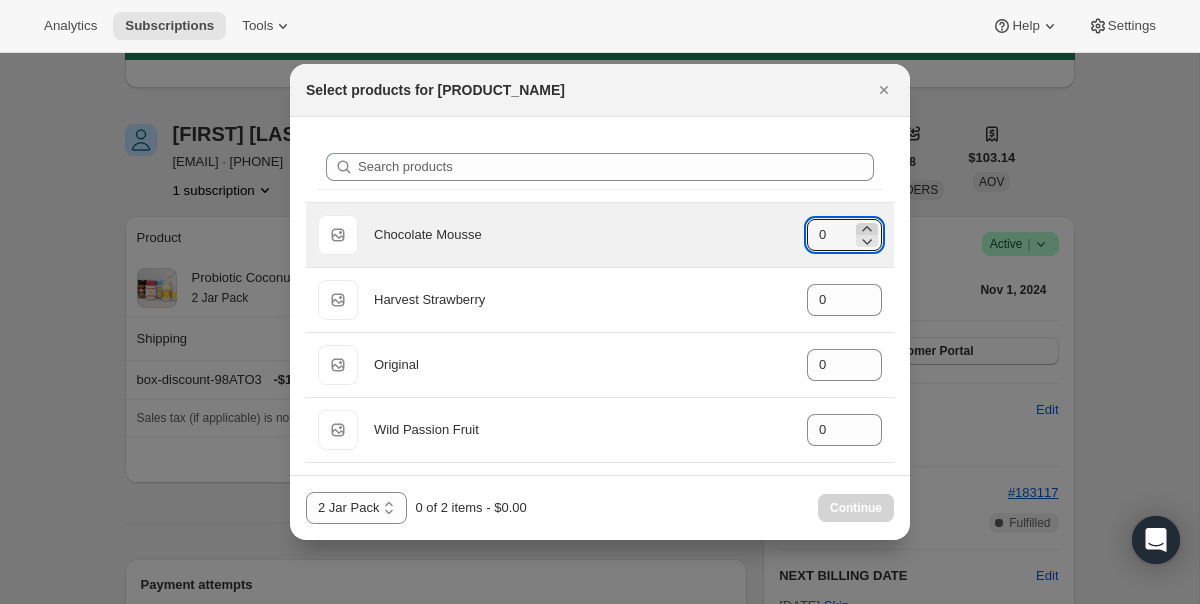 click 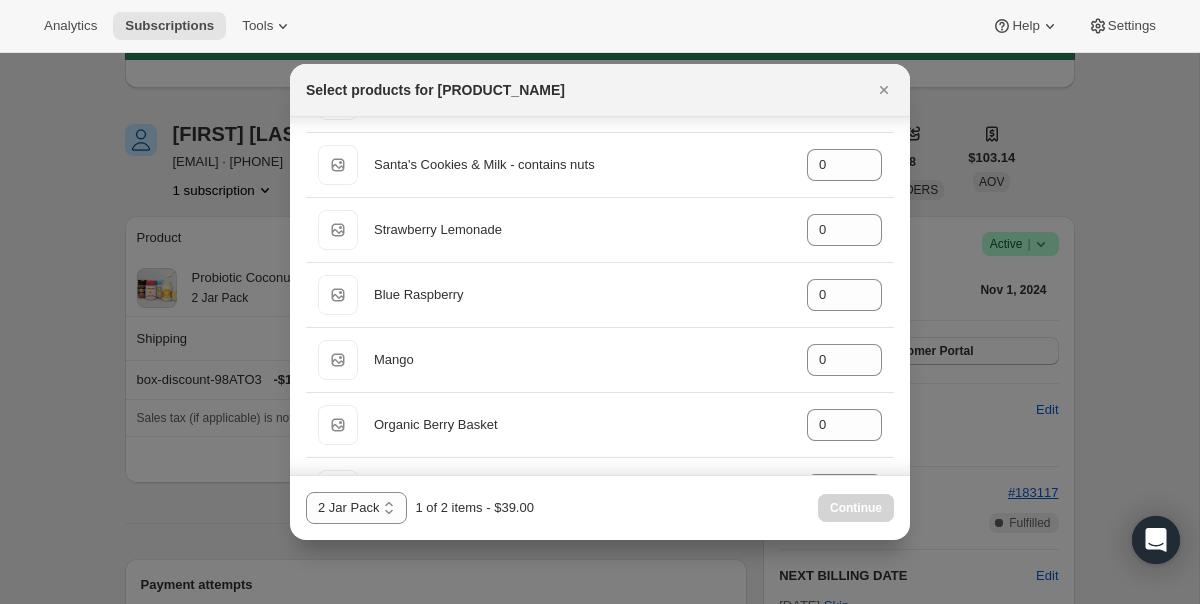 scroll, scrollTop: 1384, scrollLeft: 0, axis: vertical 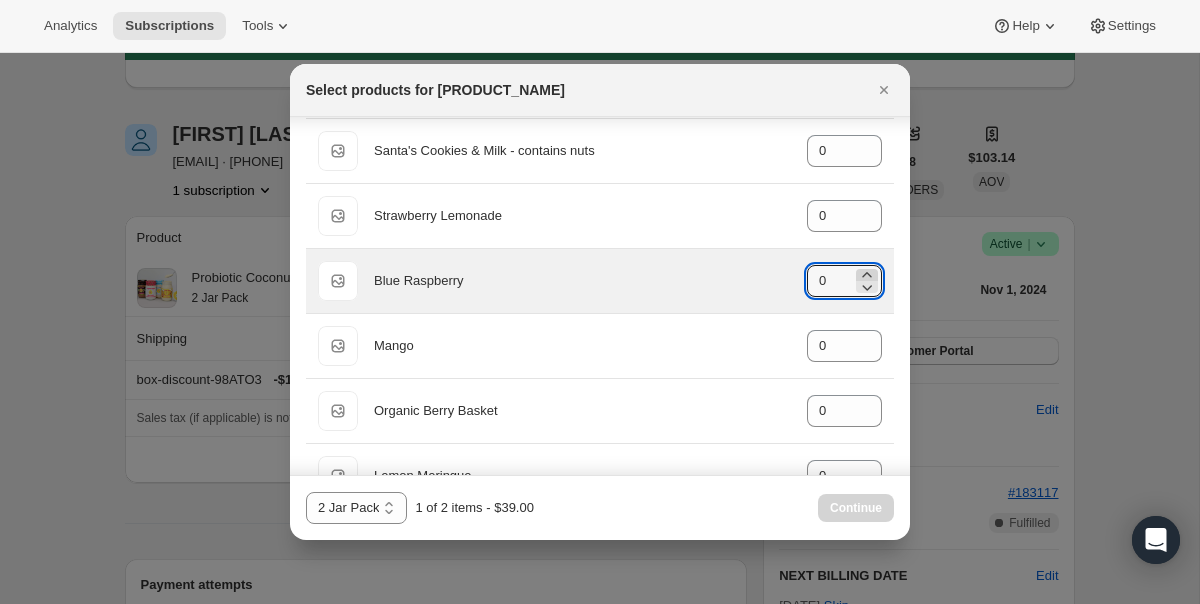 click 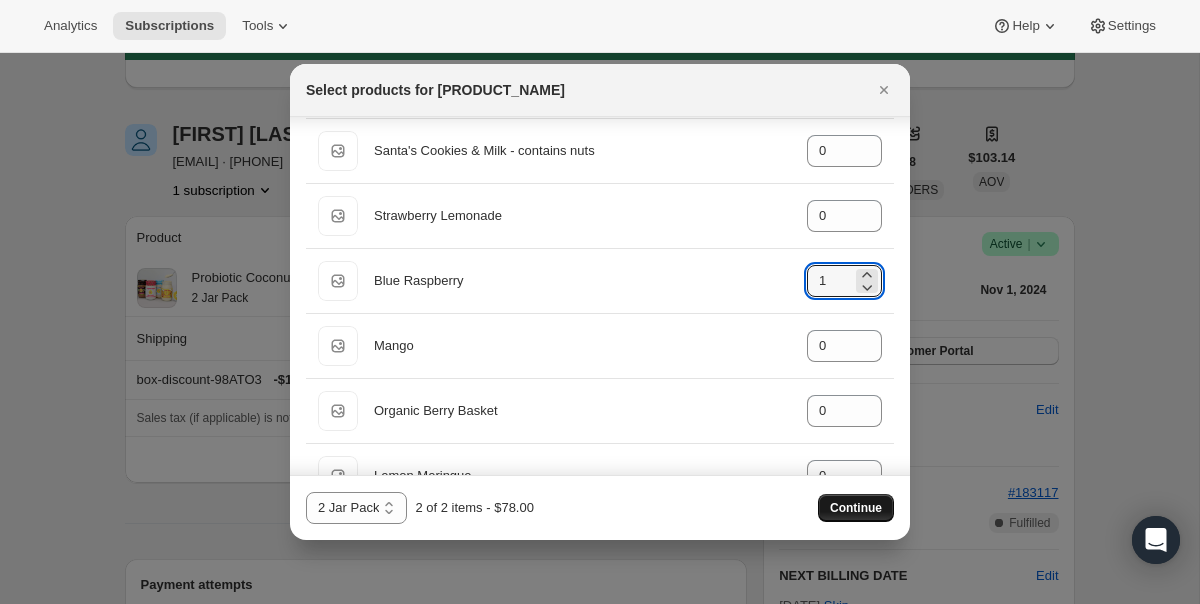 click on "Continue" at bounding box center [856, 508] 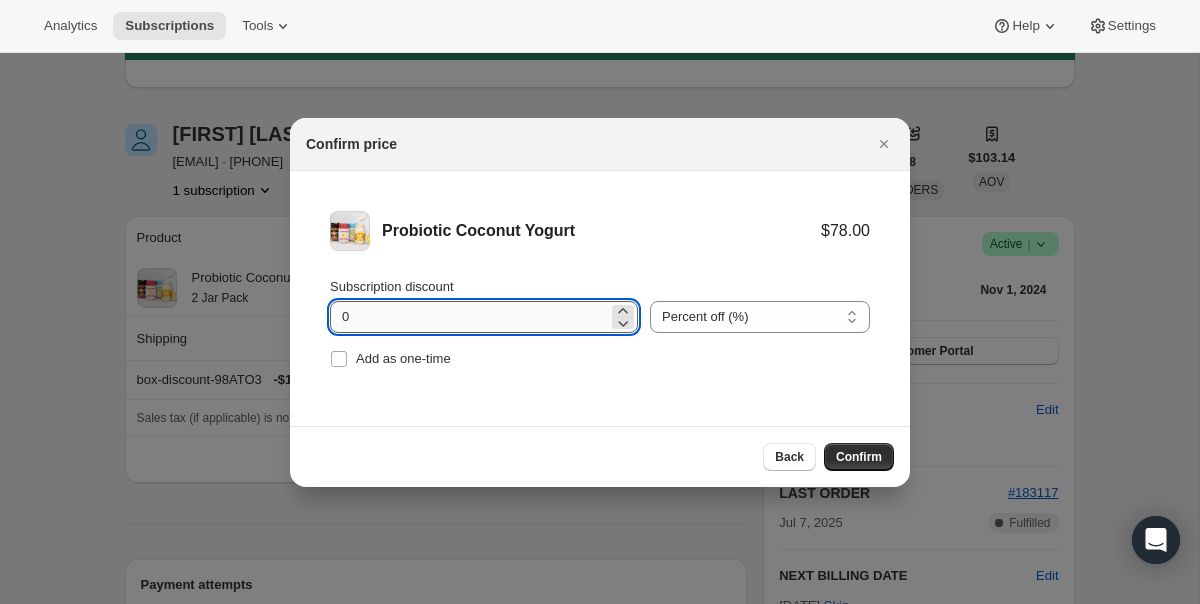 click on "0" at bounding box center [469, 317] 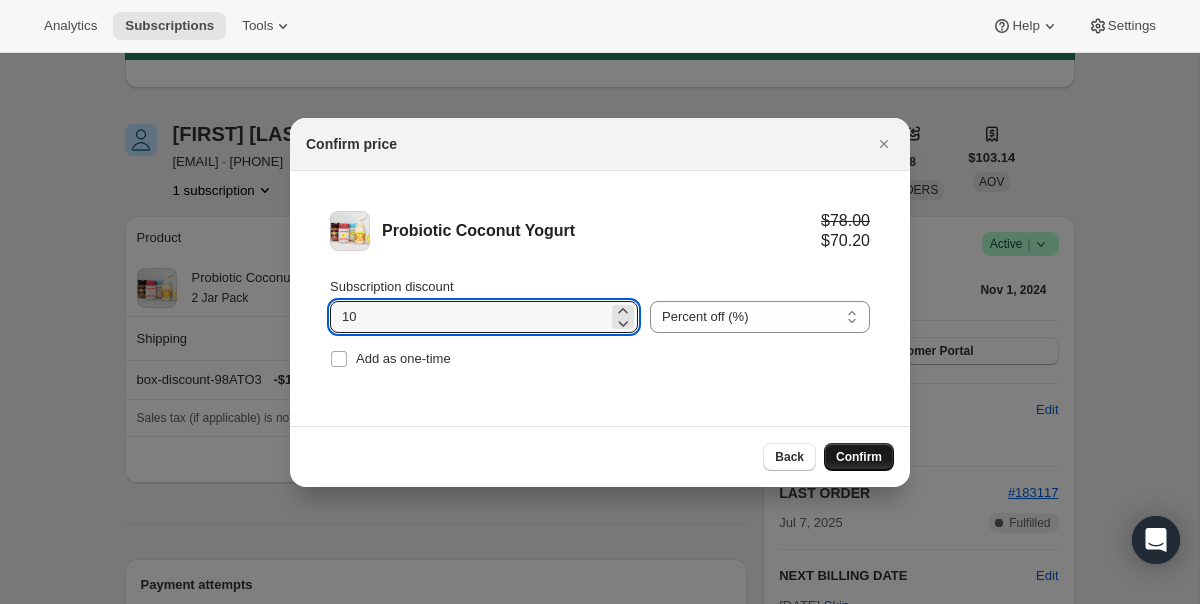 type on "10" 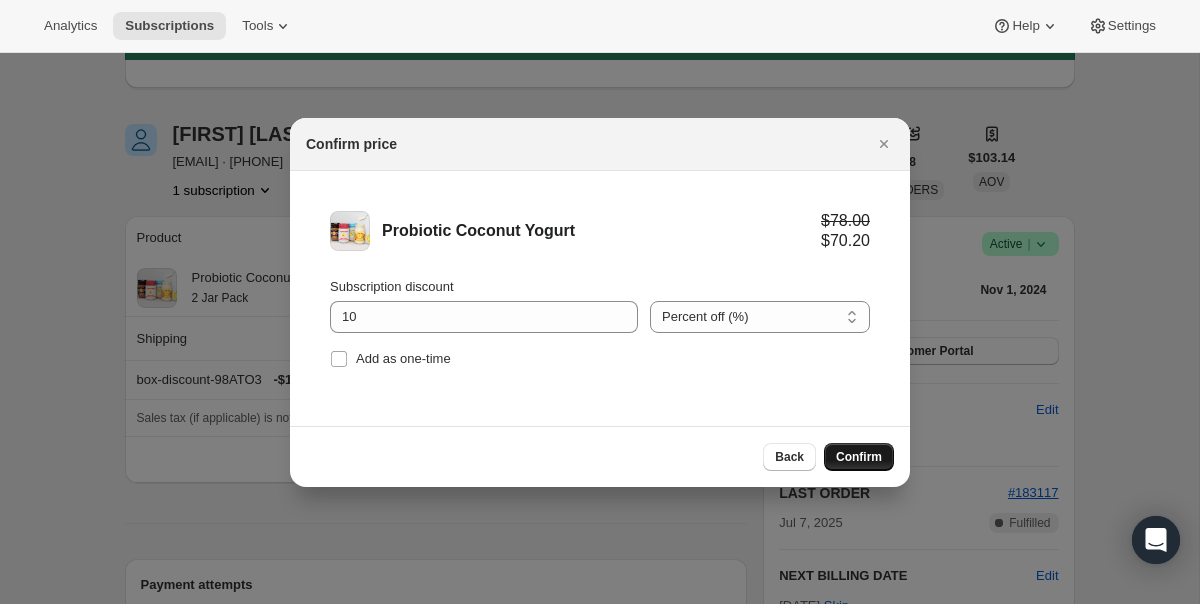click on "Confirm" at bounding box center [859, 457] 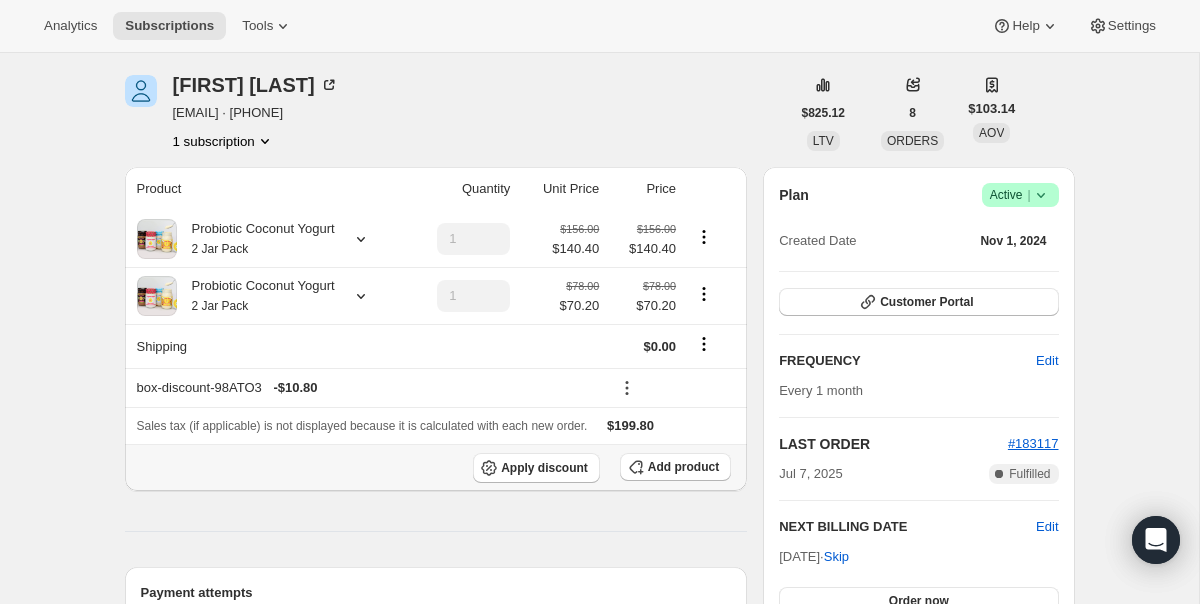 scroll, scrollTop: 160, scrollLeft: 0, axis: vertical 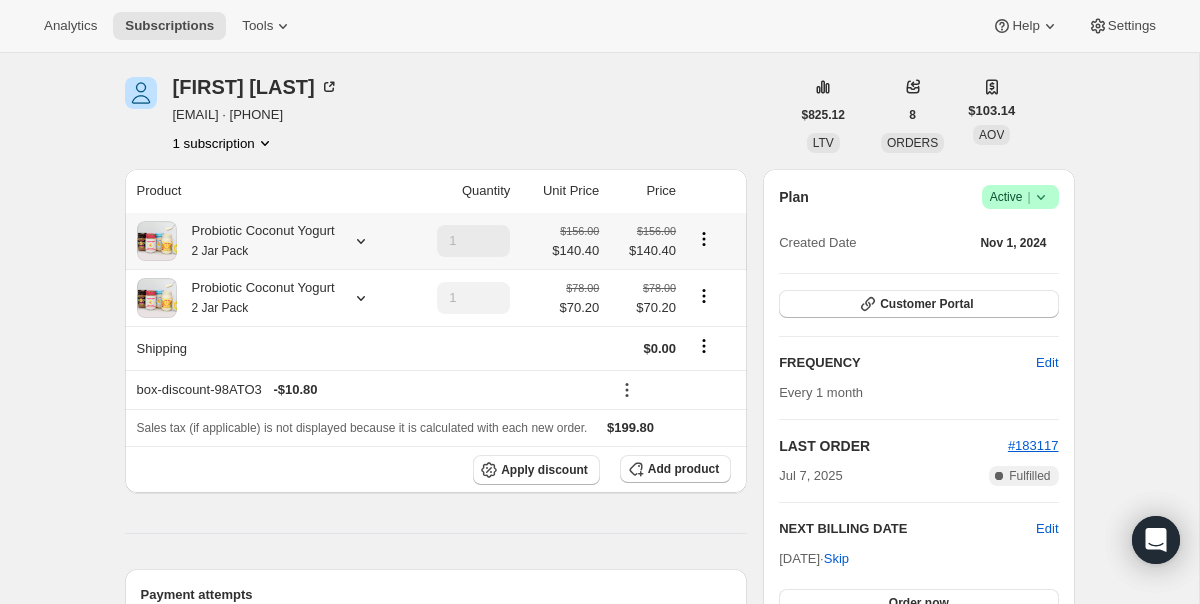 click 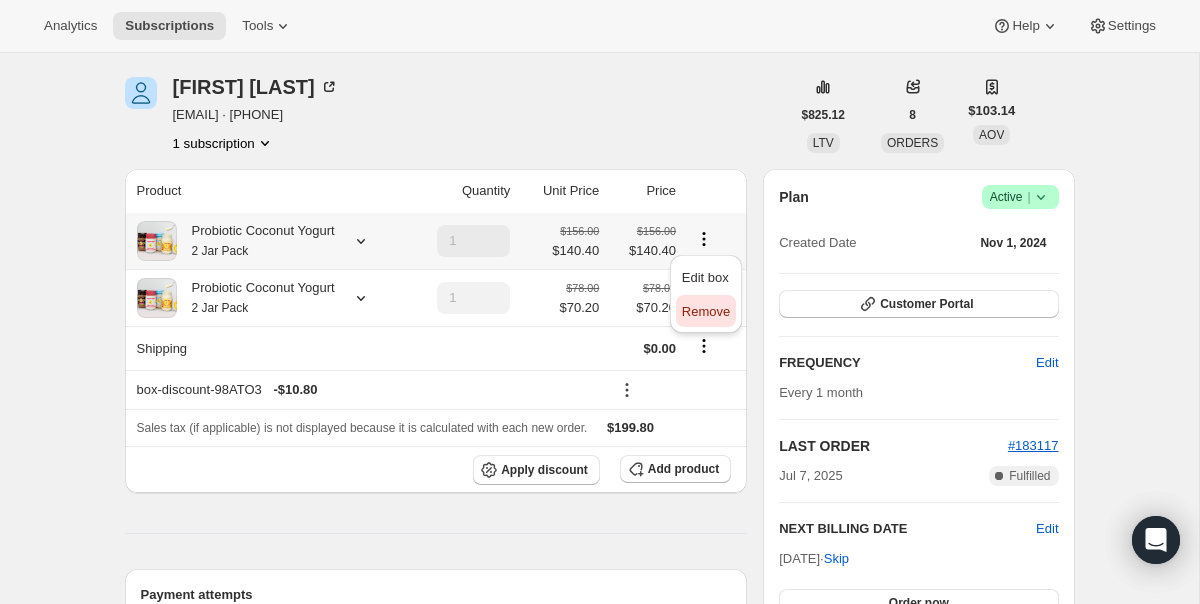 click on "Remove" at bounding box center (706, 311) 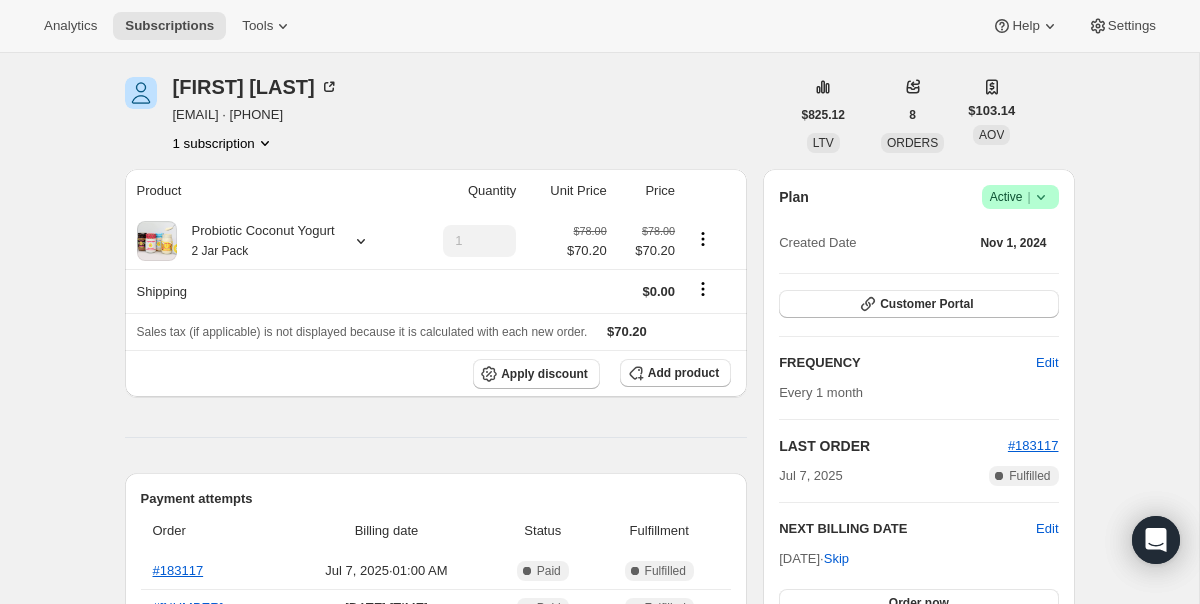 scroll, scrollTop: 0, scrollLeft: 0, axis: both 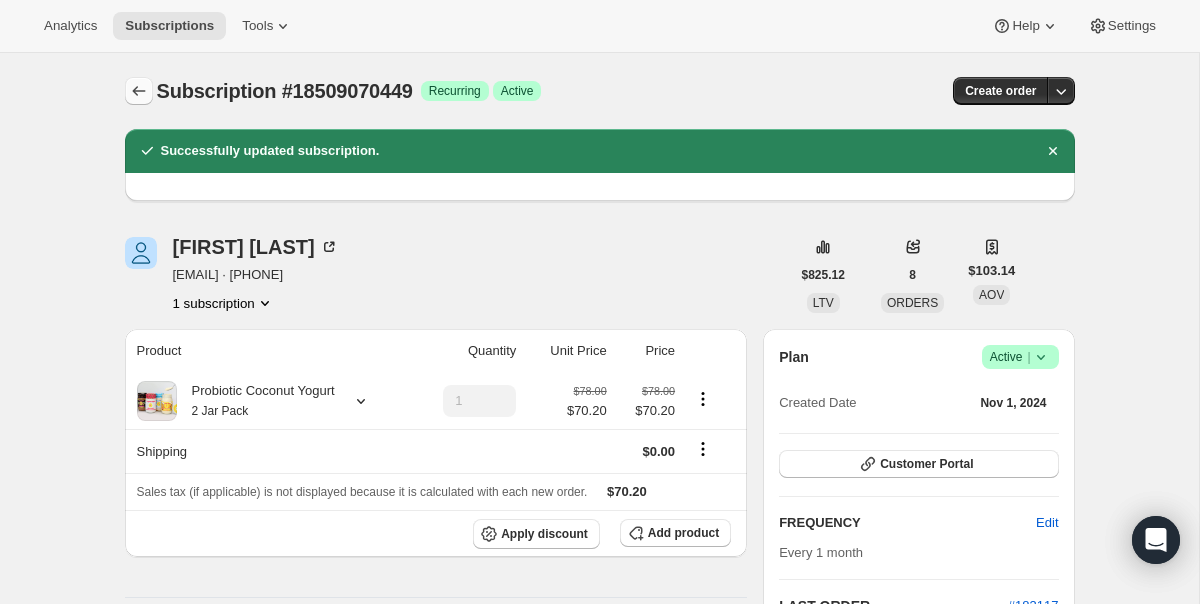 click 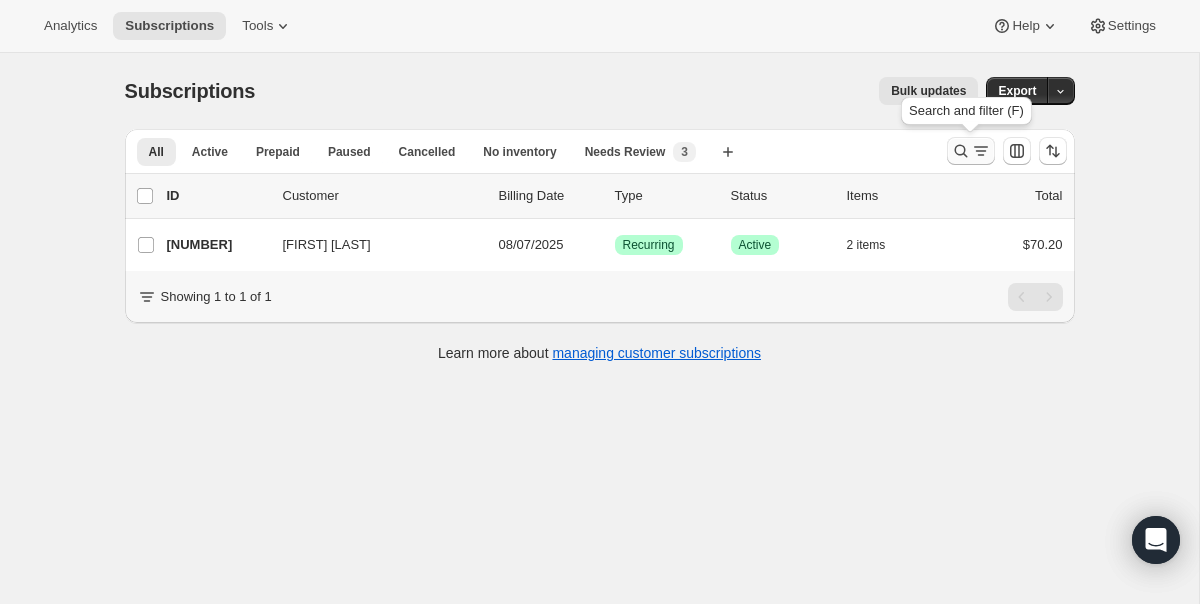 click 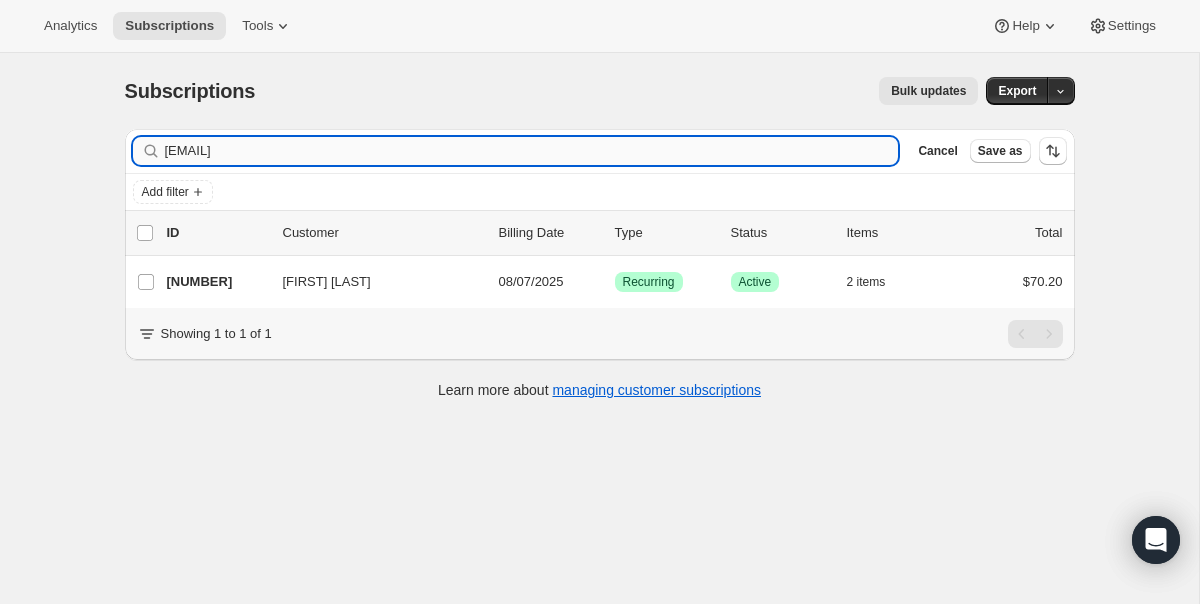 click on "[EMAIL]" at bounding box center [532, 151] 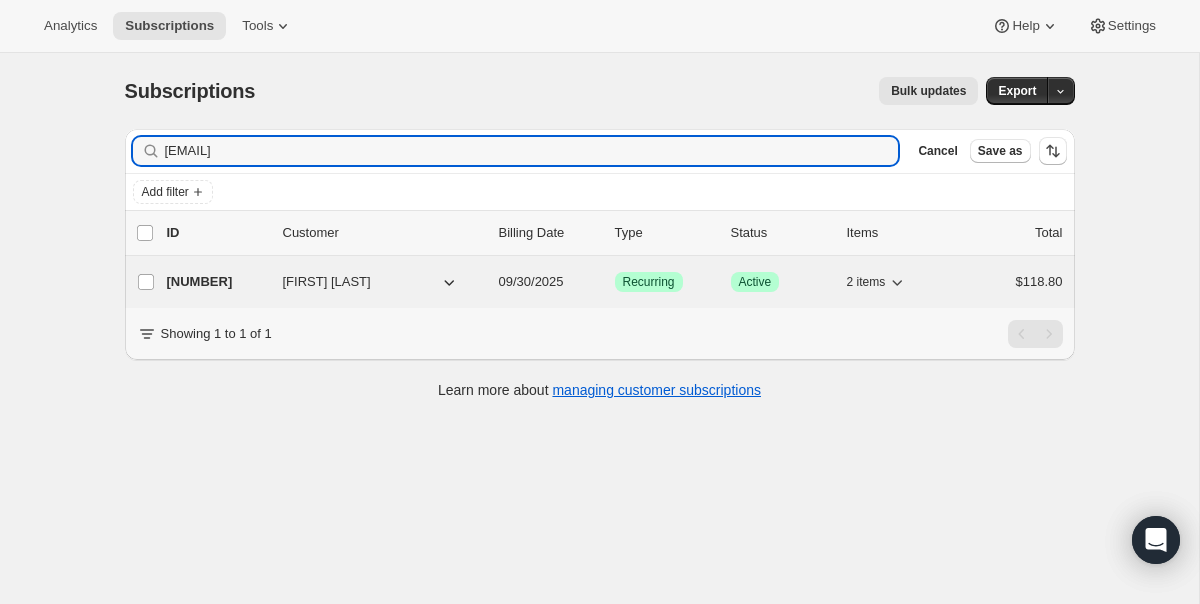 type on "[EMAIL]" 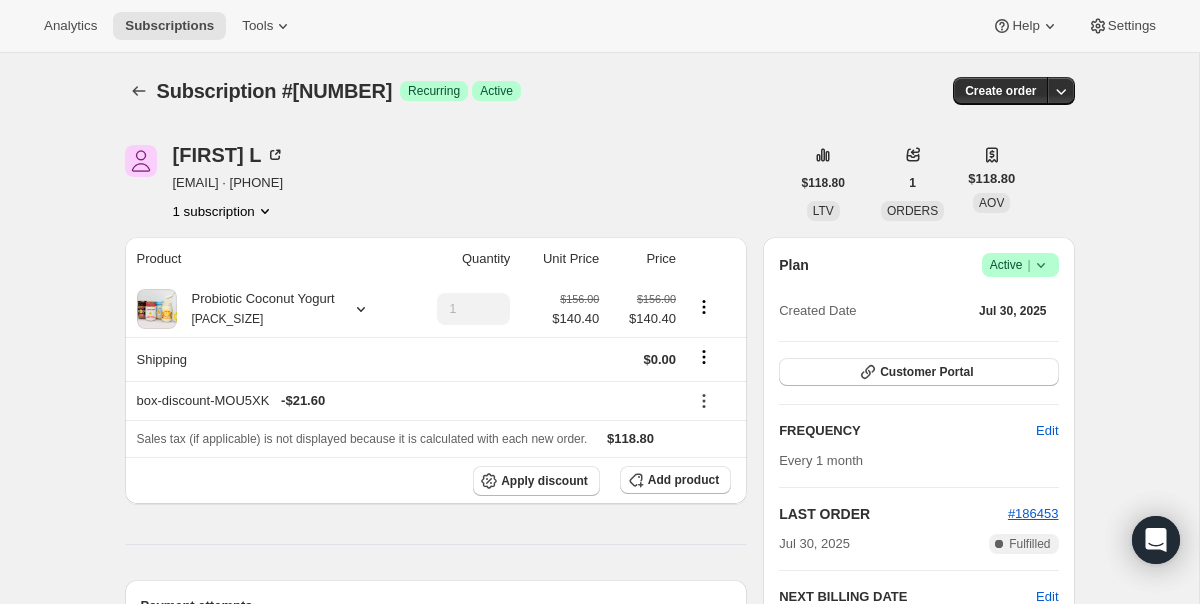 click on "Success Active |" at bounding box center (1020, 265) 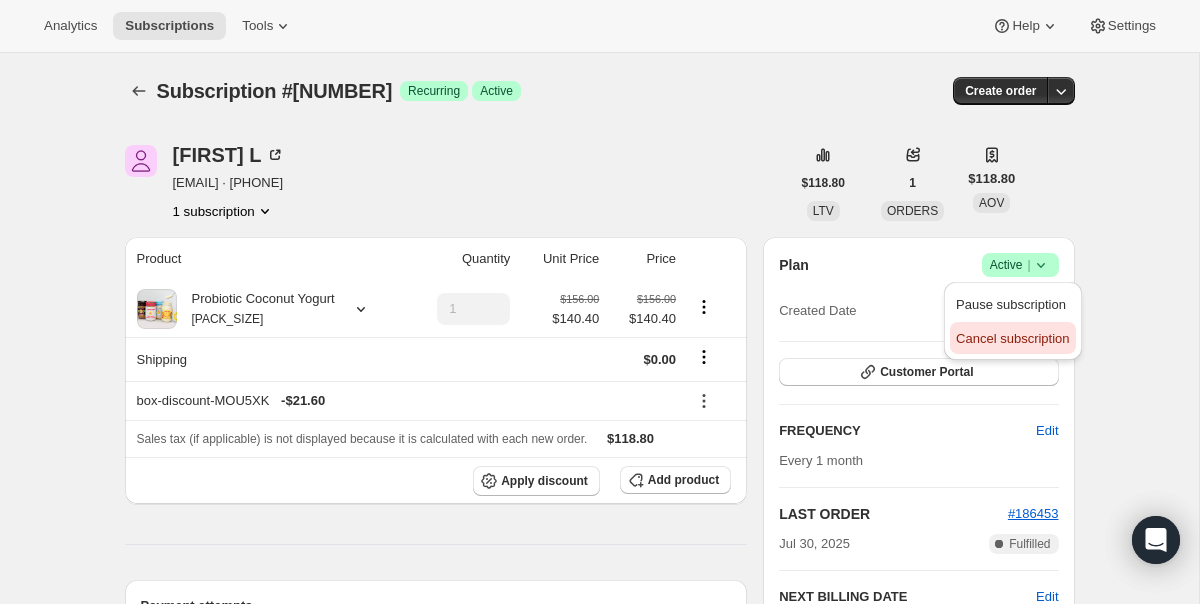 click on "Cancel subscription" at bounding box center [1012, 338] 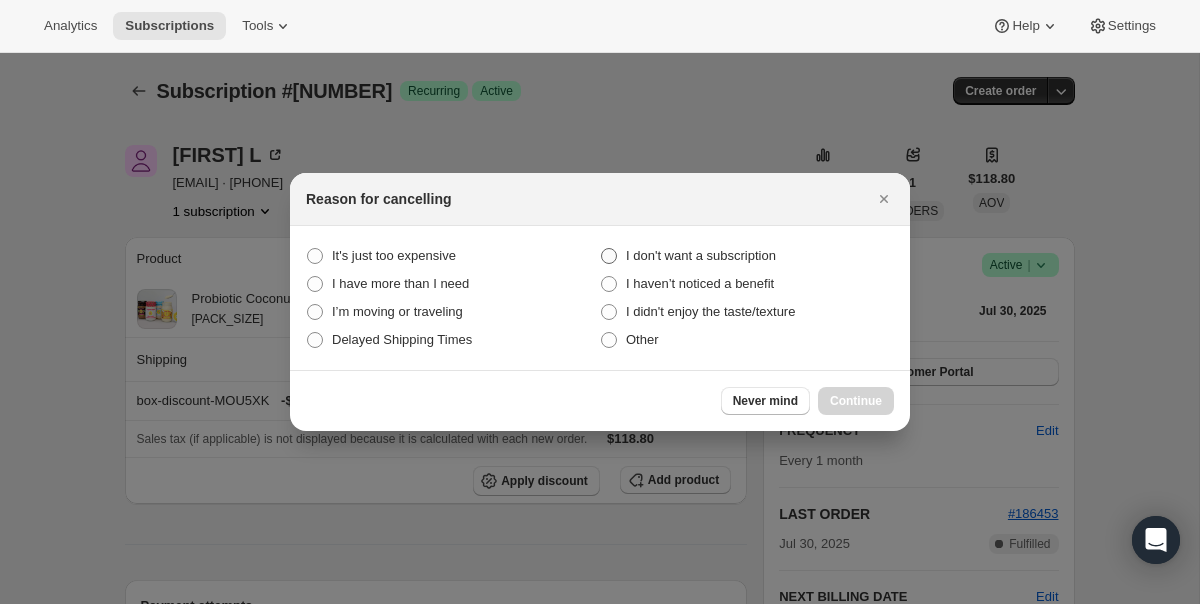 click on "I don't want a subscription" at bounding box center (701, 255) 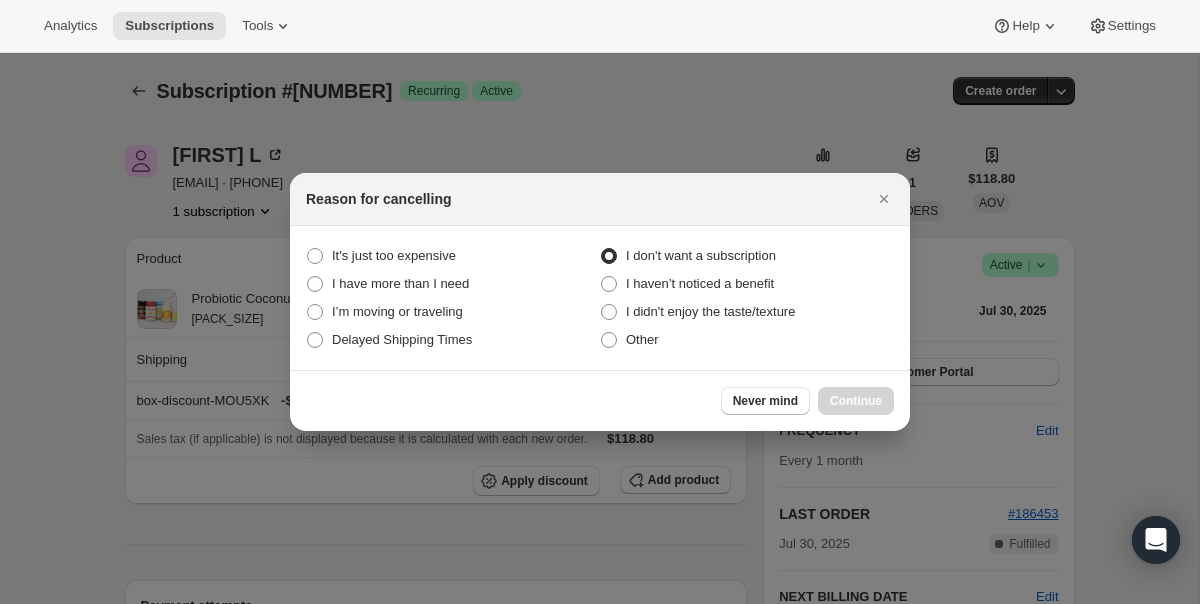 radio on "true" 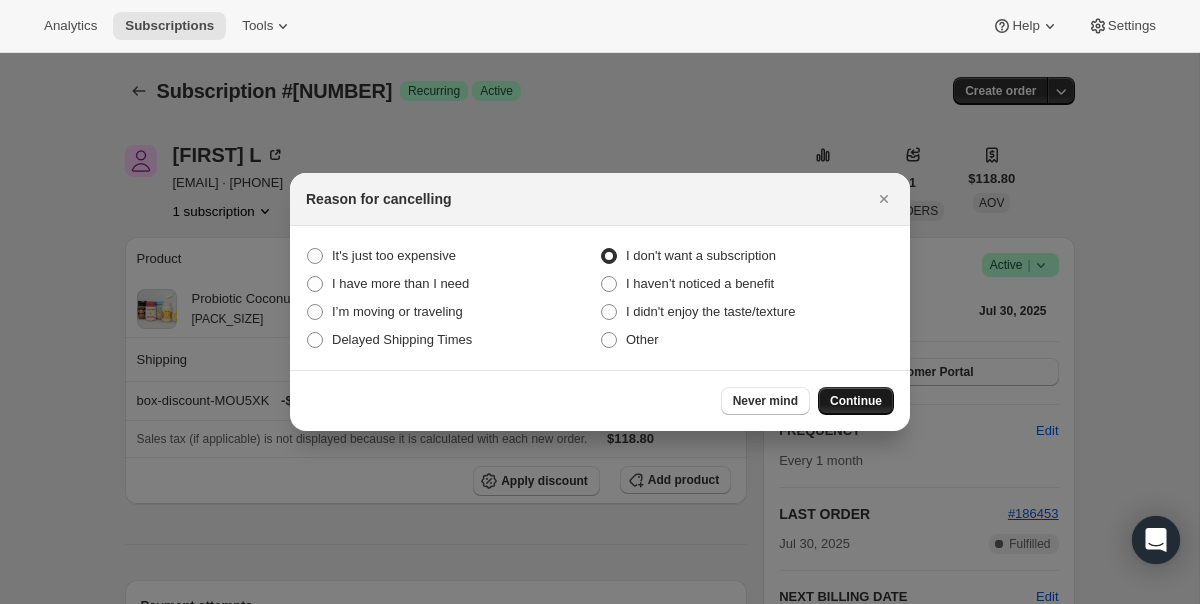click on "Continue" at bounding box center [856, 401] 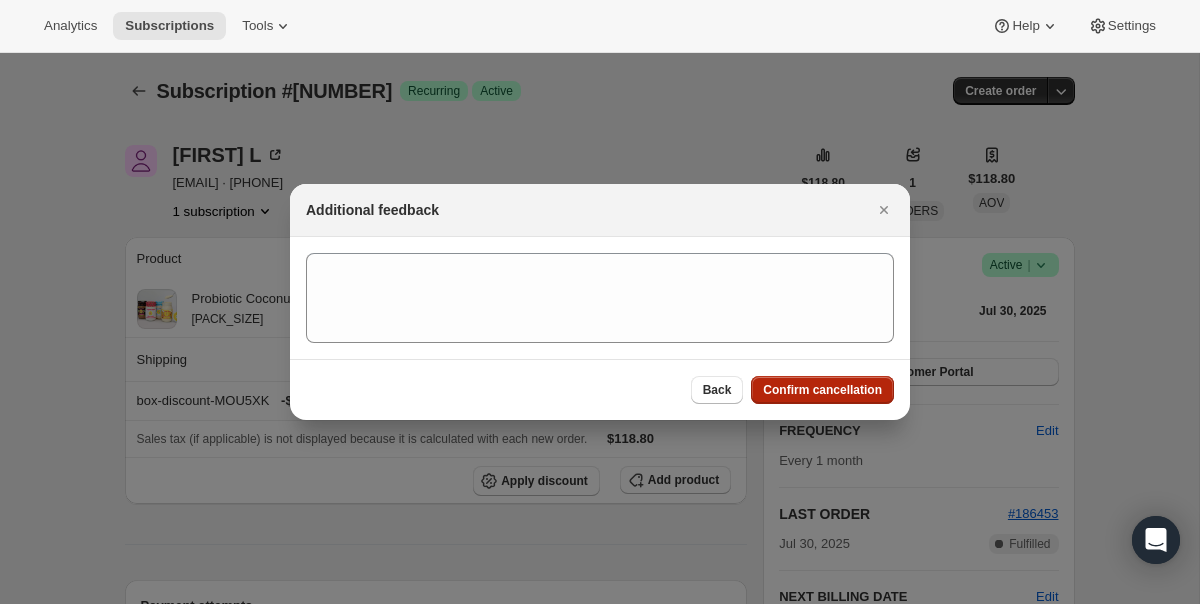 click on "Confirm cancellation" at bounding box center [822, 390] 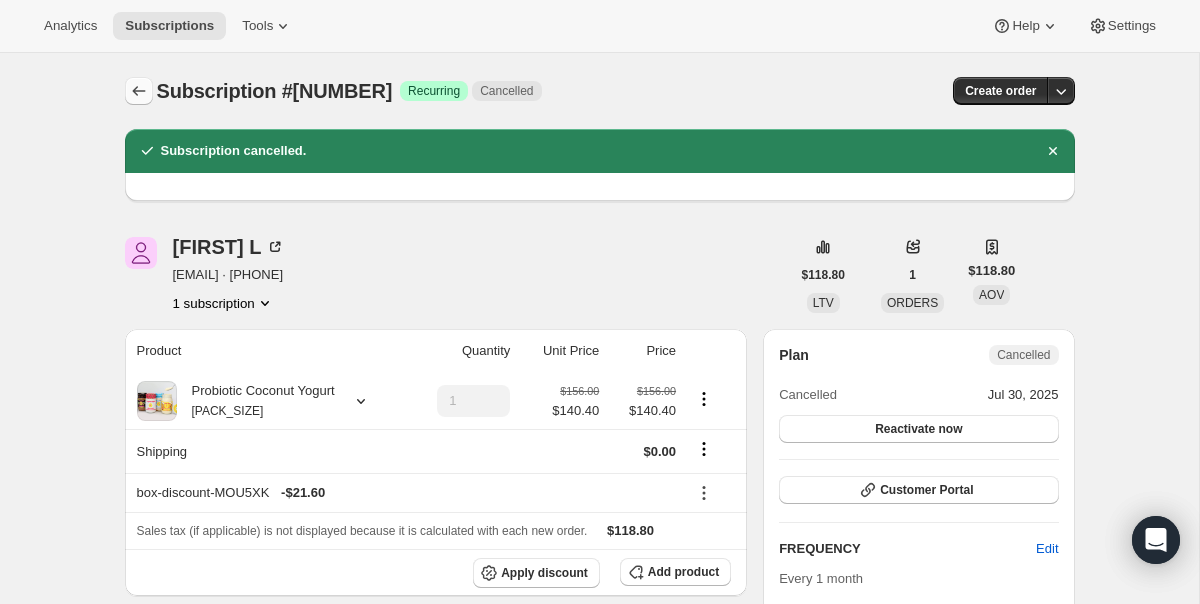 click at bounding box center [139, 91] 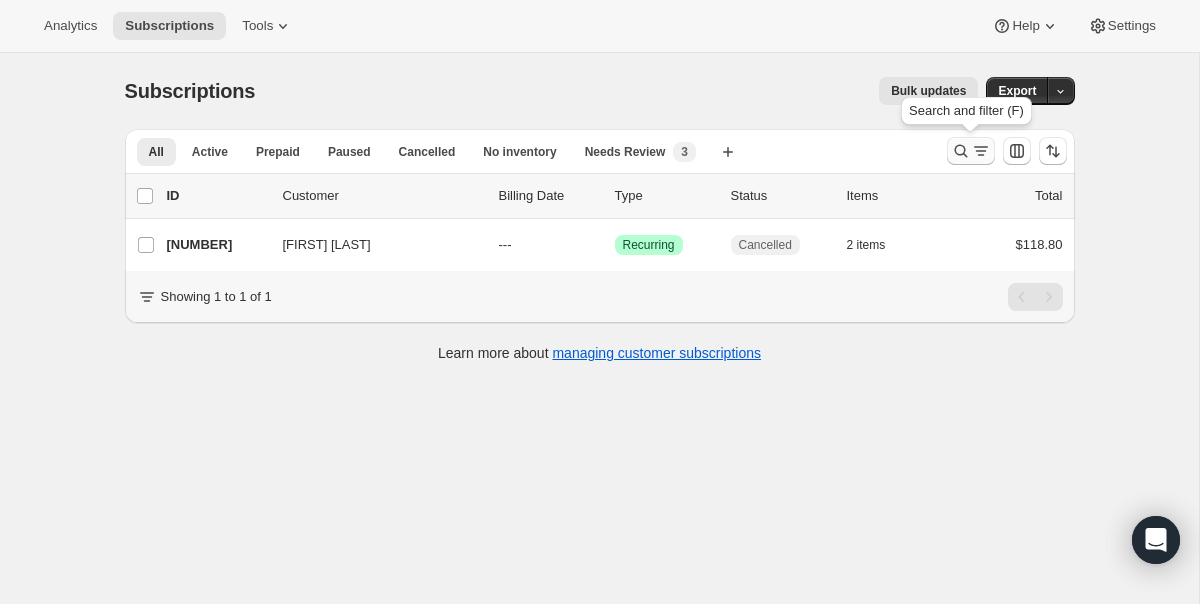 click 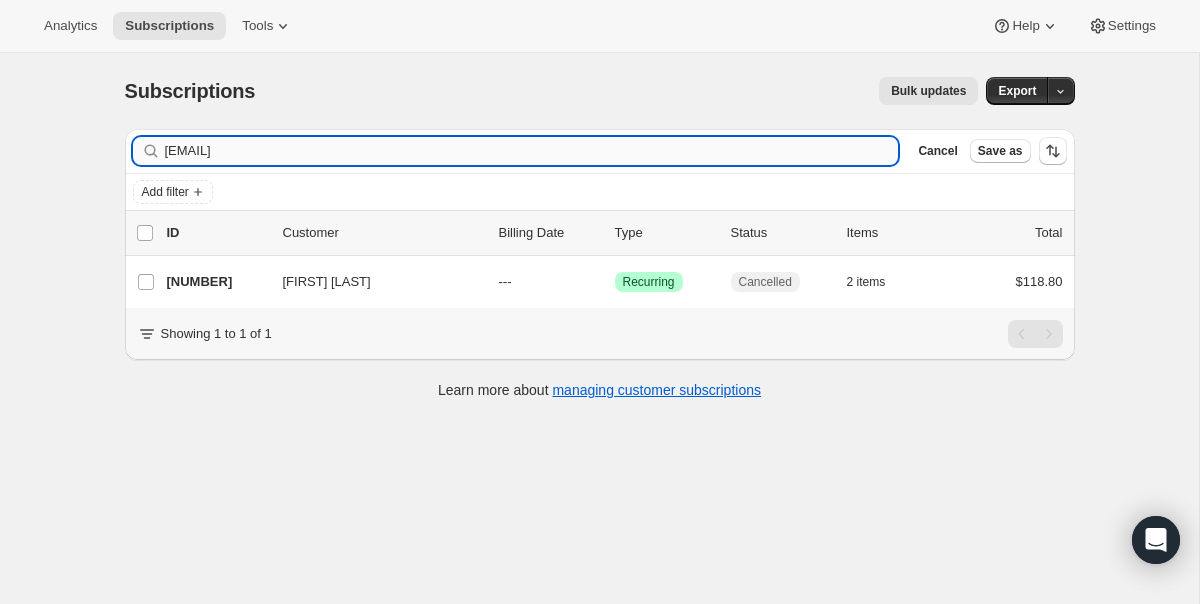 click on "[EMAIL]" at bounding box center [532, 151] 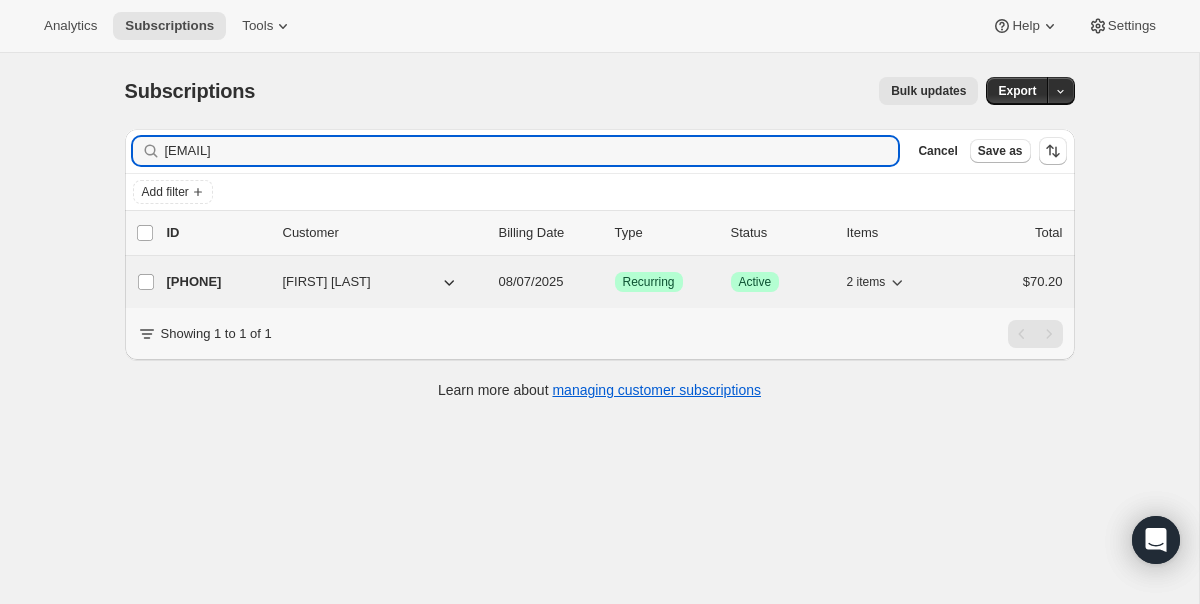 type on "[EMAIL]" 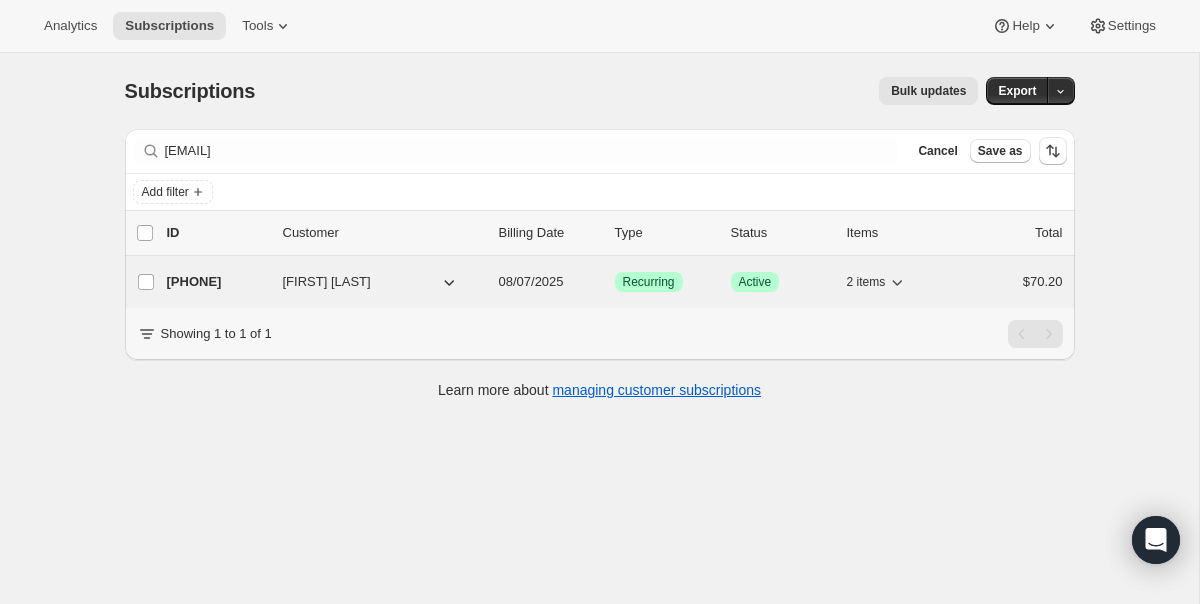 click on "08/07/2025" at bounding box center [531, 281] 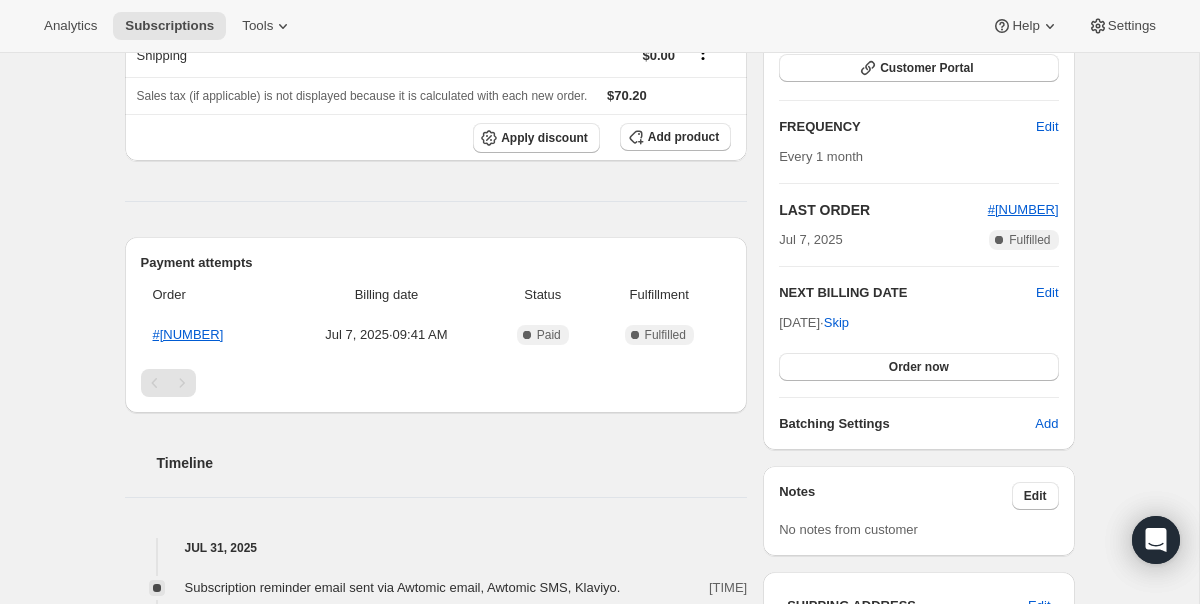 scroll, scrollTop: 337, scrollLeft: 0, axis: vertical 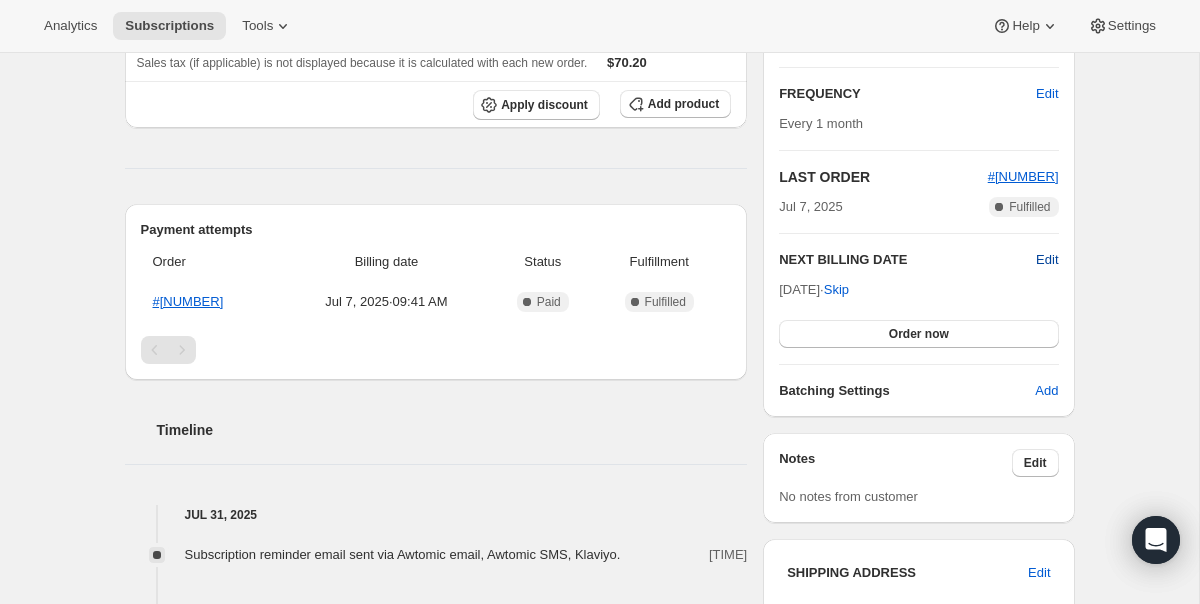click on "Edit" at bounding box center [1047, 260] 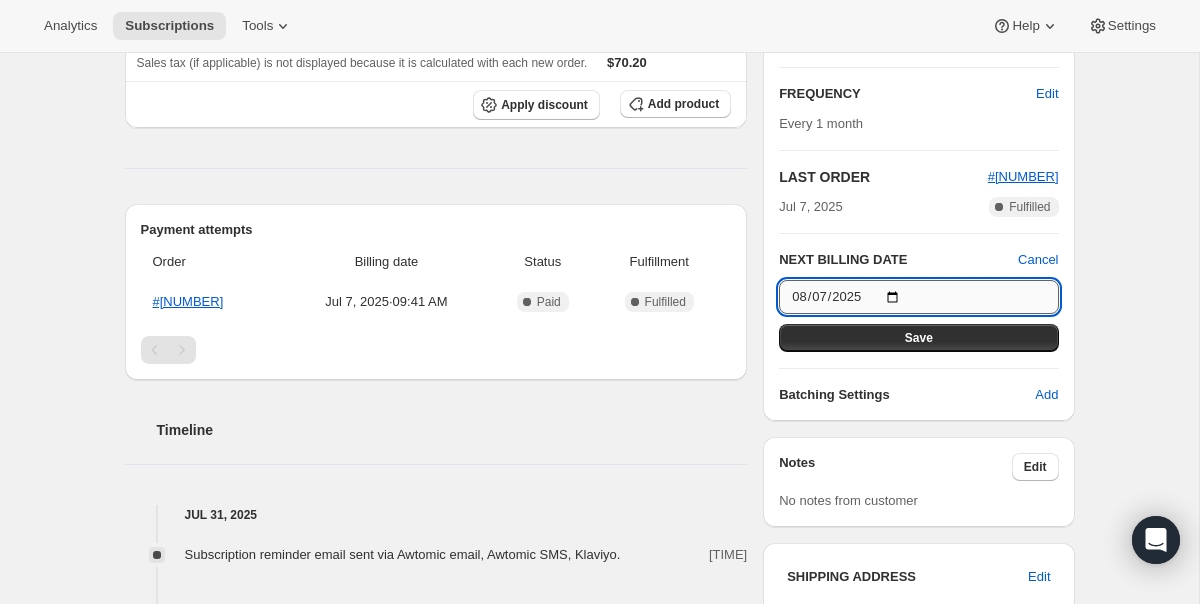 click on "2025-08-07" at bounding box center (918, 297) 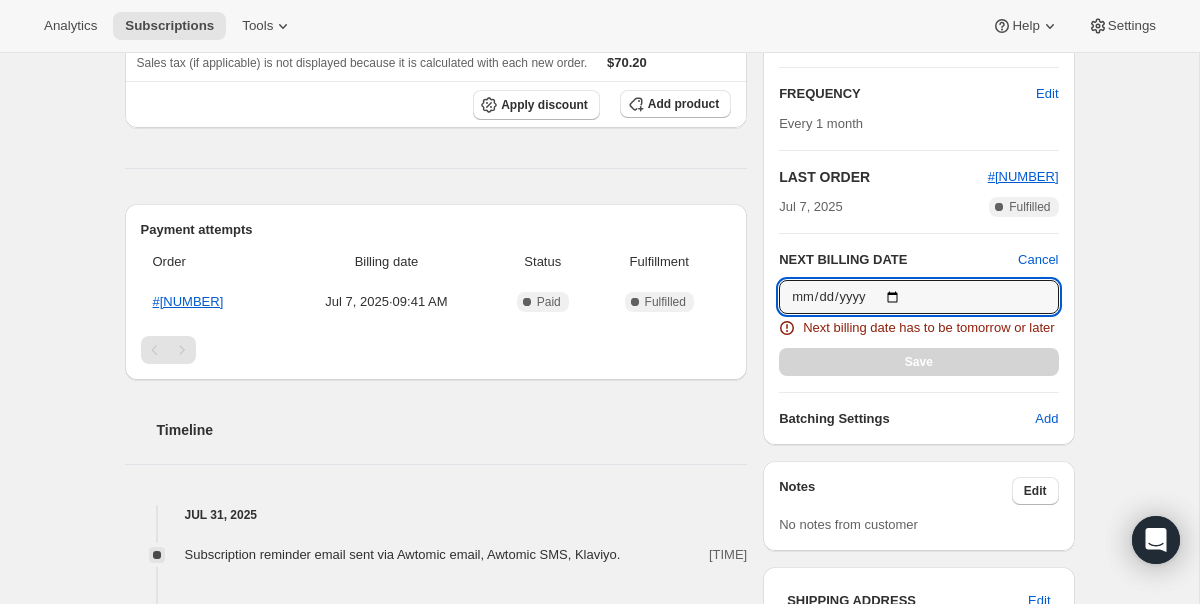 type on "[DATE]" 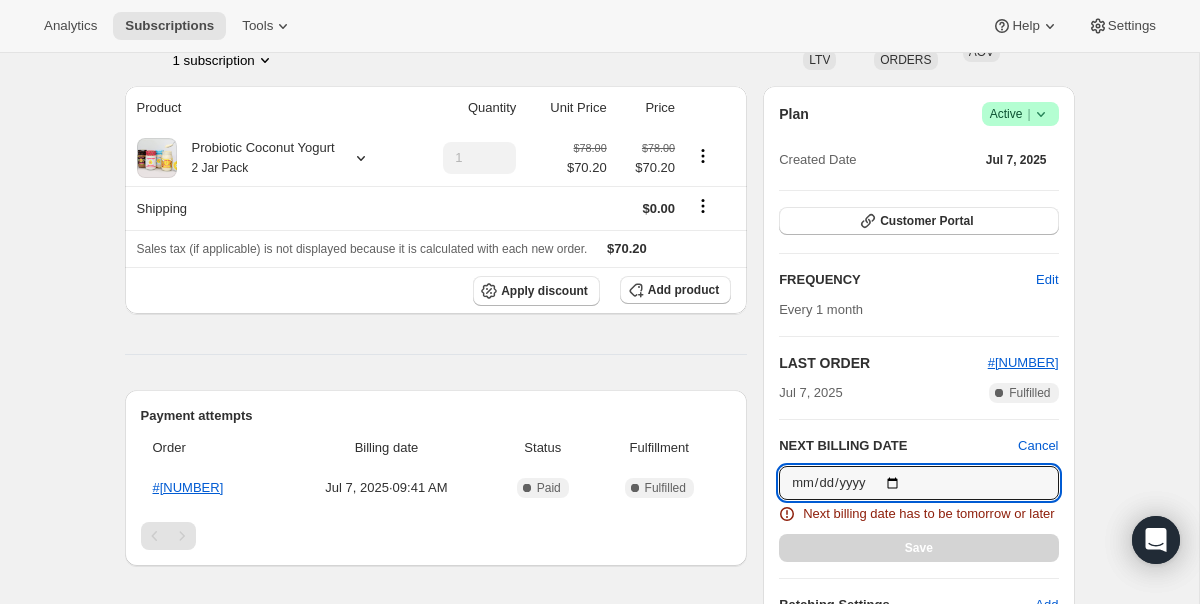 scroll, scrollTop: 0, scrollLeft: 0, axis: both 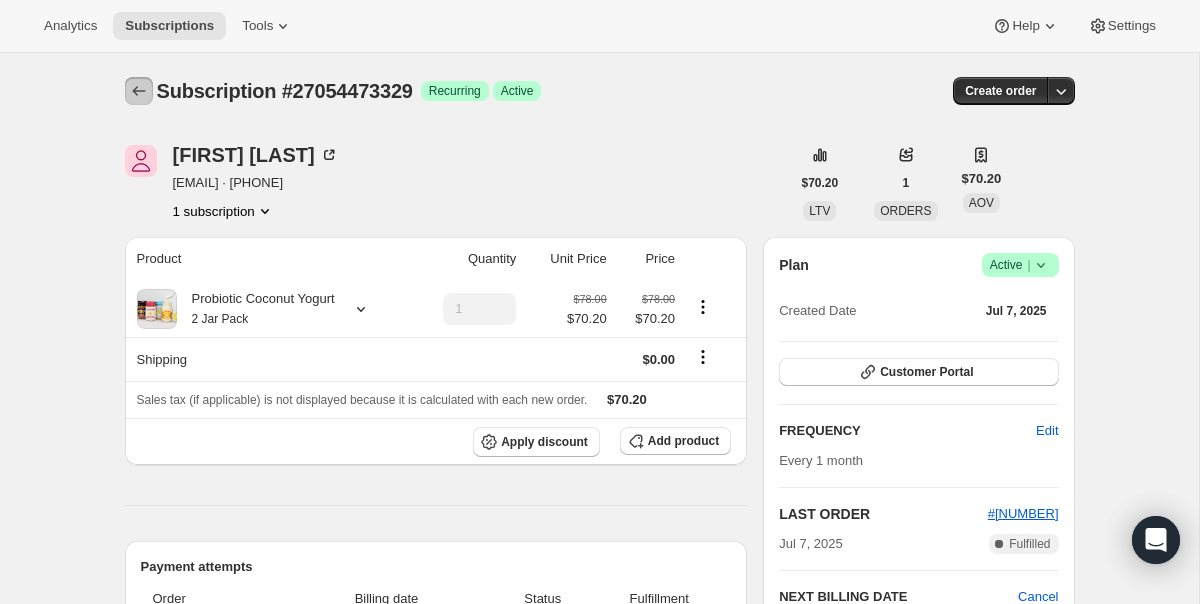click 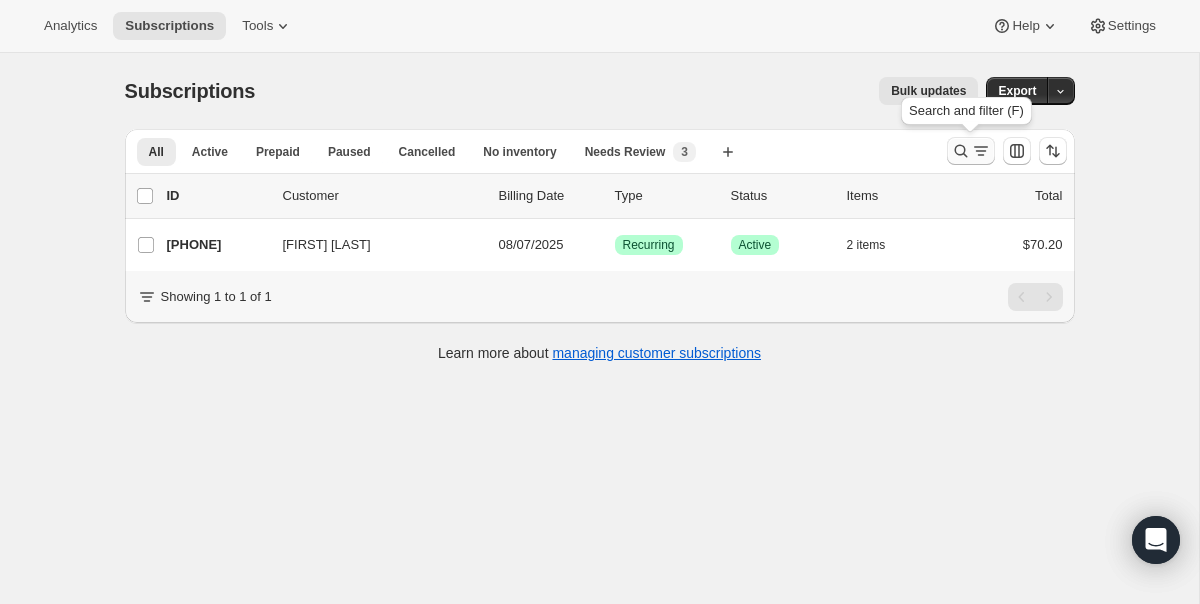 click 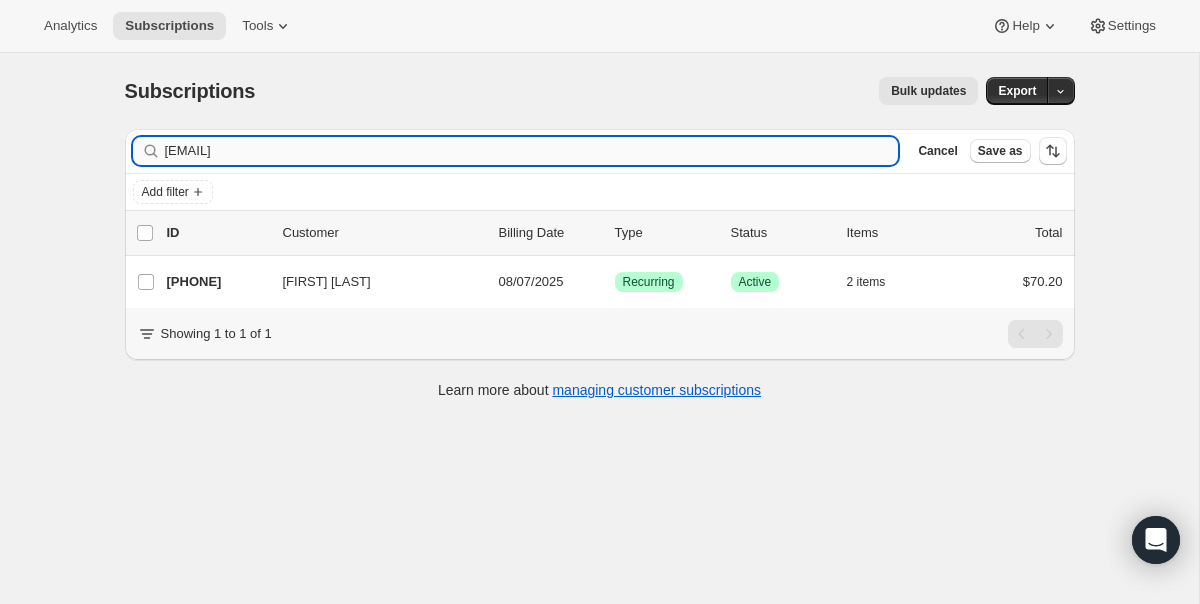 click on "[EMAIL]" at bounding box center [532, 151] 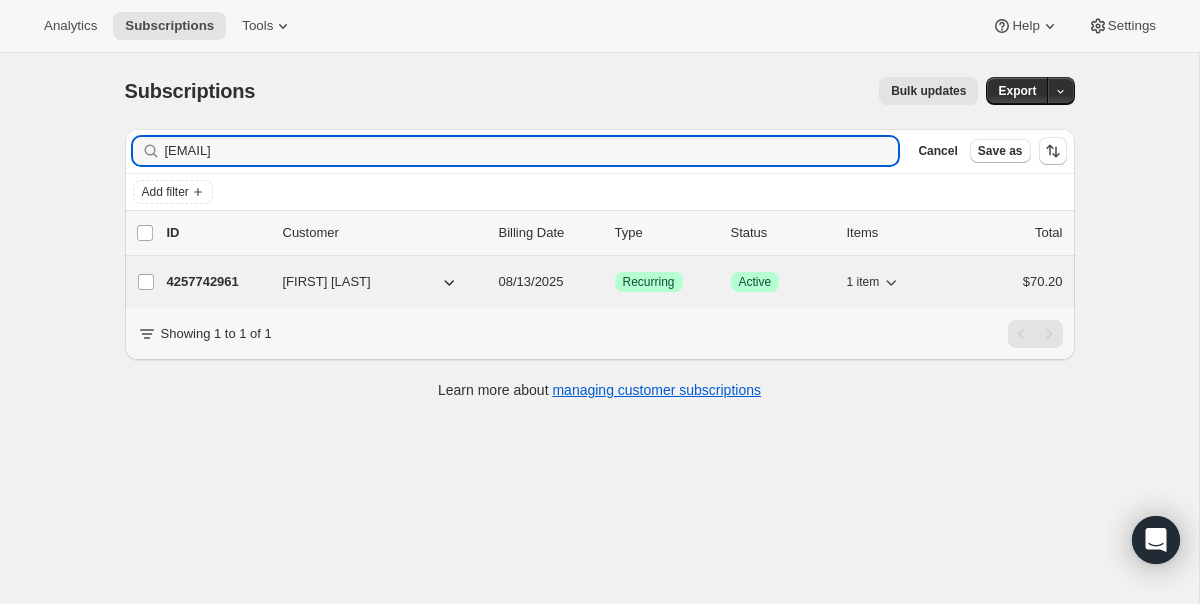 type on "[EMAIL]" 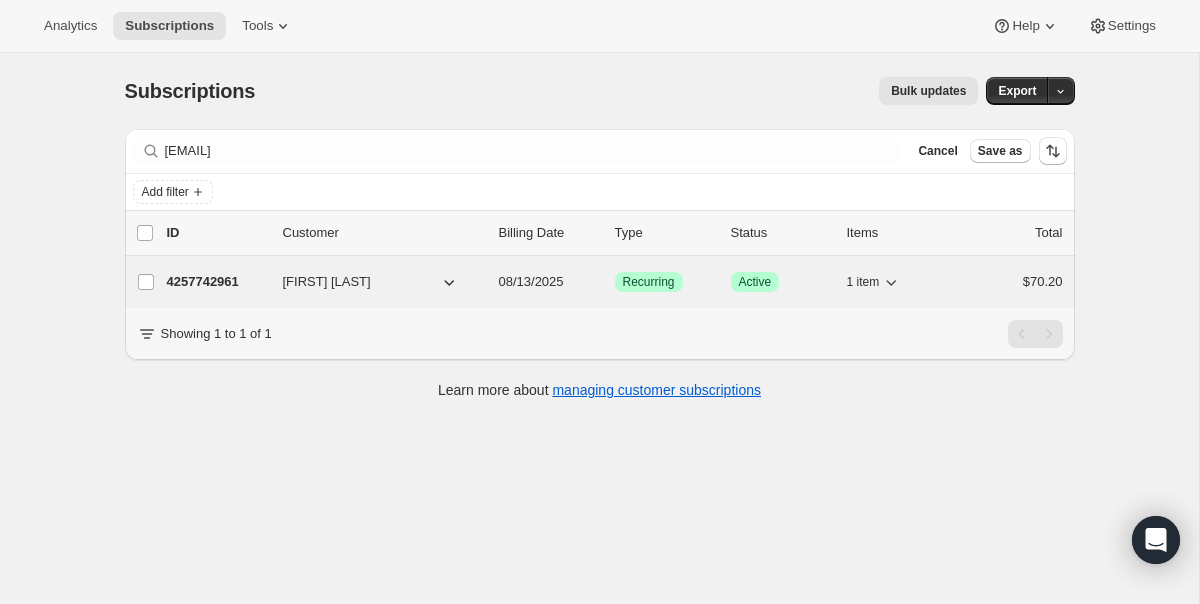 click on "[NUMBER] [FIRST] [LAST] [DATE] Success Recurring Success Active [NUMBER]  item [PRICE]" at bounding box center (615, 282) 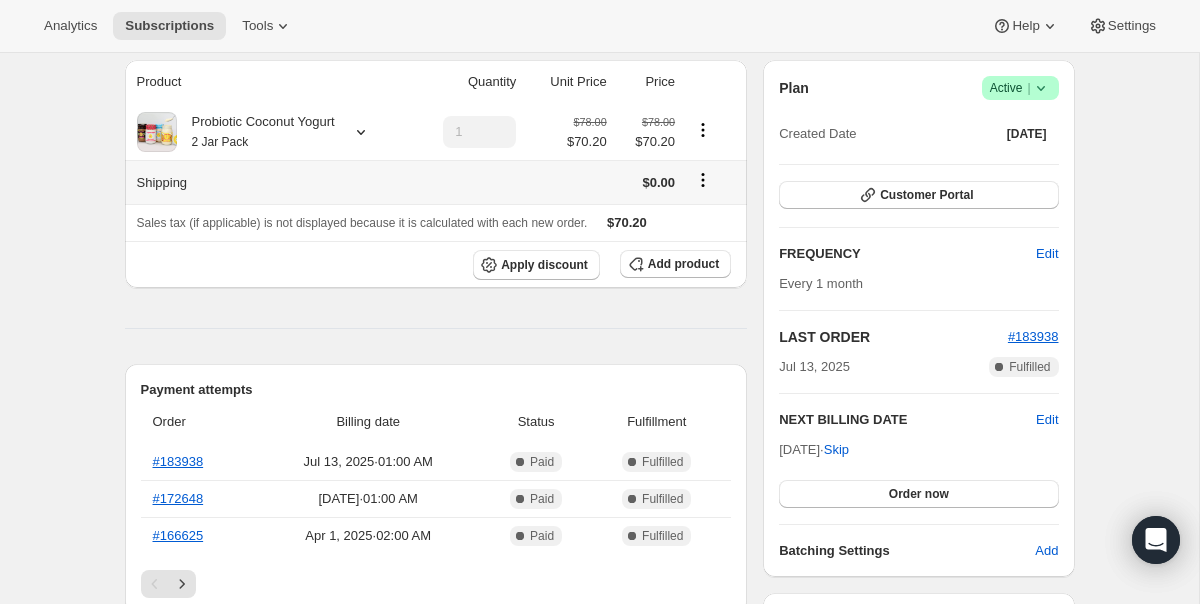 scroll, scrollTop: 312, scrollLeft: 0, axis: vertical 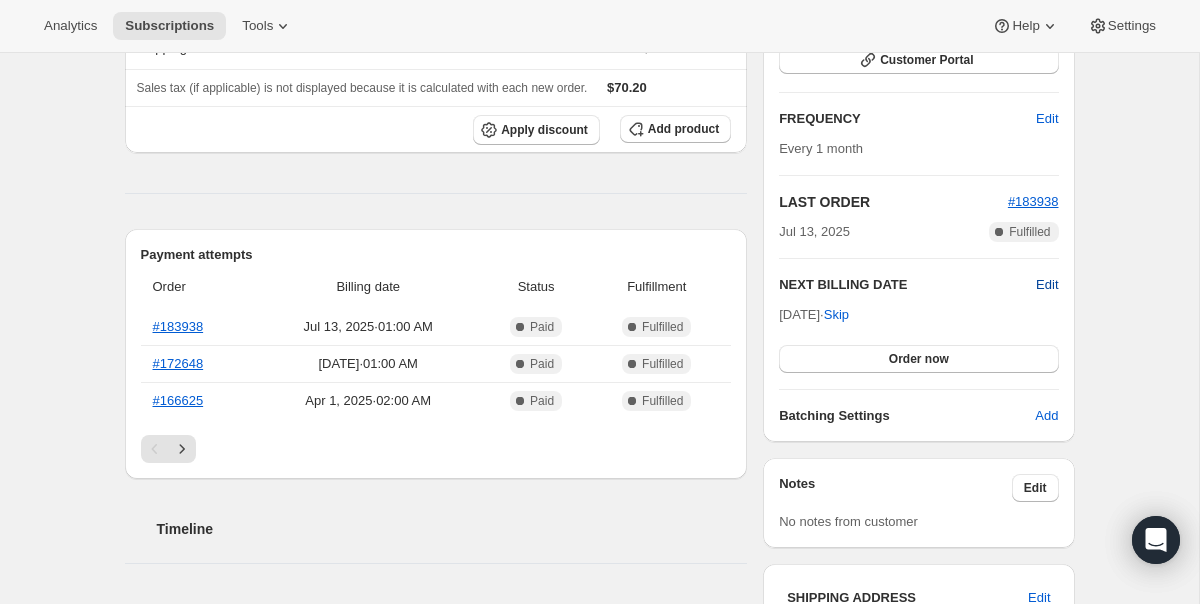 click on "Edit" at bounding box center (1047, 285) 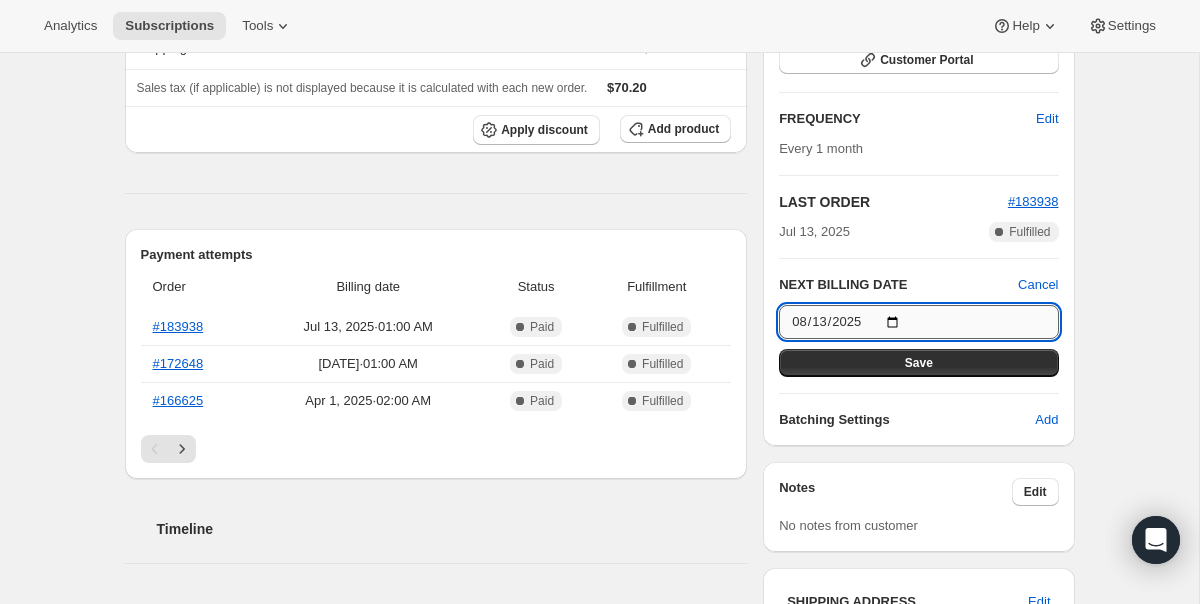 click on "2025-08-13" at bounding box center [918, 322] 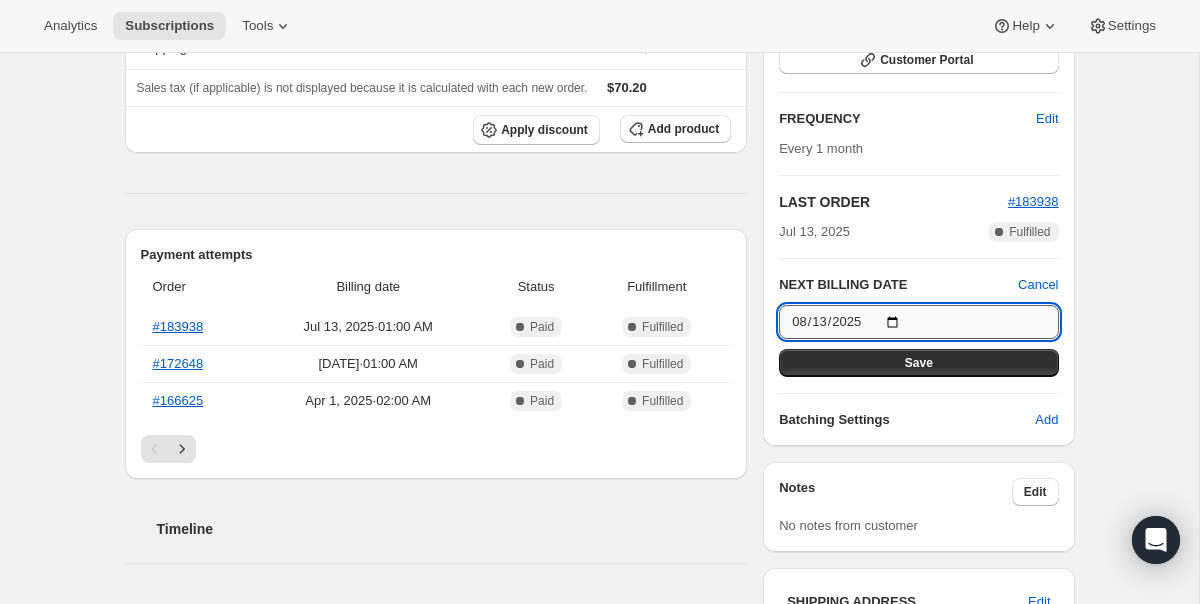 type on "[DATE]" 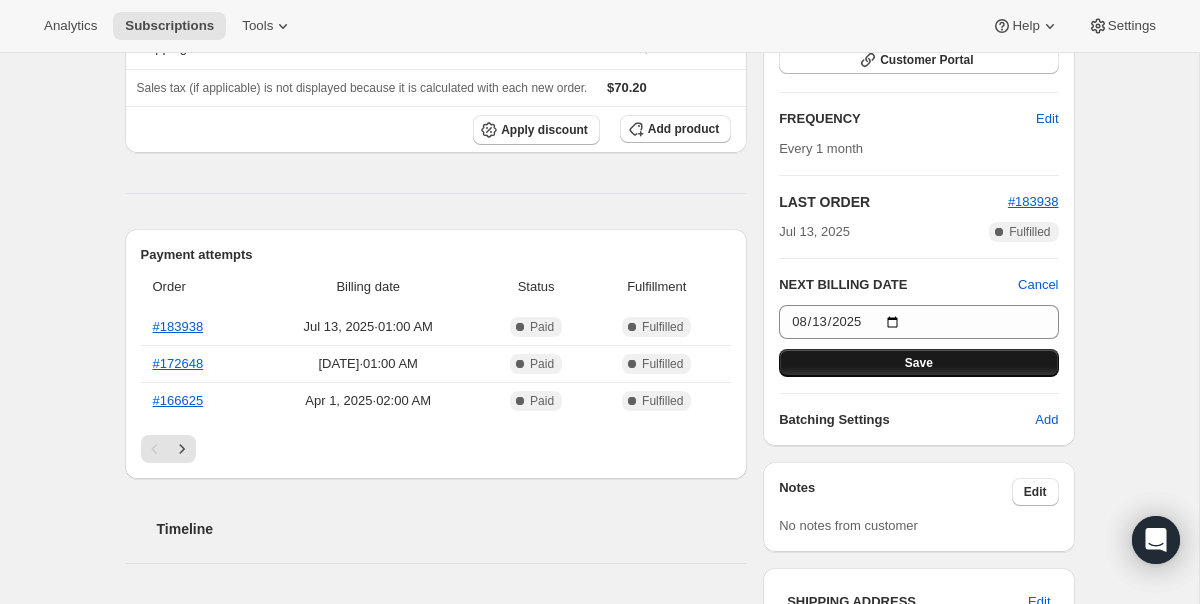 click on "Save" at bounding box center (918, 363) 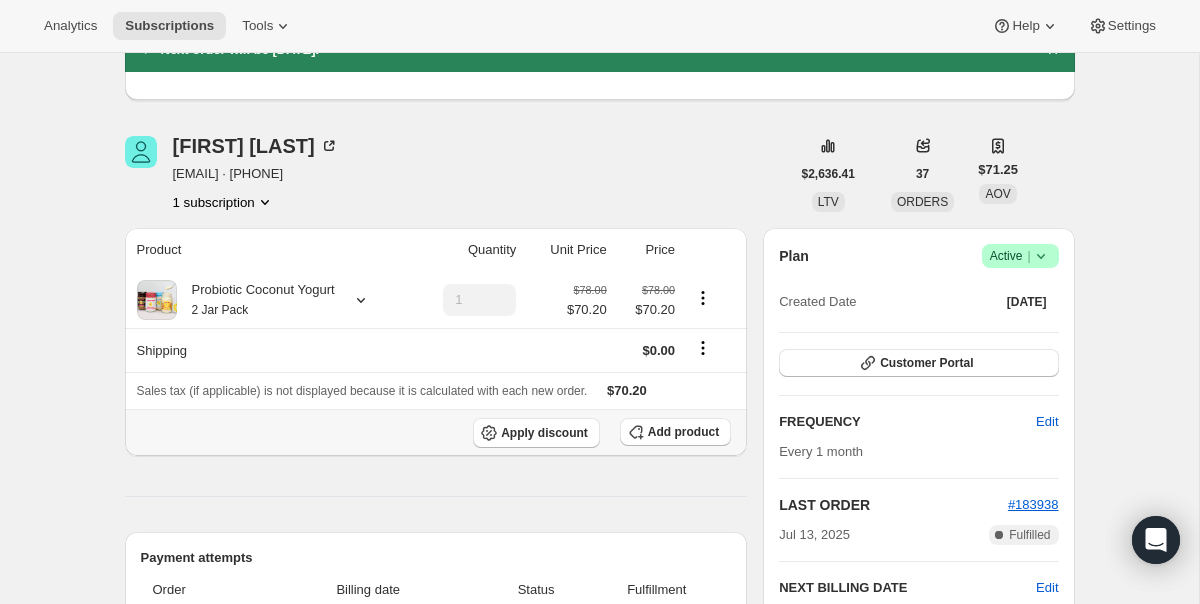 scroll, scrollTop: 0, scrollLeft: 0, axis: both 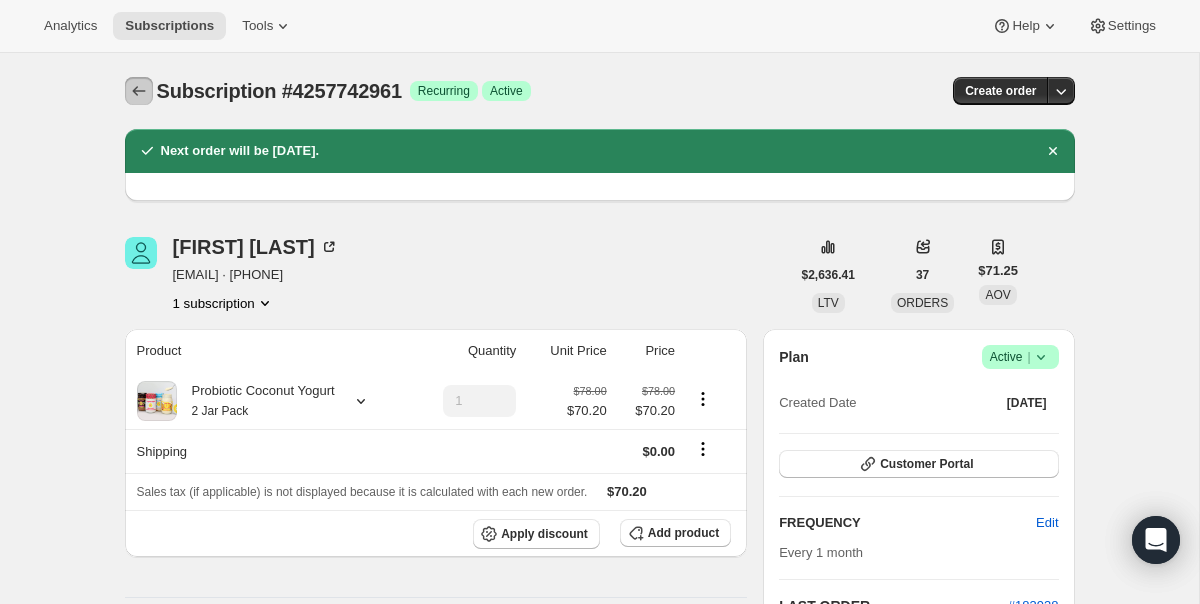 click 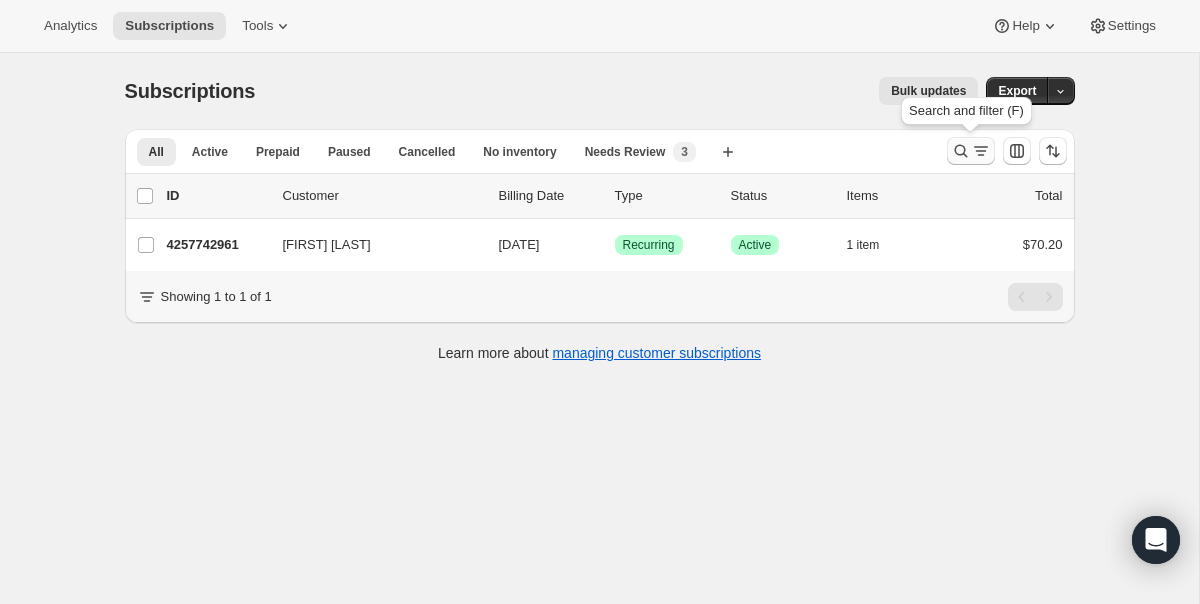 click 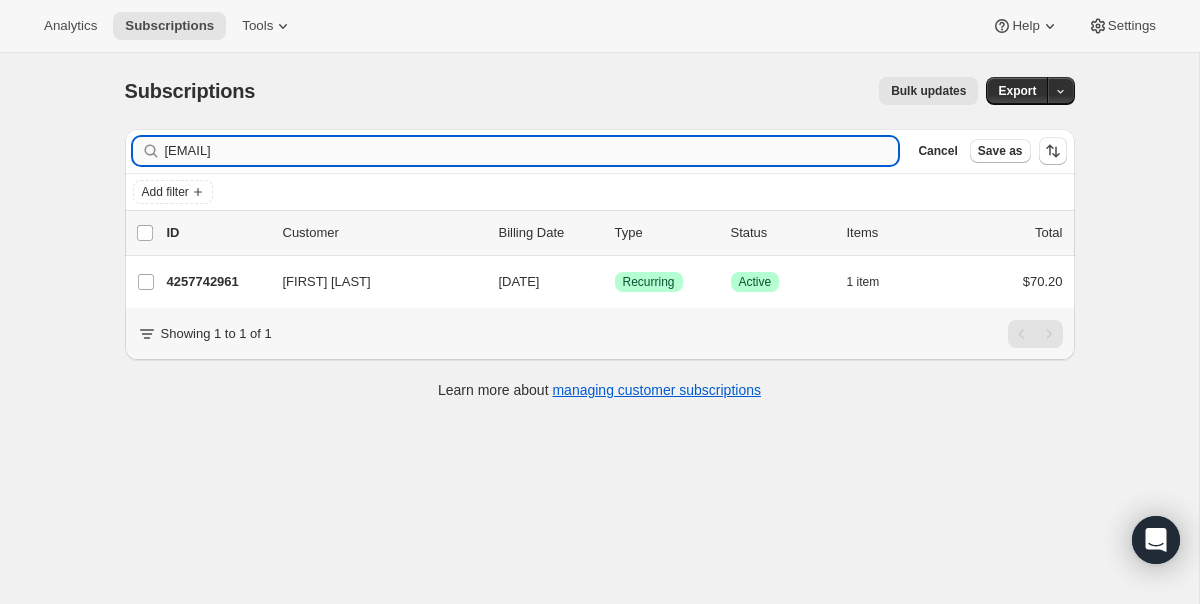 click on "[EMAIL]" at bounding box center (532, 151) 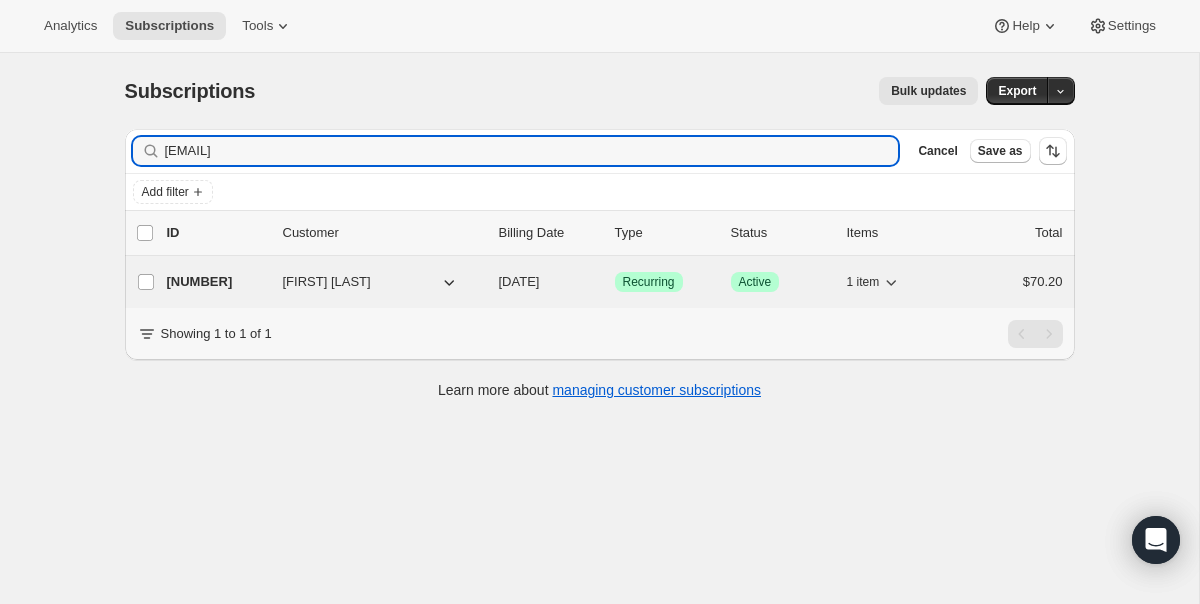 type on "[EMAIL]" 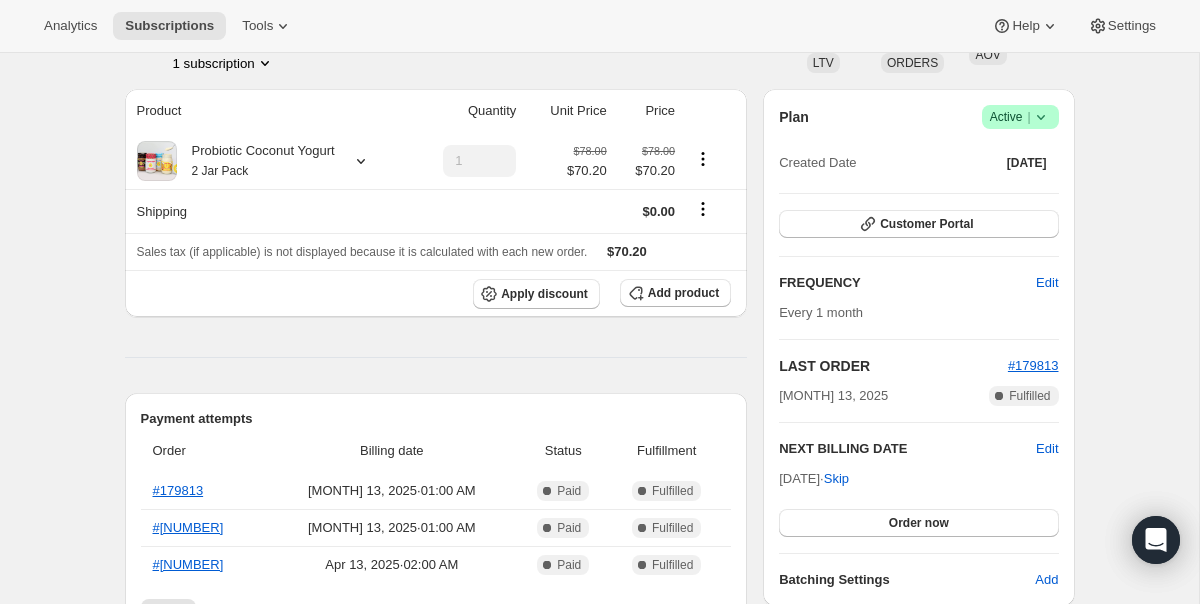 scroll, scrollTop: 206, scrollLeft: 0, axis: vertical 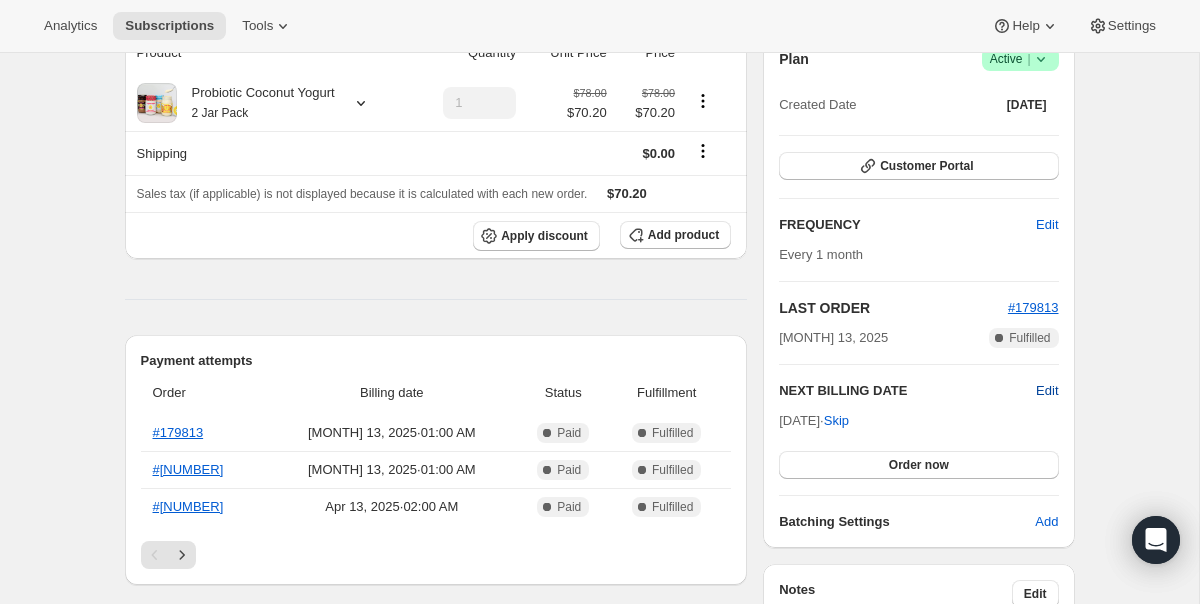 click on "Edit" at bounding box center [1047, 391] 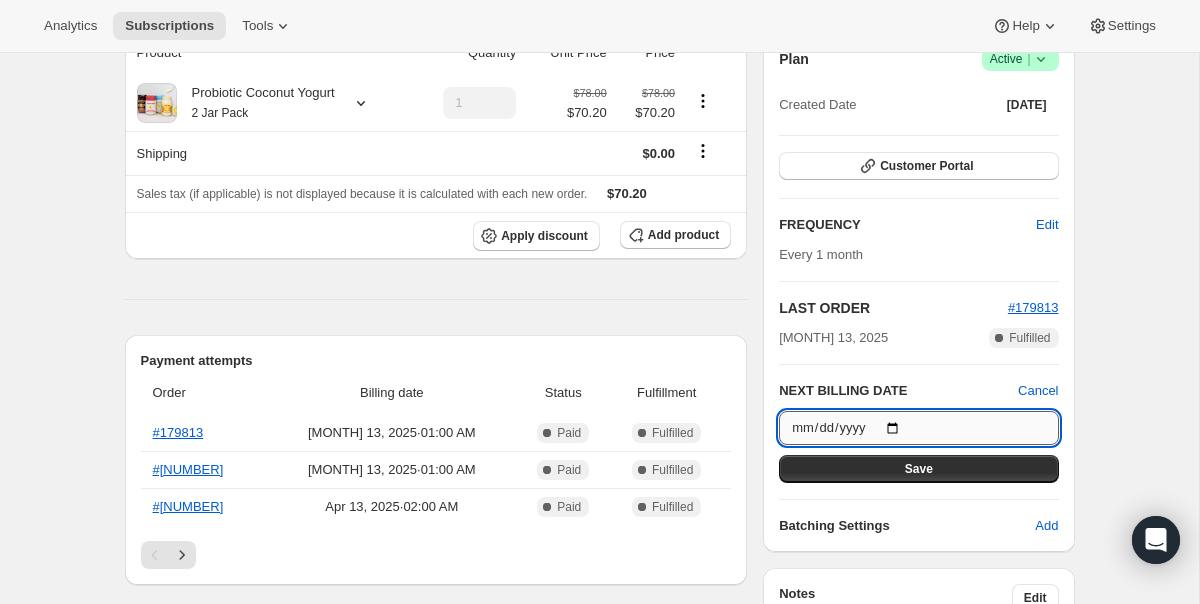 click on "[DATE]" at bounding box center [918, 428] 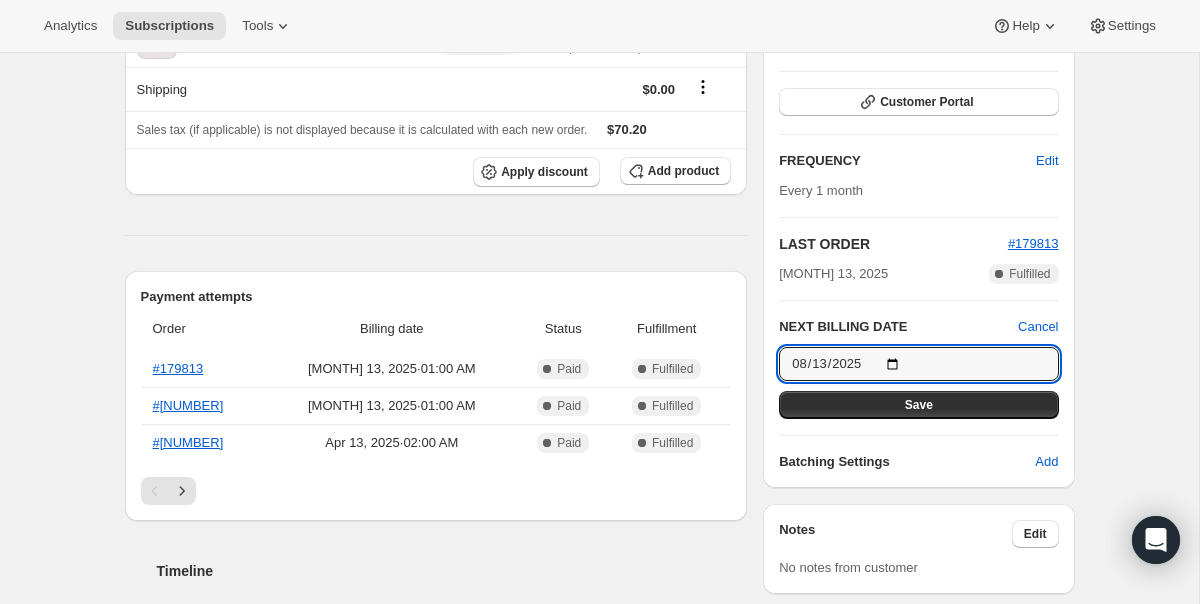 scroll, scrollTop: 234, scrollLeft: 0, axis: vertical 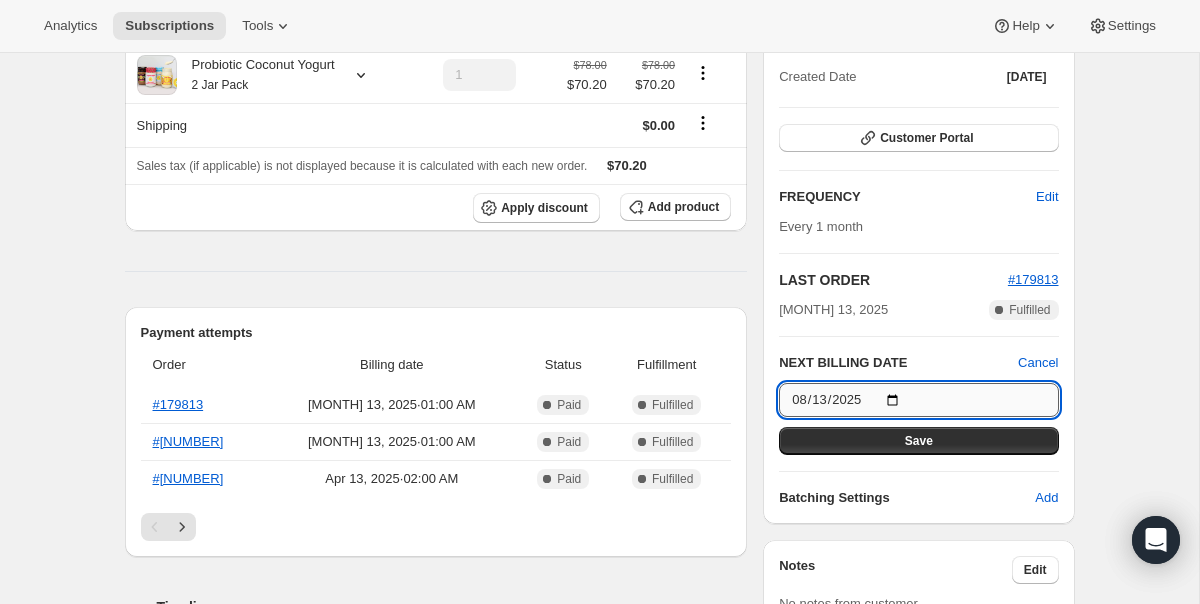 click on "2025-08-13" at bounding box center (918, 400) 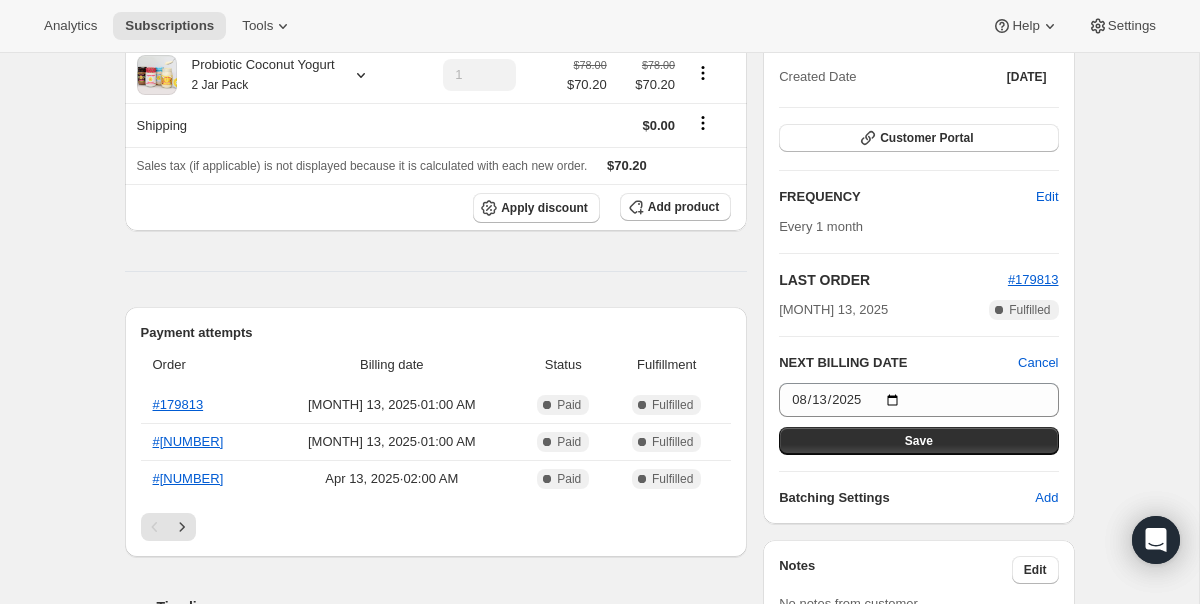 click on "Product Quantity Unit Price Price Probiotic Coconut Yogurt 2  Jar Pack 1 $78.00 $70.20 $78.00 $70.20 Shipping $0.00 Sales tax (if applicable) is not displayed because it is calculated with each new order.   $70.20 Apply discount Add product Payment attempts Order Billing date Status Fulfillment #179813 Jun 13, 2025  ·  01:00 AM  Complete Paid  Complete Fulfilled #175099 May 13, 2025  ·  01:00 AM  Complete Paid  Complete Fulfilled #169362 Apr 13, 2025  ·  02:00 AM  Complete Paid  Complete Fulfilled Timeline Jul 31, 2025 Triggered Shopify flow event for skipped subscription delivery. 05:17 PM [FIRST] [LAST] set next billing date to Saturday, September 13, 2025 with "Skip" via Customer Portal. 05:17 PM Jul 6, 2025 Triggered Shopify flow event for skipped subscription delivery. 04:40 AM [FIRST] [LAST] set next billing date to Wednesday, August 13, 2025 with "Skip" via Customer Portal. 04:40 AM Subscription reminder email sent via Awtomic email, Awtomic SMS, Klaviyo. 01:01 AM Jun 13, 2025 01:02 AM View order" at bounding box center (436, 801) 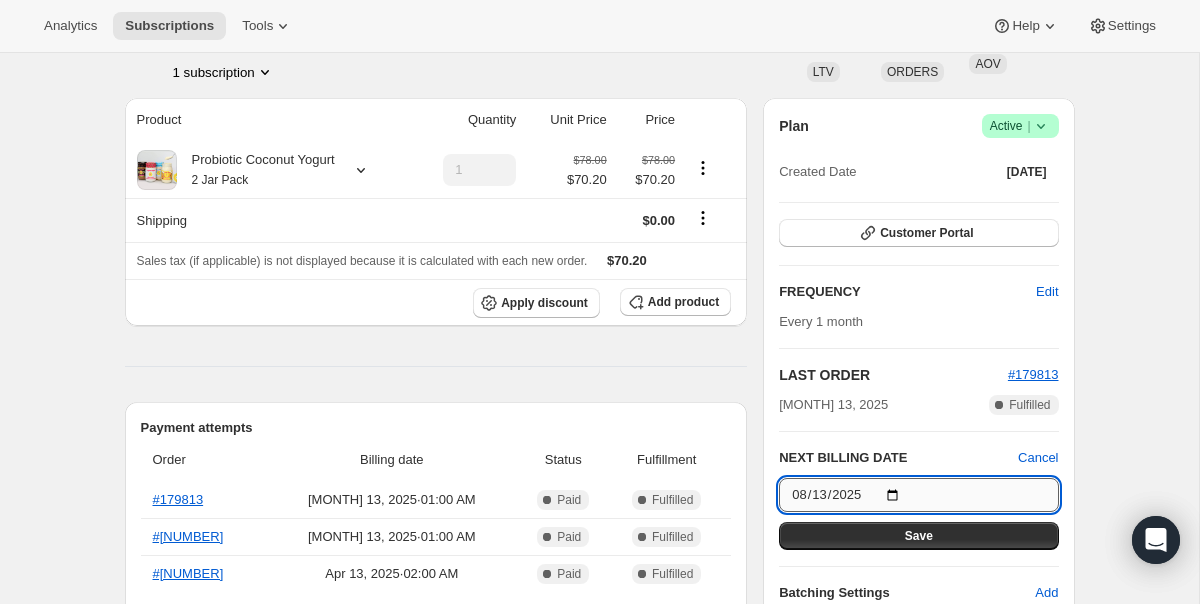 click on "2025-08-13" at bounding box center (918, 495) 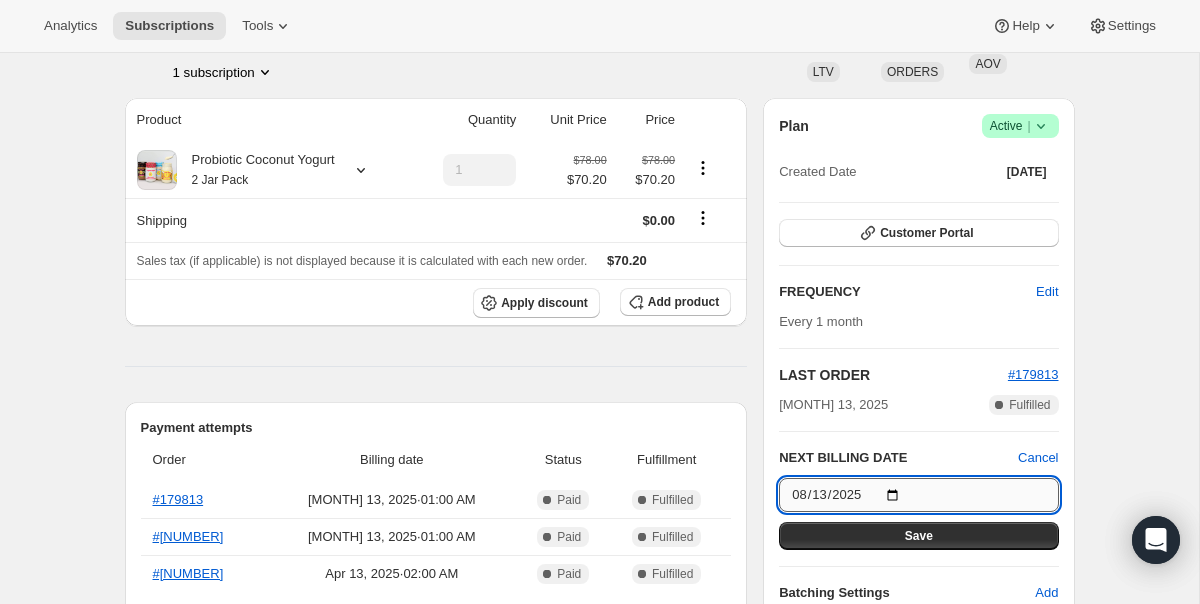 type on "[DATE]" 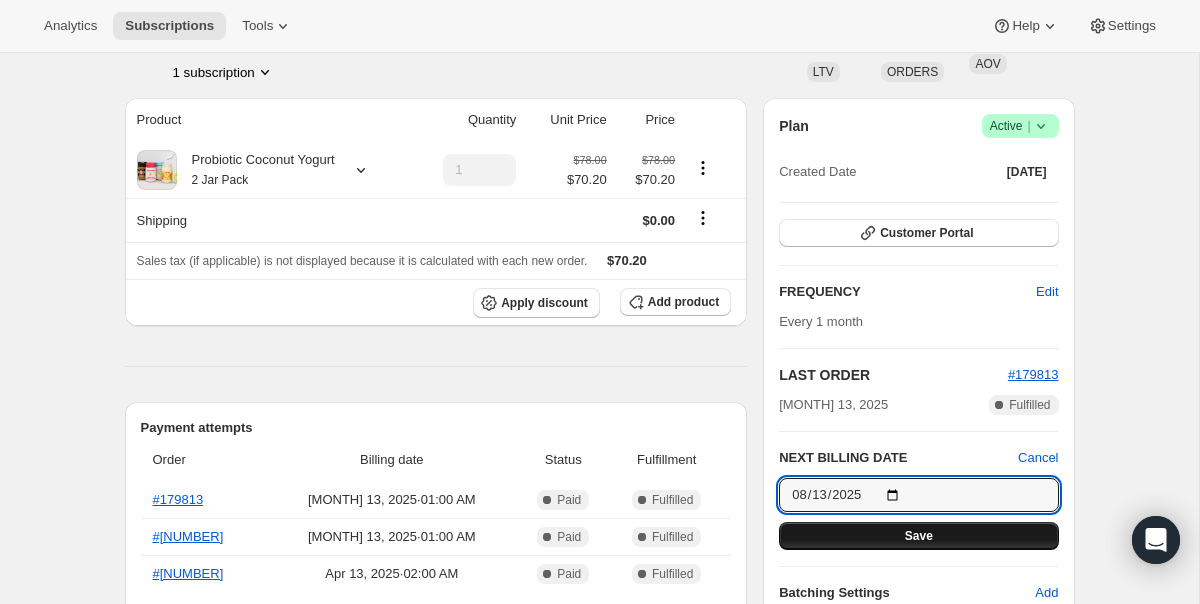 click on "Save" at bounding box center (918, 536) 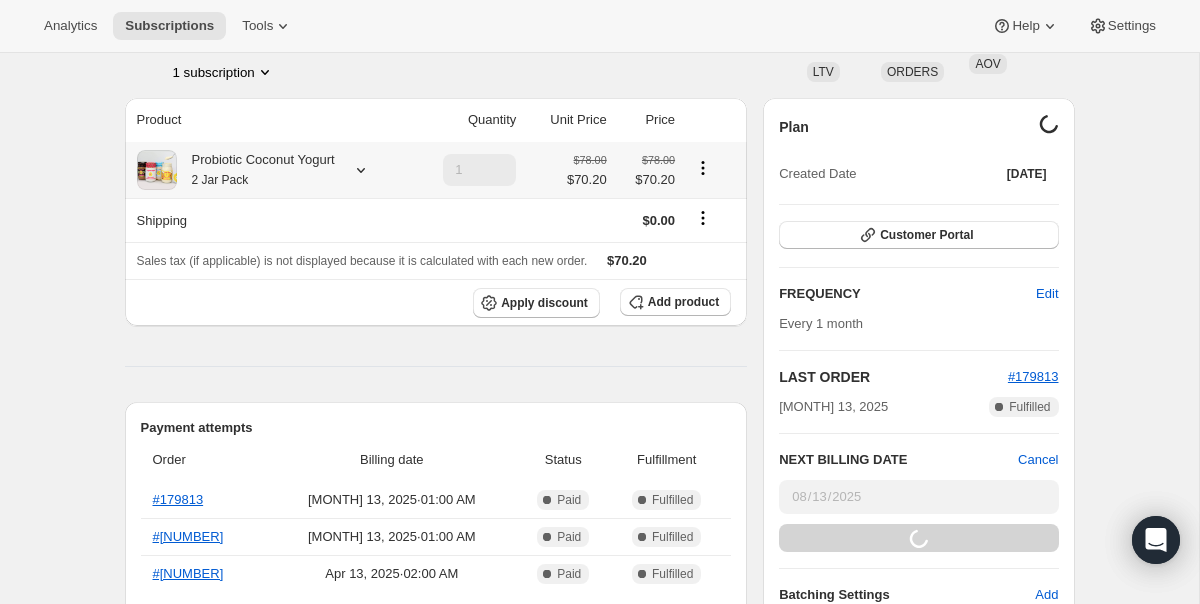 click on "Probiotic Coconut Yogurt 2  Jar Pack" at bounding box center (256, 170) 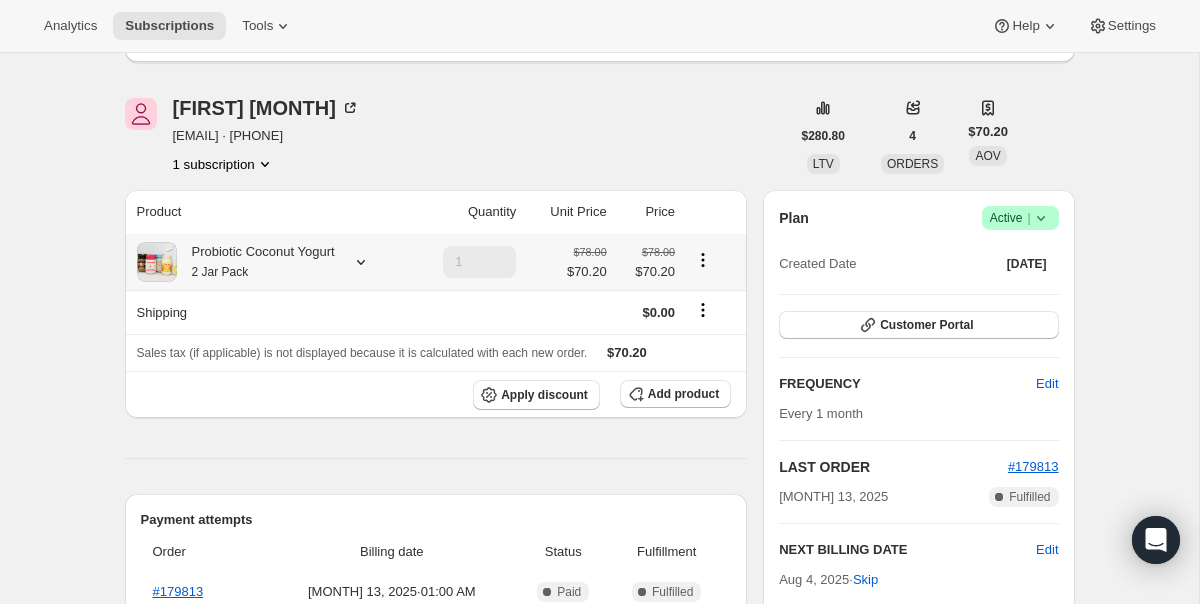 click on "Probiotic Coconut Yogurt 2  Jar Pack" at bounding box center (256, 262) 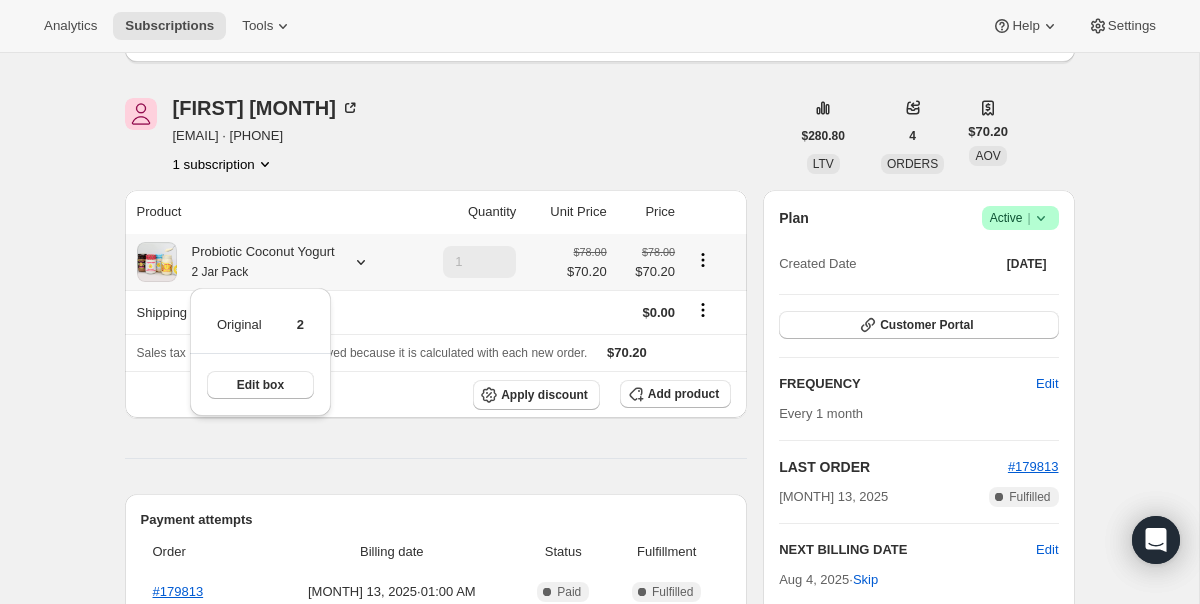 click on "Probiotic Coconut Yogurt 2  Jar Pack" at bounding box center [256, 262] 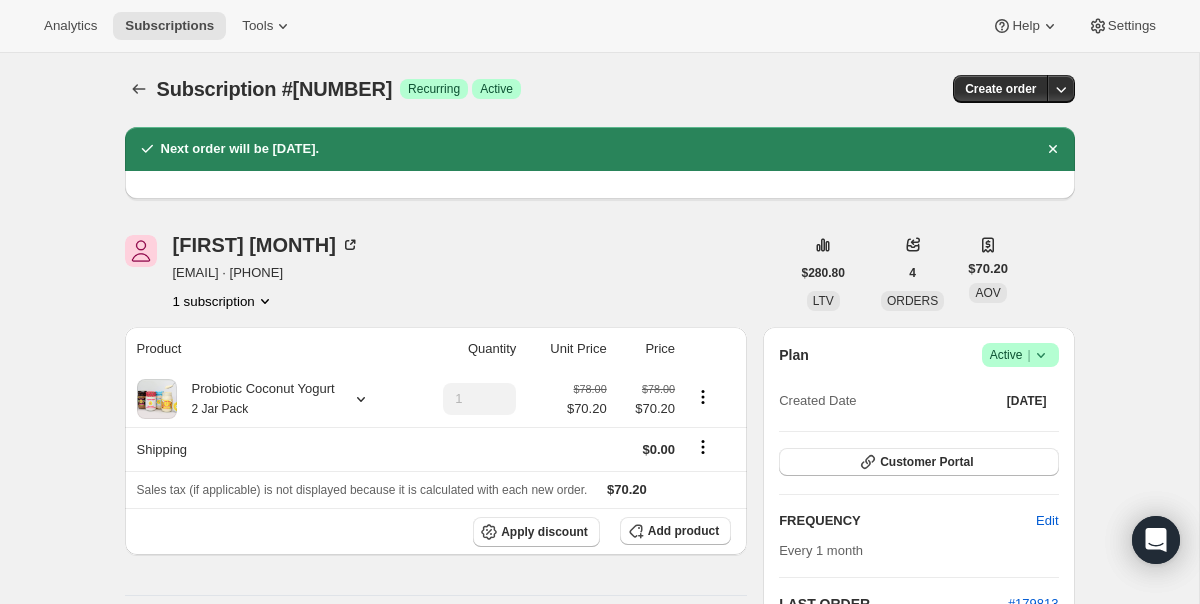 scroll, scrollTop: 0, scrollLeft: 0, axis: both 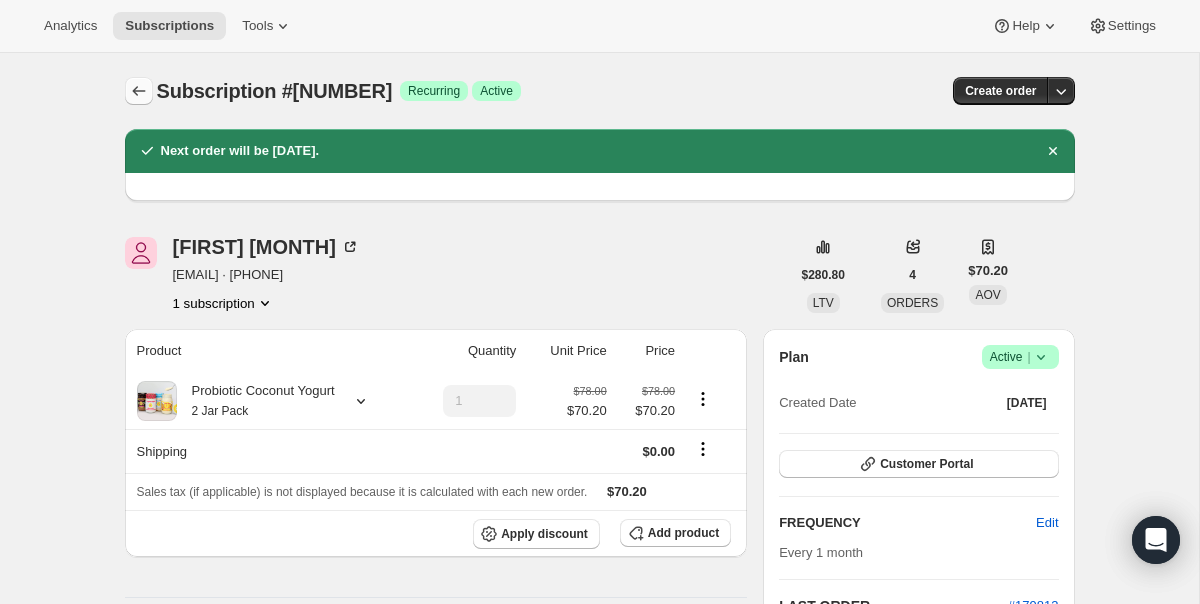 click 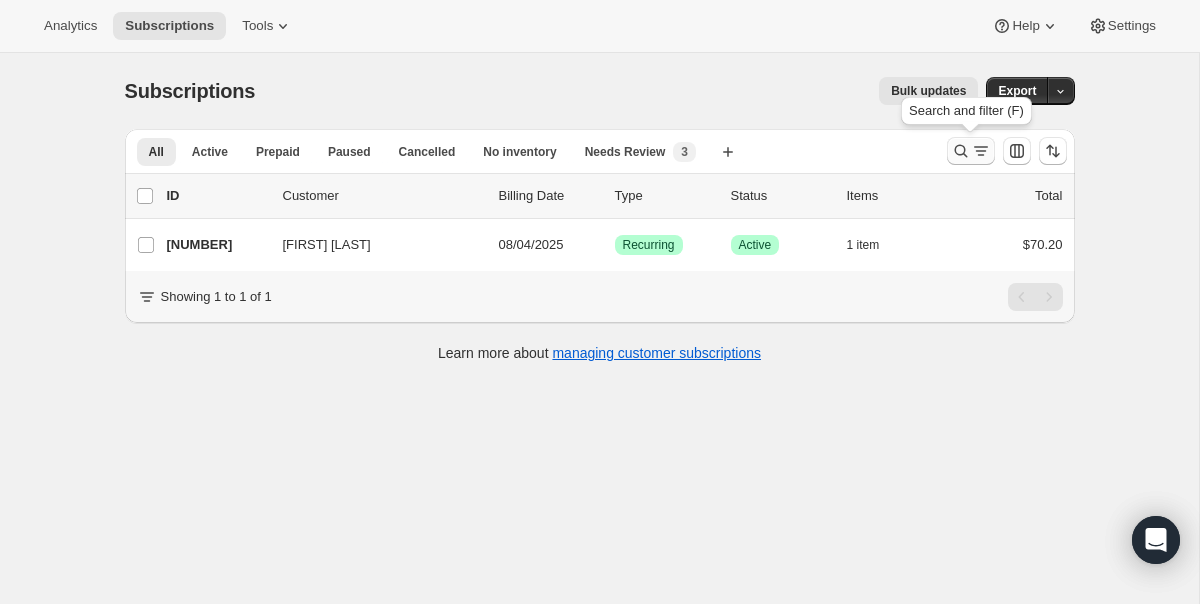 click 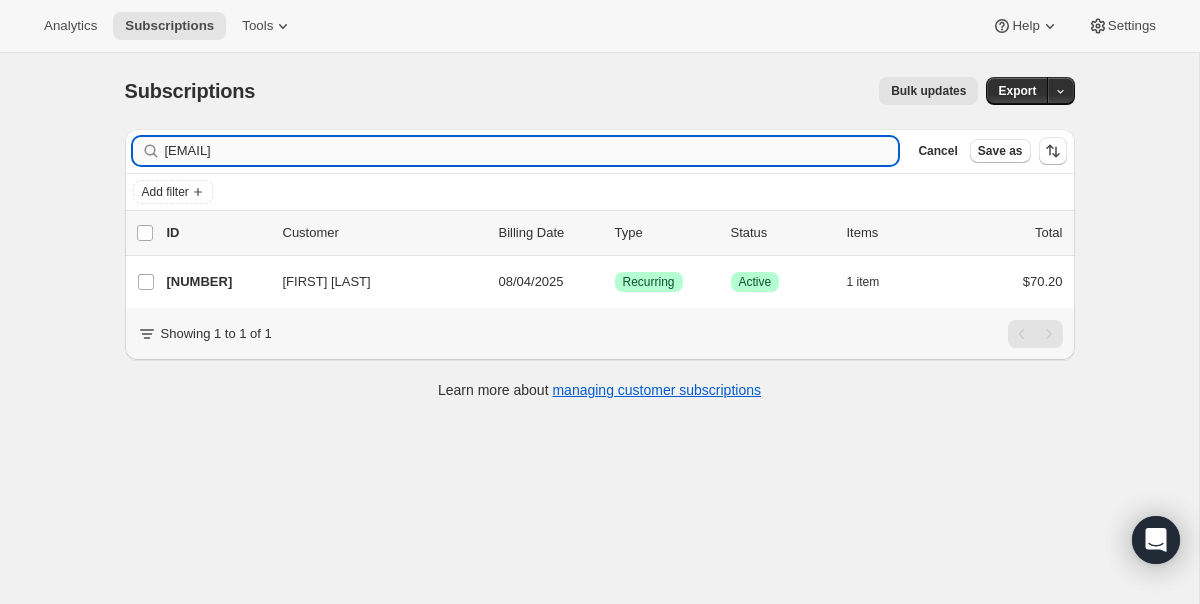 click on "[EMAIL]" at bounding box center [532, 151] 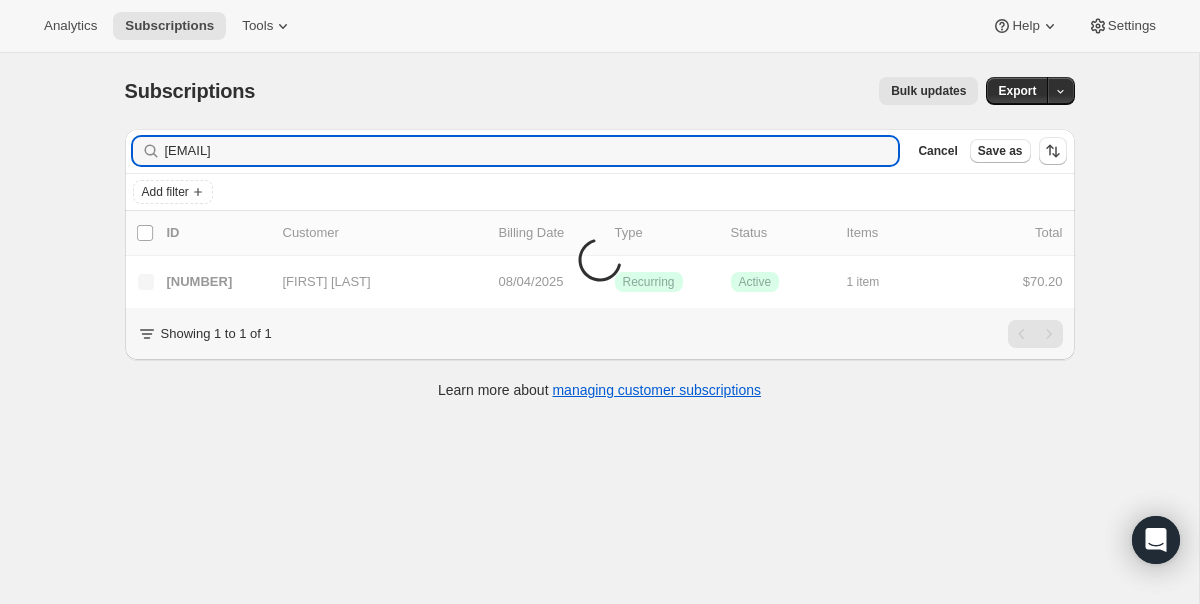 type on "[EMAIL]" 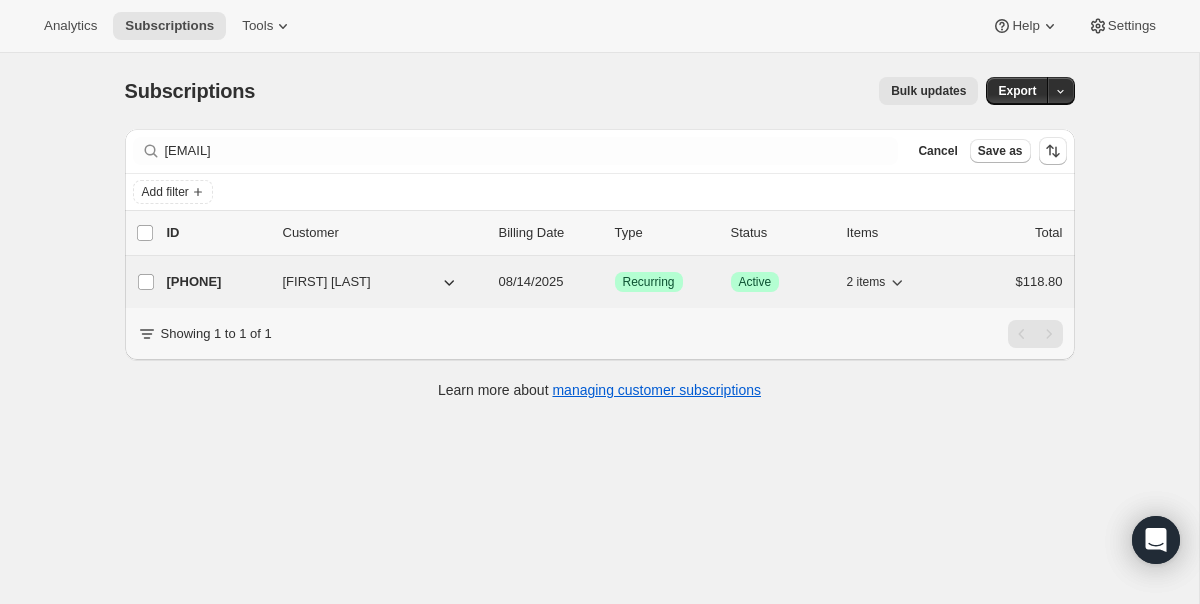 click on "[PHONE] [FIRST] [LAST] [DATE] Success Recurring Success Active [NUMBER]  items [PRICE]" at bounding box center [615, 282] 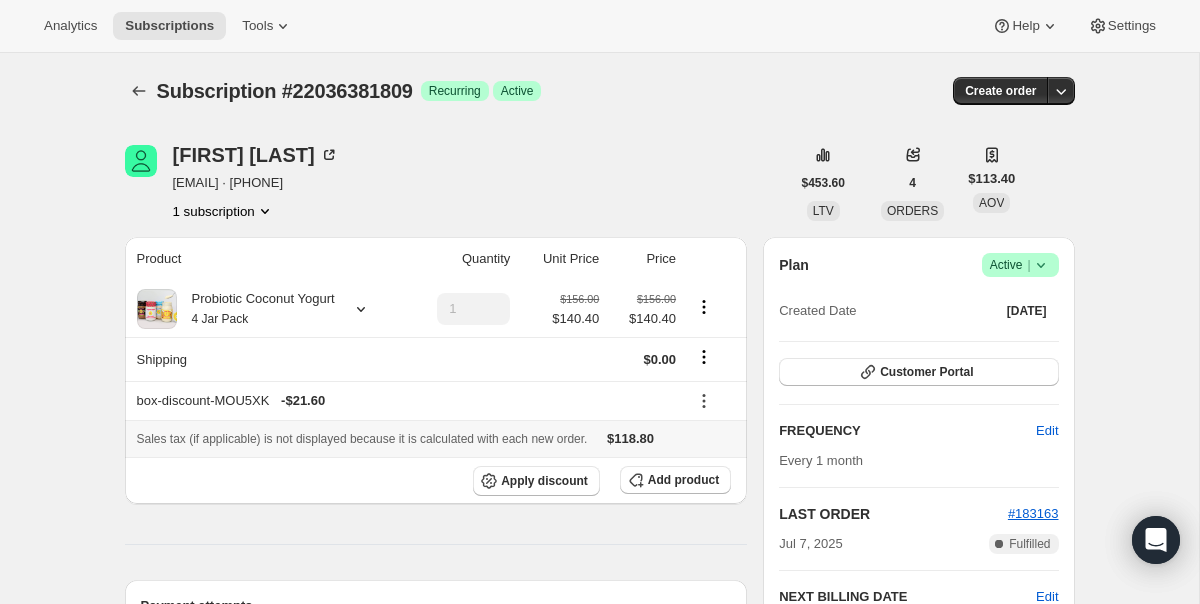 scroll, scrollTop: 259, scrollLeft: 0, axis: vertical 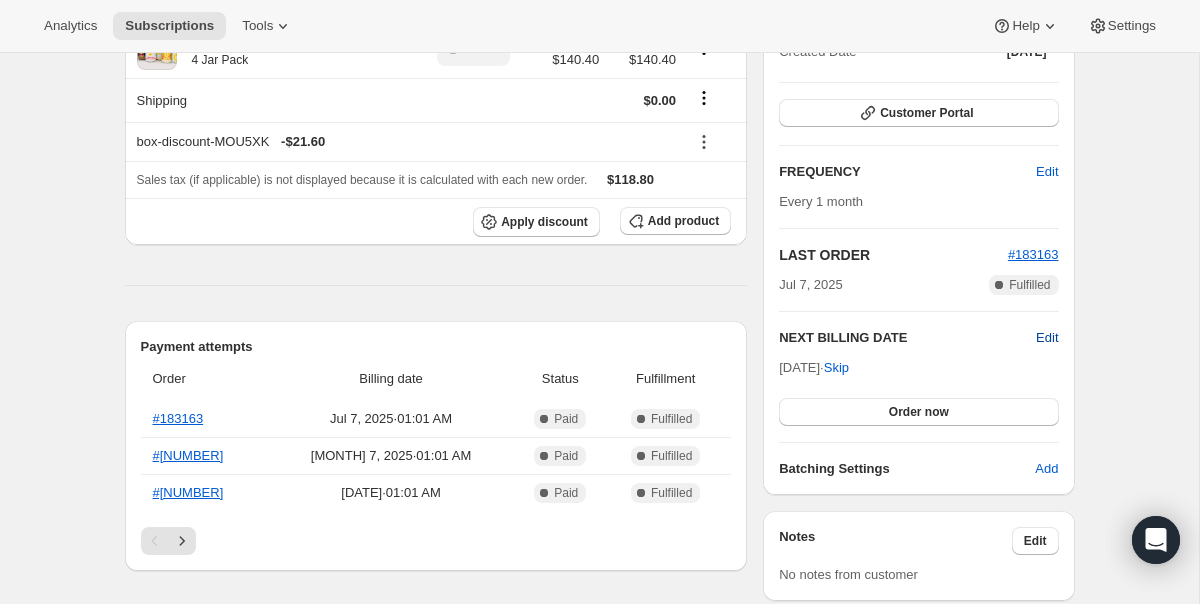 click on "Edit" at bounding box center (1047, 338) 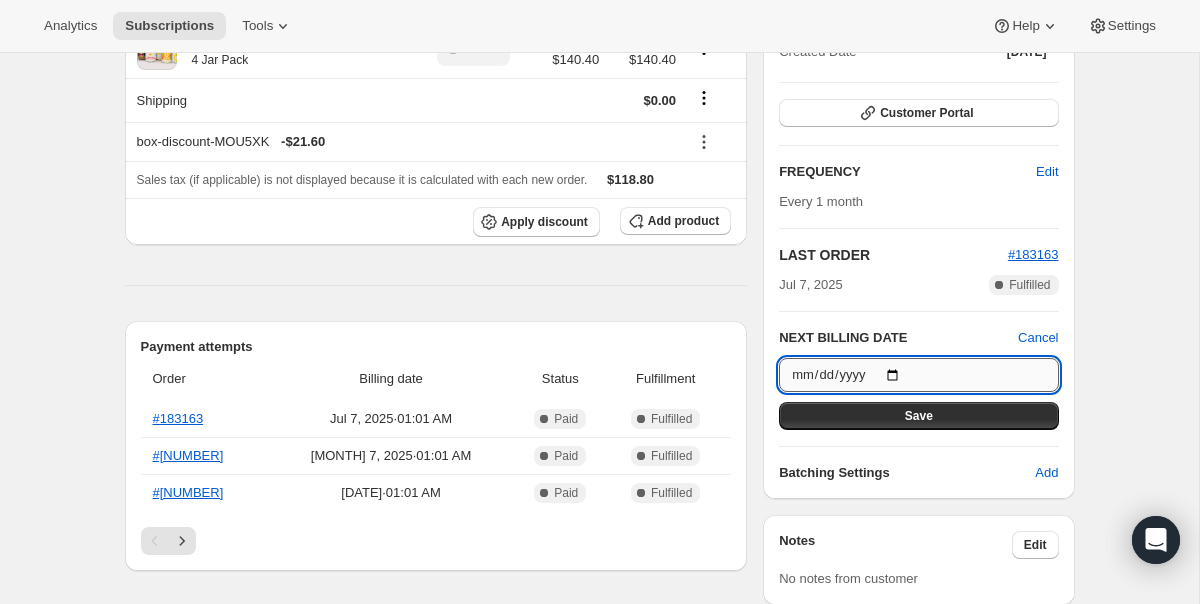 click on "[DATE]" at bounding box center (918, 375) 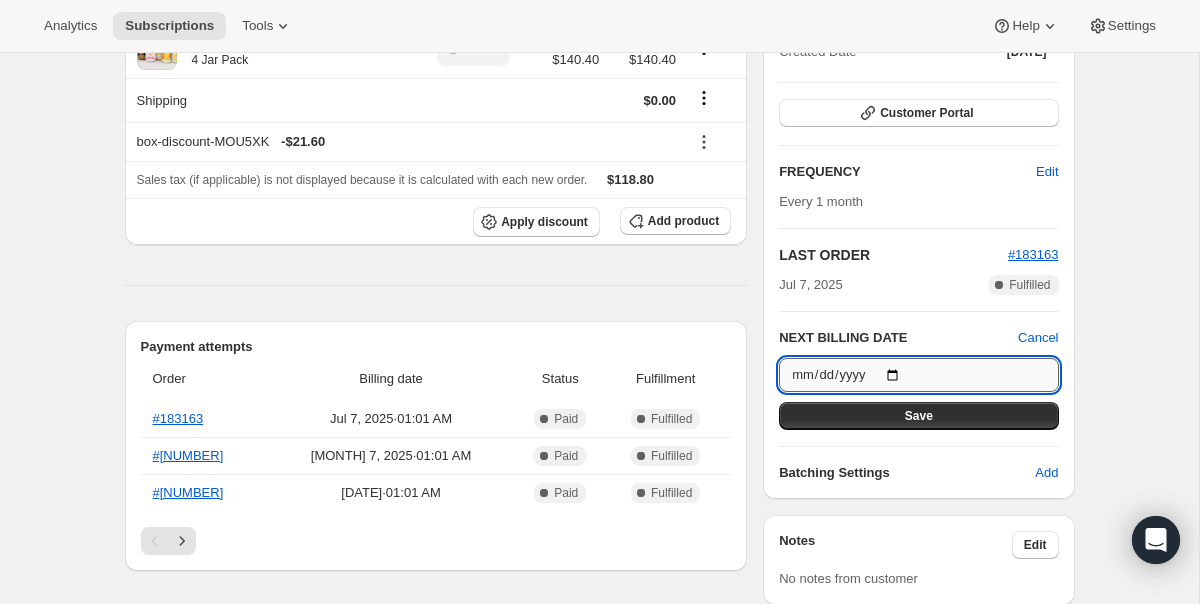 type on "2025-08-07" 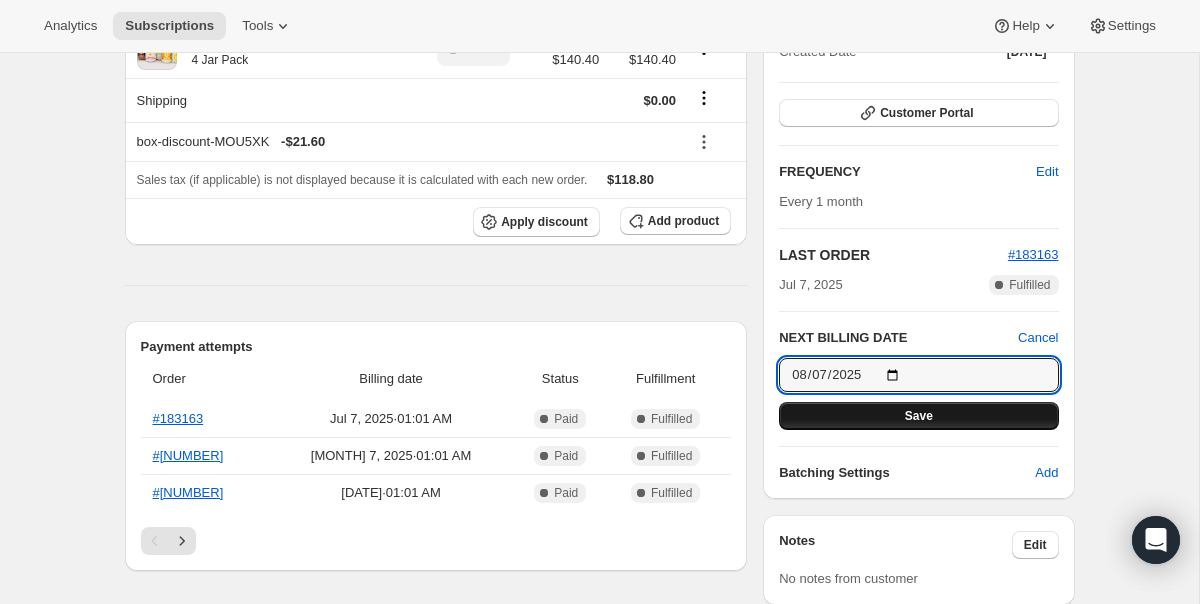 click on "Save" at bounding box center (918, 416) 